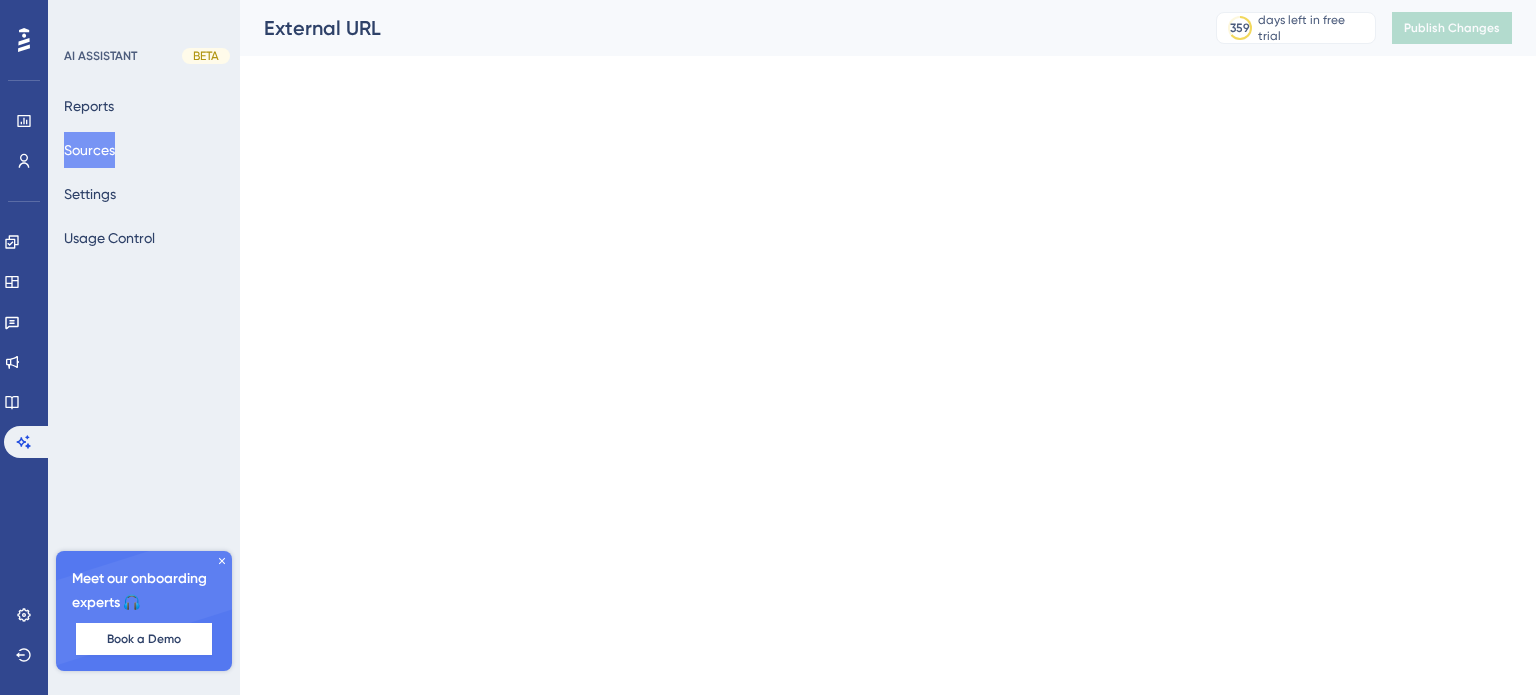 scroll, scrollTop: 0, scrollLeft: 0, axis: both 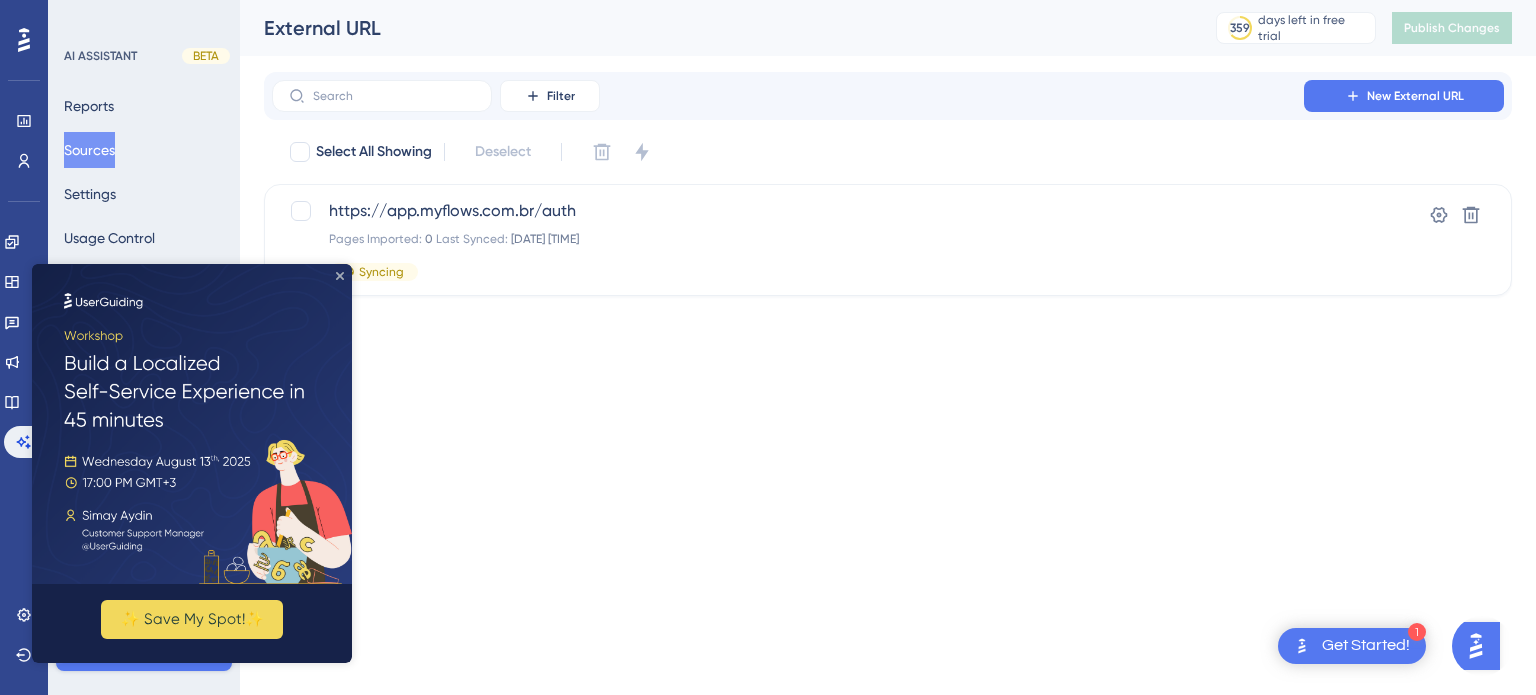 click 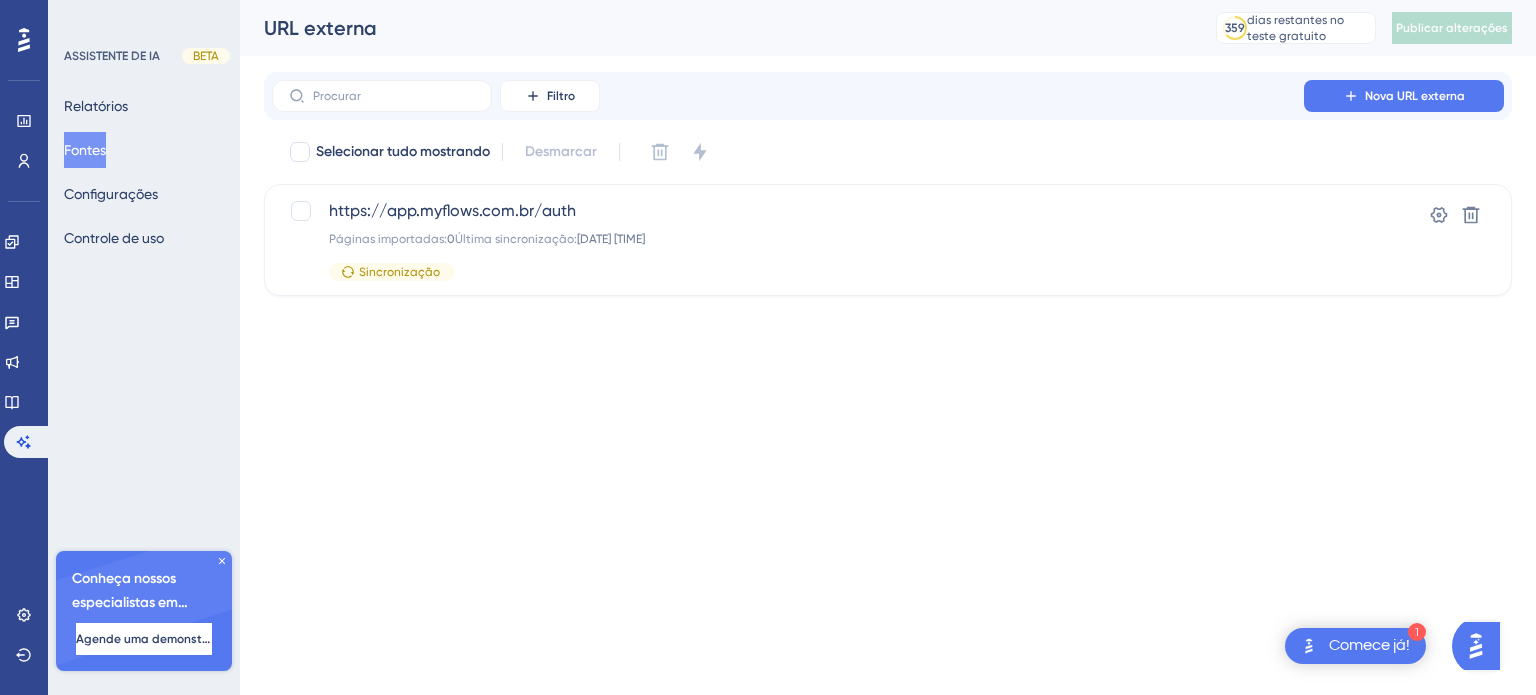 click on "1 Comece já!
Desempenho Usuários Noivado Widgets Opinião Atualizações de produtos Base de conhecimento Assistente de IA Configurações Sair ASSISTENTE DE IA BETA Relatórios Fontes Configurações Controle de uso Conheça nossos especialistas em integração 🎧 Agende uma demonstração Plano de atualização URL externa 359 dias restantes no teste gratuito Clique para ver as opções de atualização Publicar alterações Filtro Nova URL externa Selecionar tudo mostrando Desmarcar https://app.myflows.com.br/auth Páginas importadas:  0  Última sincronização:  05 de ago. de 2025 02:34 PM         Sincronização Configurações Excluir
Texto original Avalie a tradução O feedback vai ser usado para ajudar a melhorar o Google Tradutor" at bounding box center [768, 0] 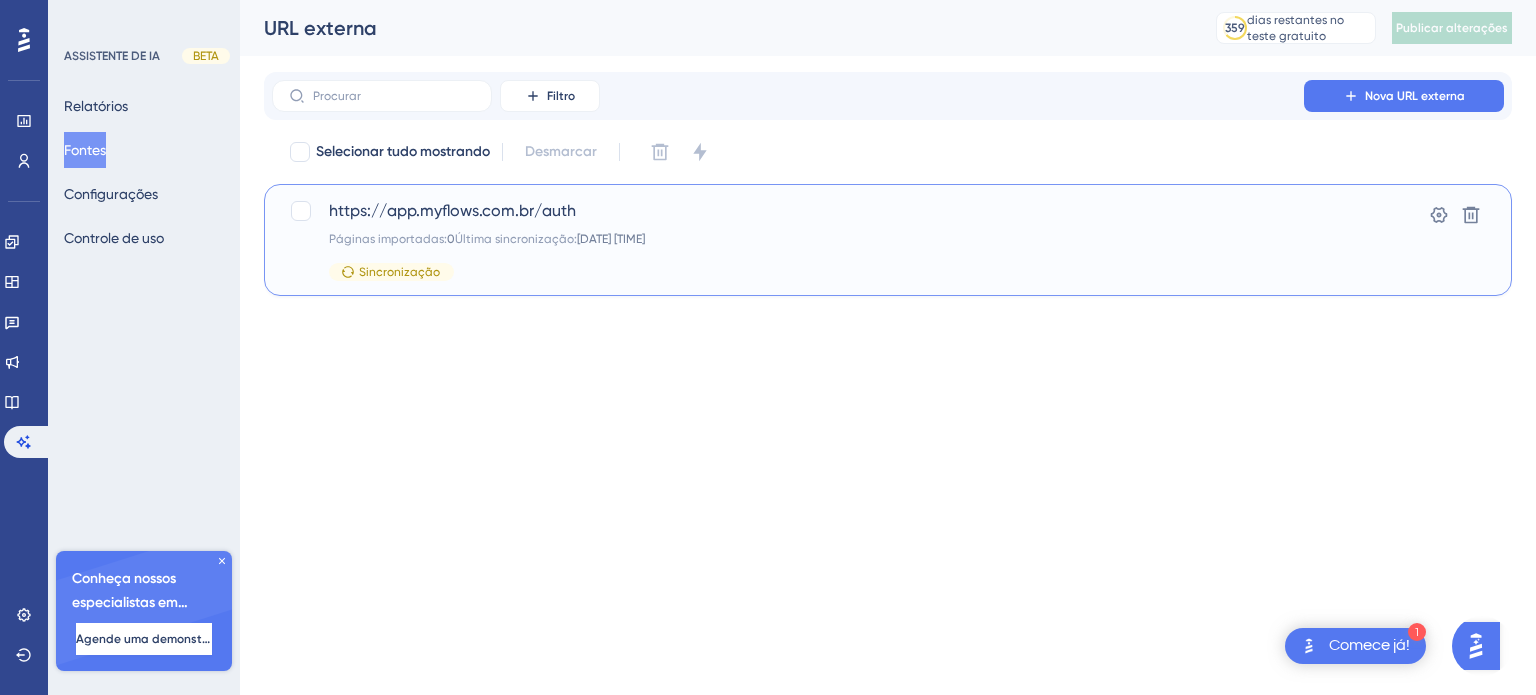 click on "Sincronização" at bounding box center [399, 272] 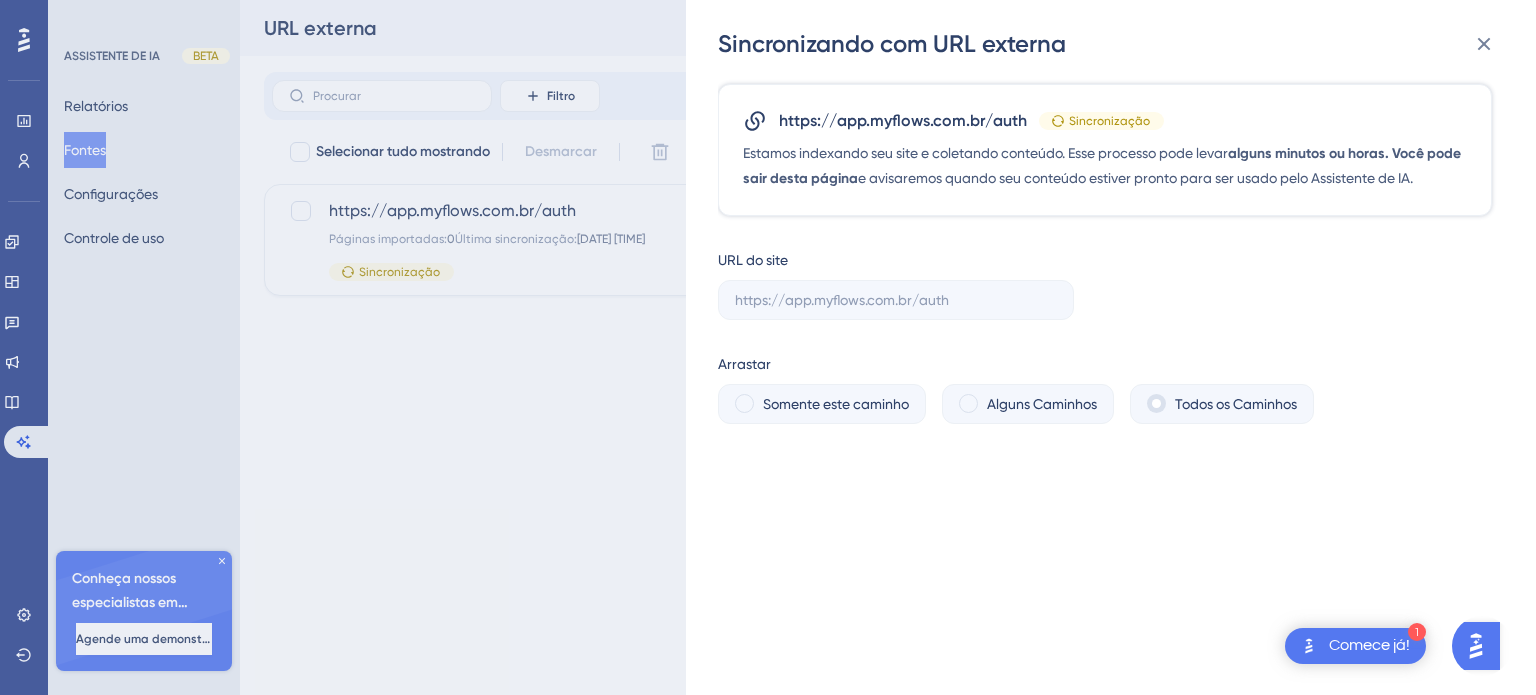 click on "Sincronizando com URL externa https://app.myflows.com.br/auth Sincronização Estamos indexando seu site e coletando conteúdo. Esse processo pode levar  alguns minutos ou horas. Você pode sair desta página  e avisaremos quando seu conteúdo estiver pronto para ser usado pelo Assistente de IA.   URL do site Arrastar Somente este caminho Alguns Caminhos Todos os Caminhos" at bounding box center [768, 347] 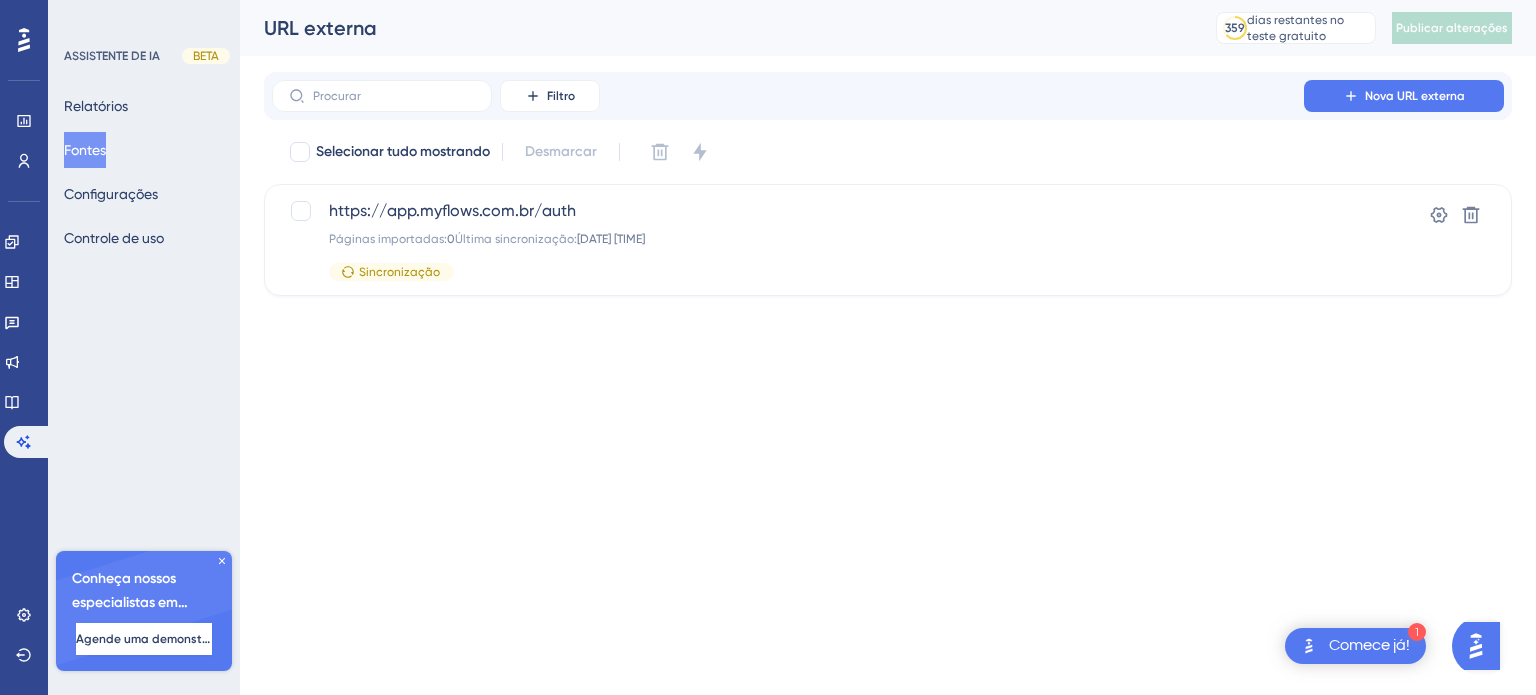 click on "Comece já!" at bounding box center [1369, 645] 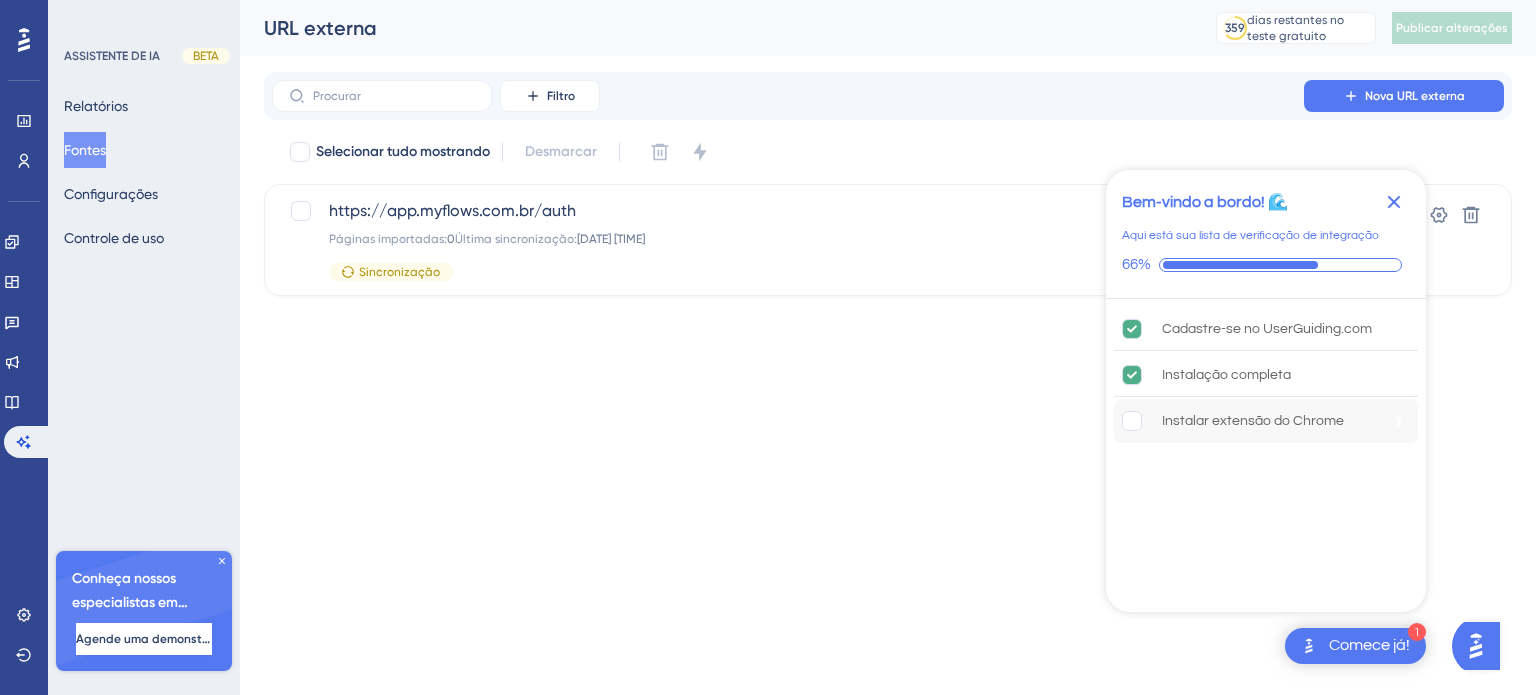 click 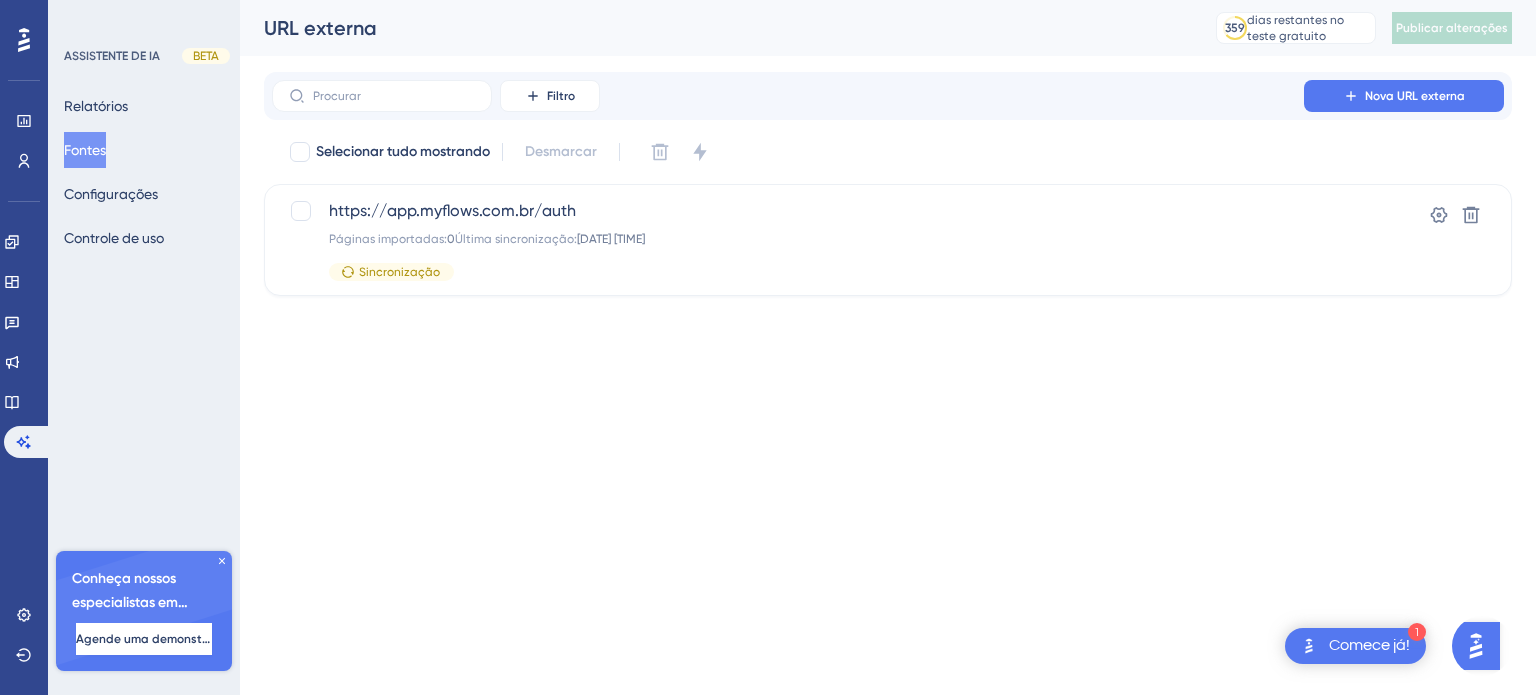 click on "Filtro Nova URL externa" at bounding box center (888, 96) 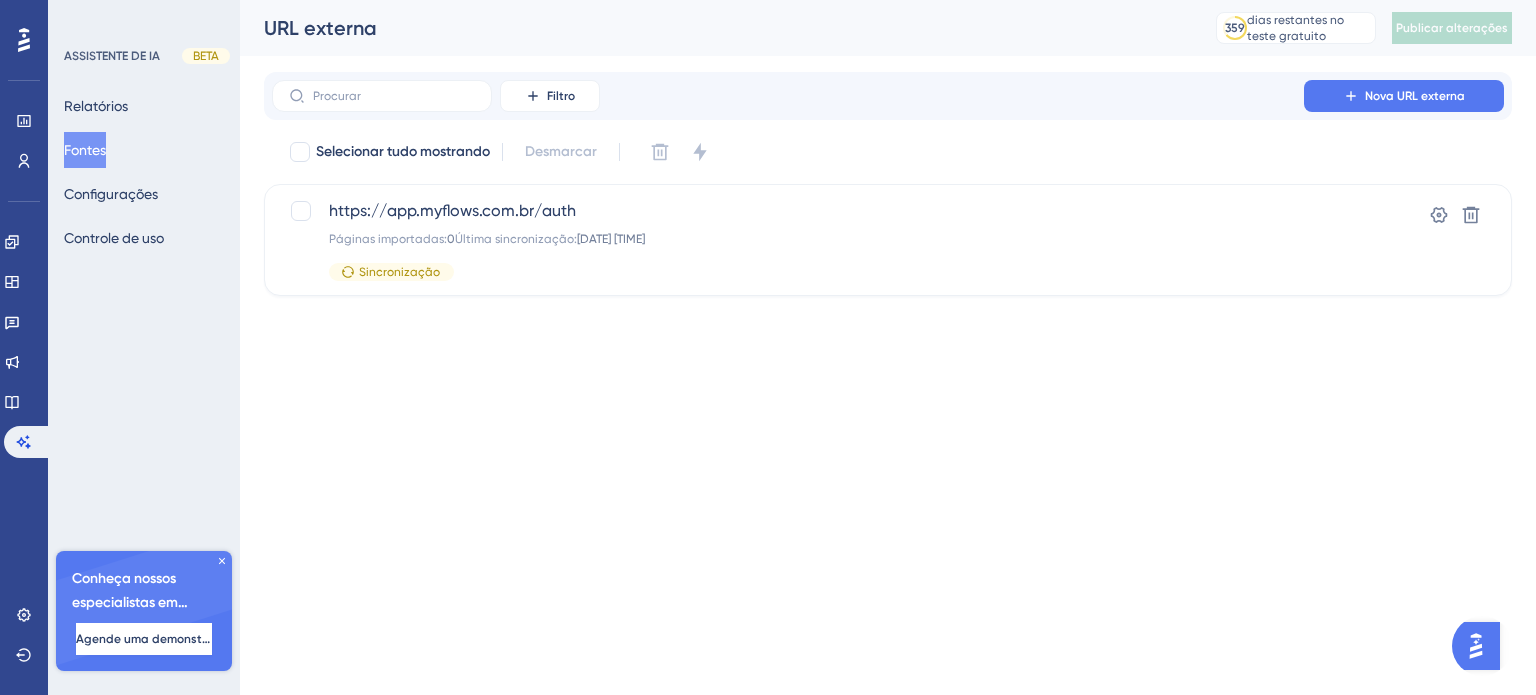 click on "Conheça nossos especialistas em integração 🎧" at bounding box center (130, 602) 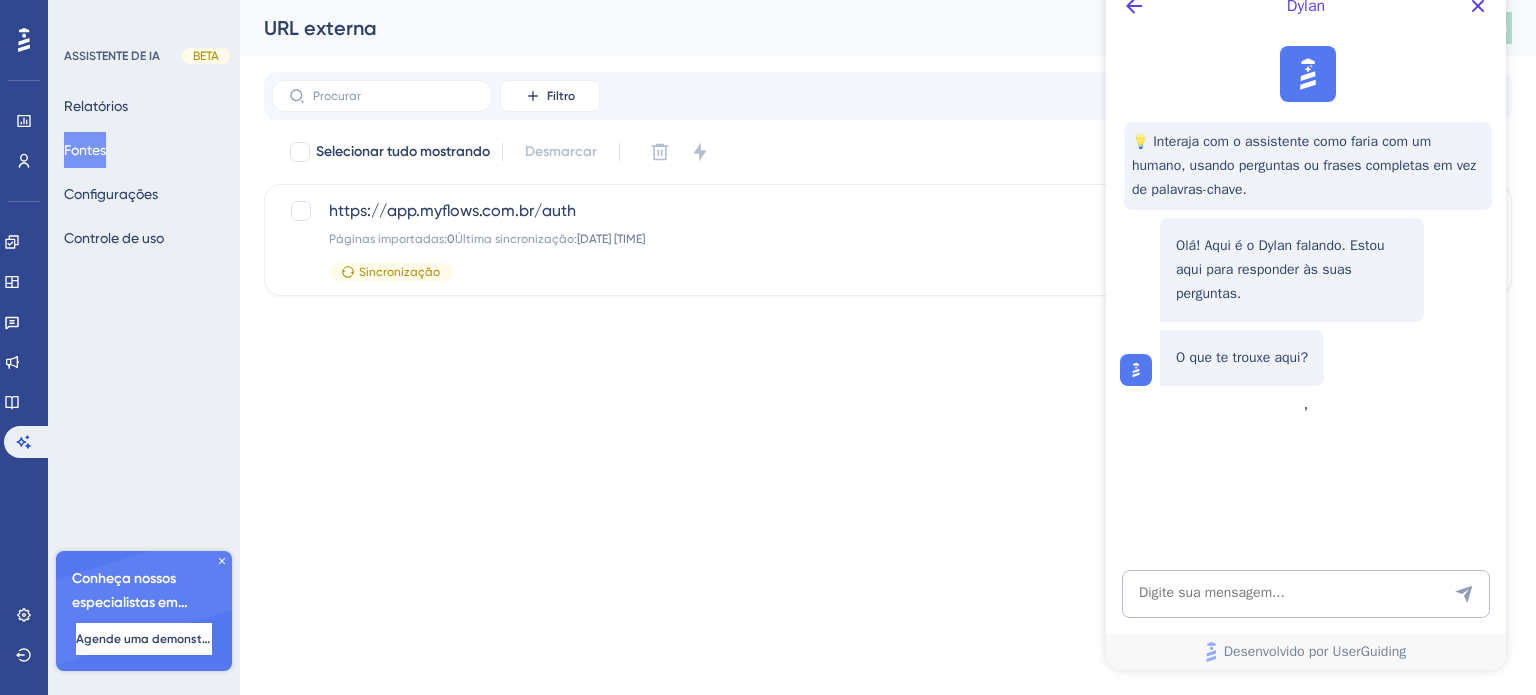 scroll, scrollTop: 0, scrollLeft: 0, axis: both 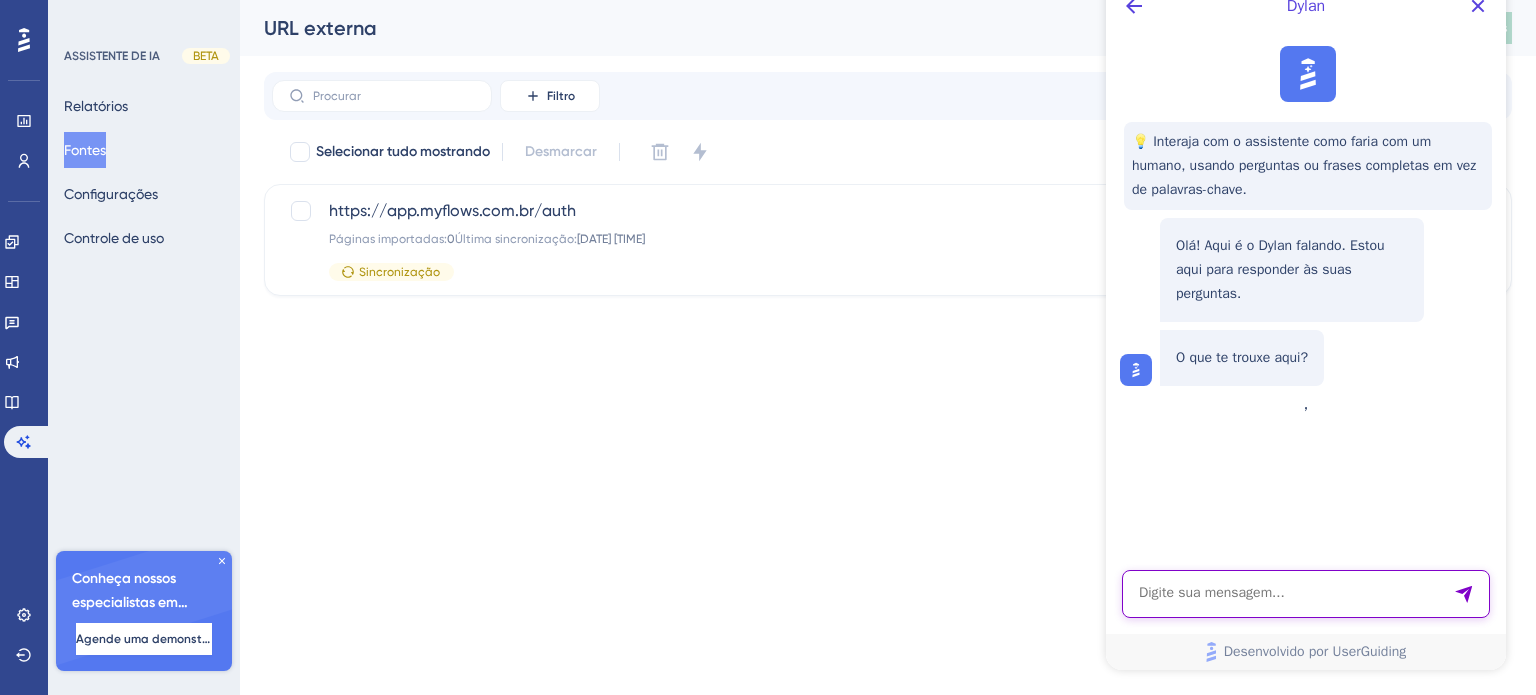 click at bounding box center (1306, 594) 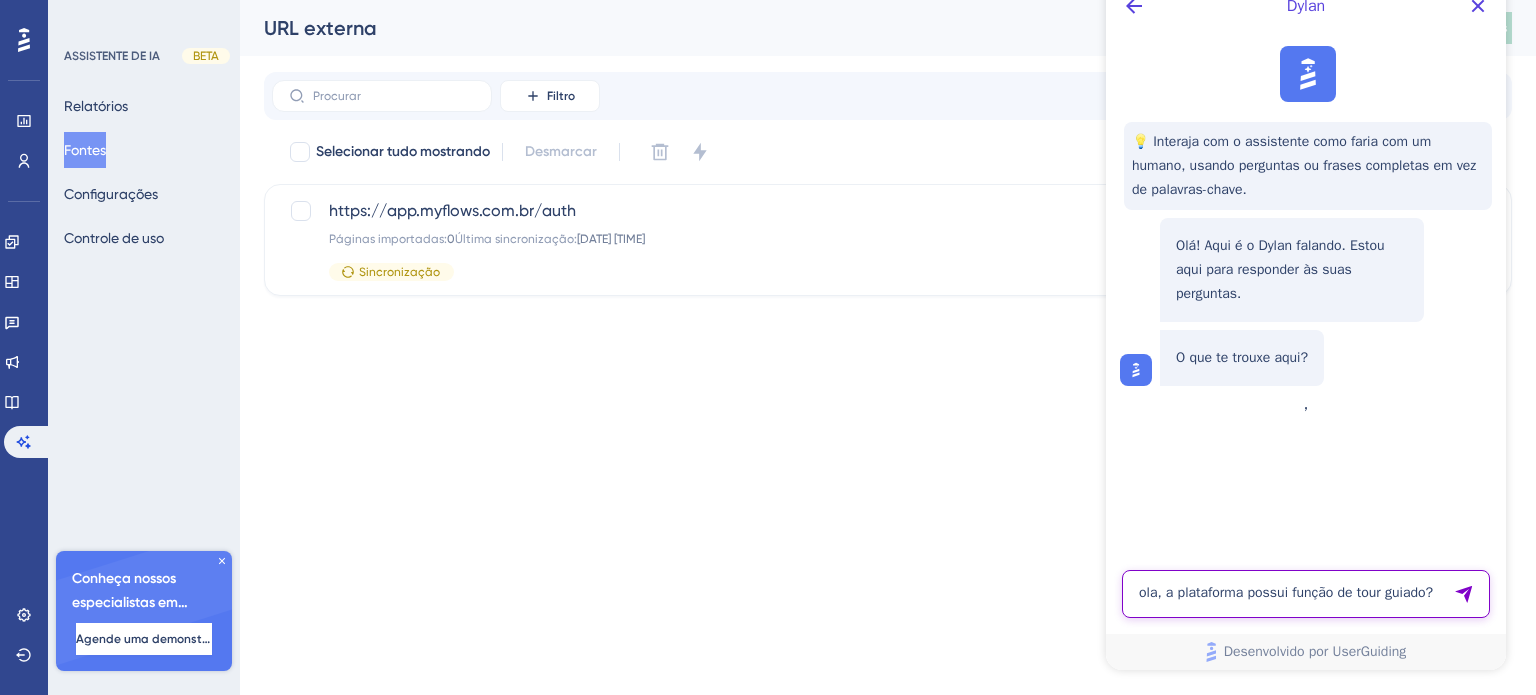 type on "ola, a plataforma possui função de tour guiado?" 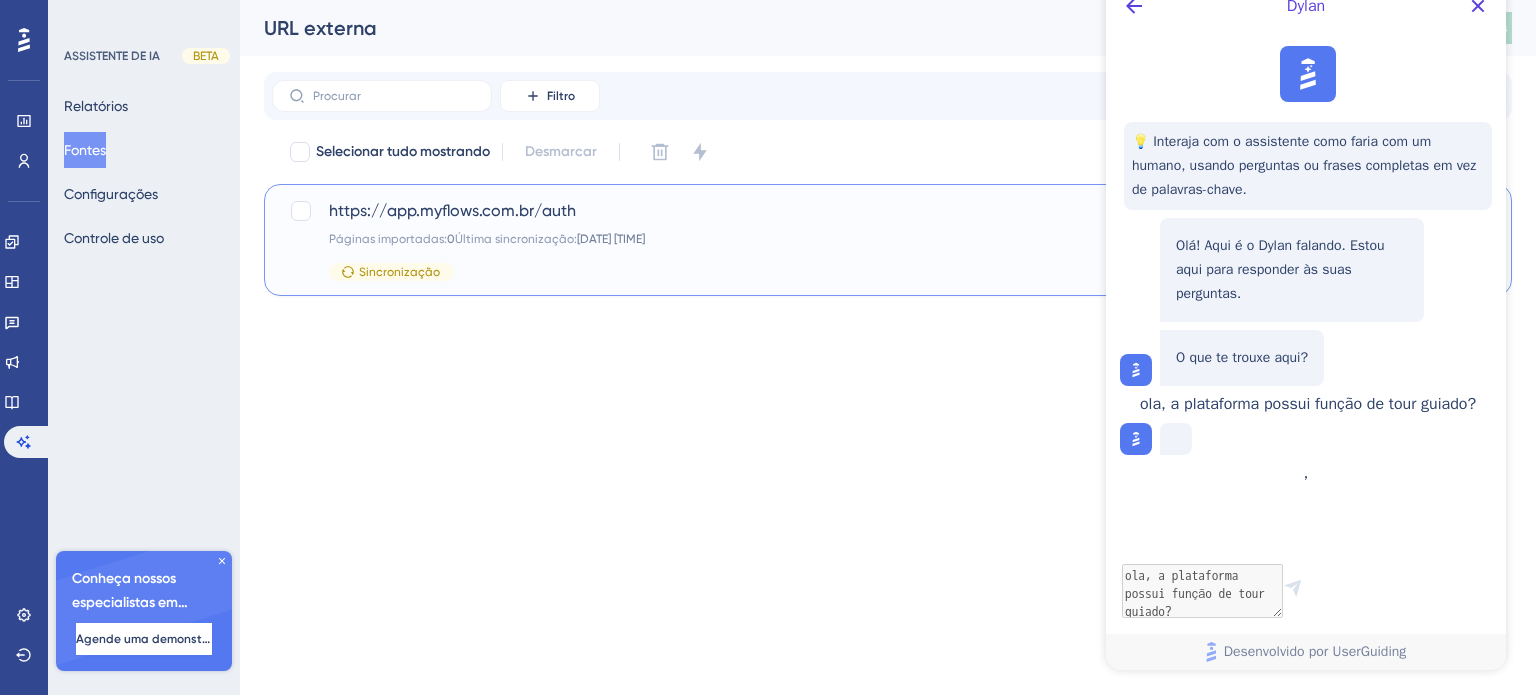 click on "05 de ago. de 2025 02:34 PM" at bounding box center (611, 239) 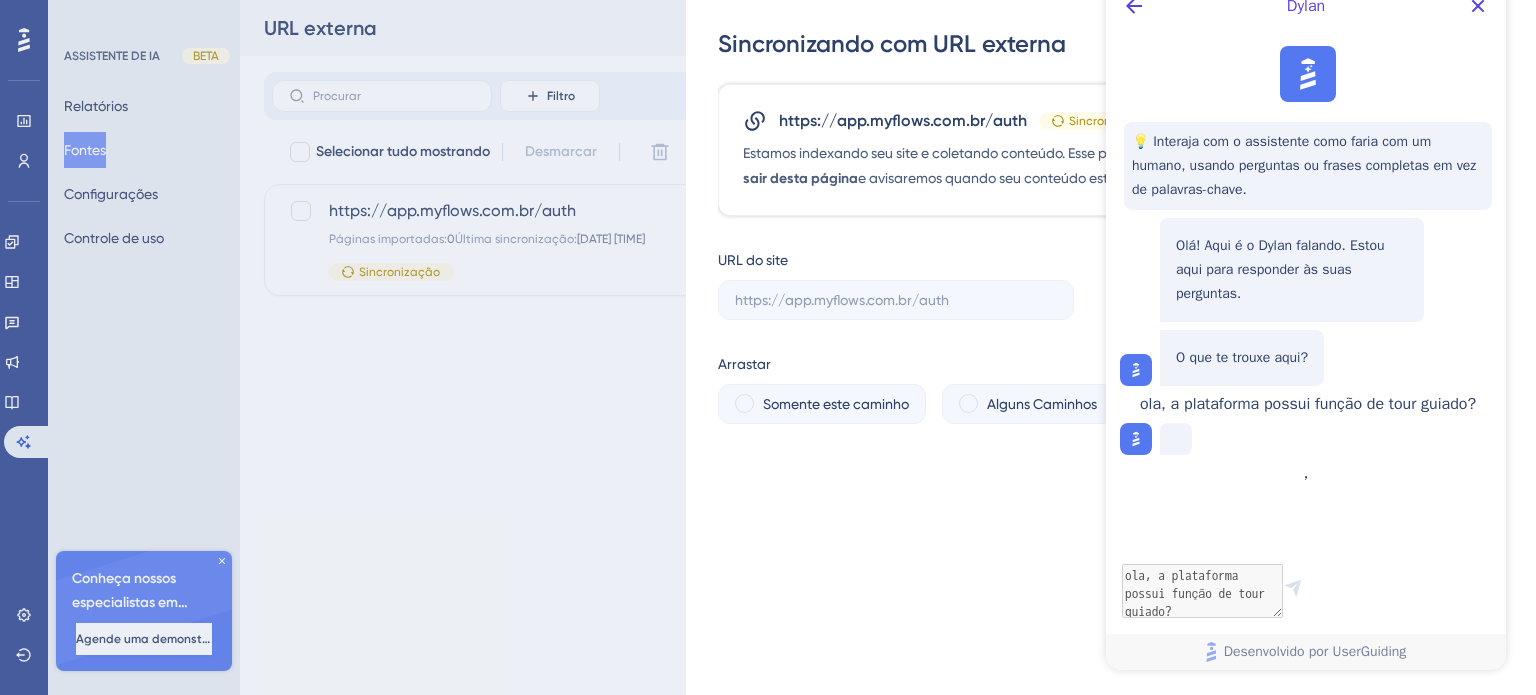click on "Sincronizando com URL externa https://app.myflows.com.br/auth Sincronização Estamos indexando seu site e coletando conteúdo. Esse processo pode levar  alguns minutos ou horas. Você pode sair desta página  e avisaremos quando seu conteúdo estiver pronto para ser usado pelo Assistente de IA.   URL do site Arrastar Somente este caminho Alguns Caminhos Todos os Caminhos" at bounding box center [768, 347] 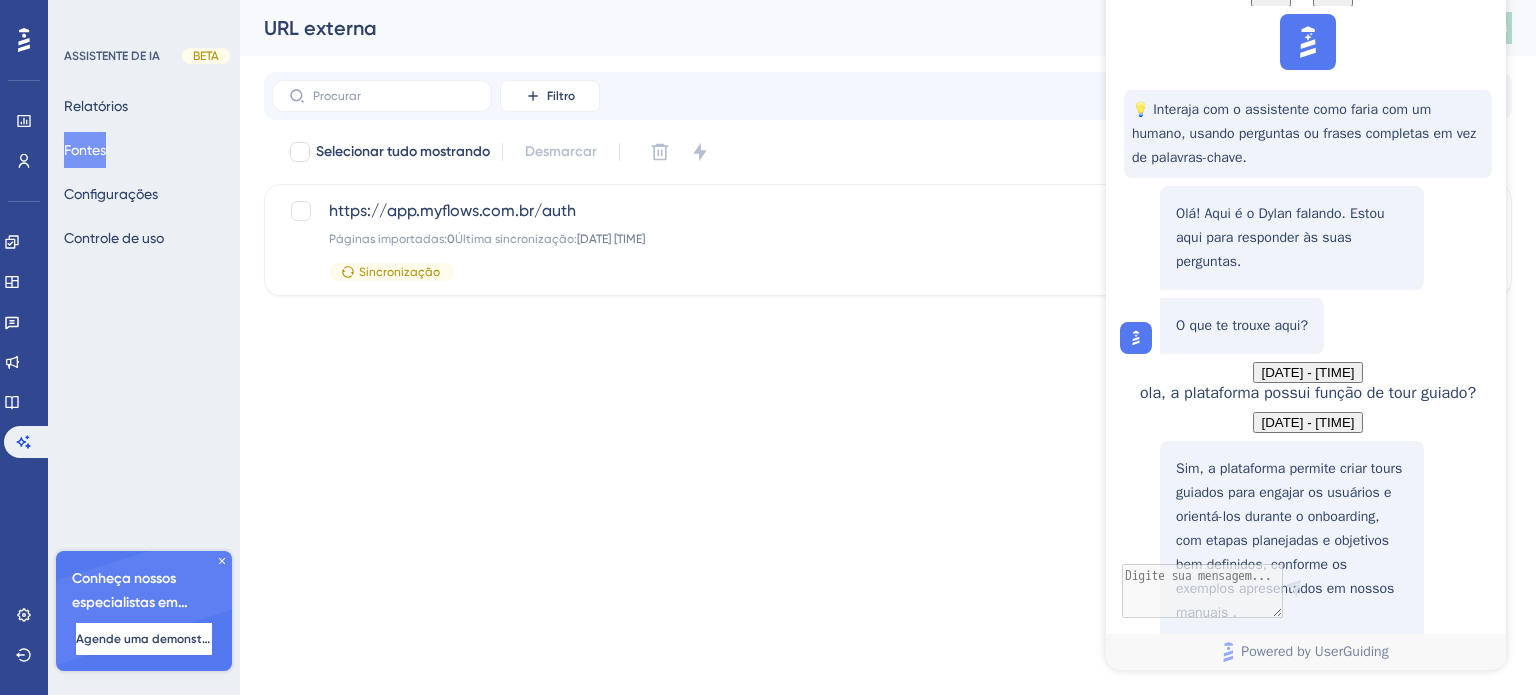 scroll, scrollTop: 362, scrollLeft: 0, axis: vertical 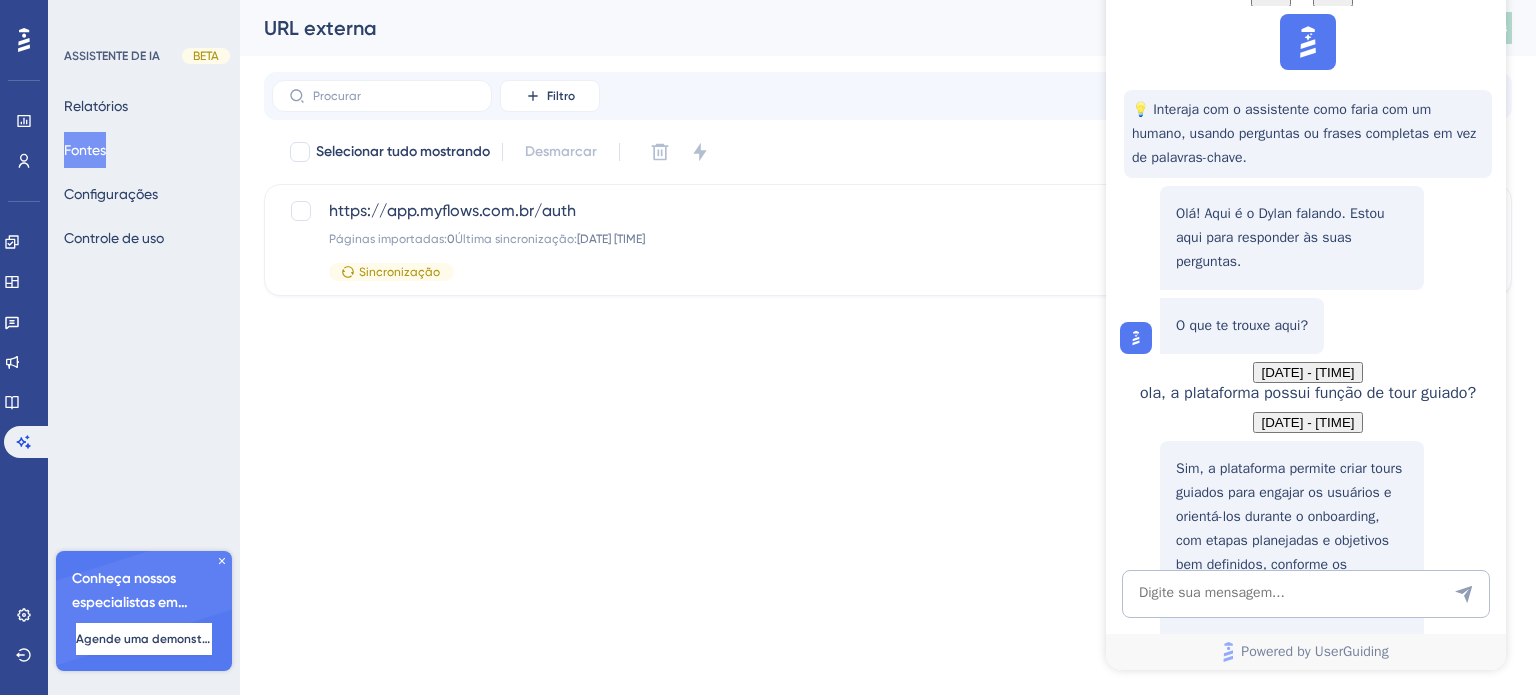 click on "Por que a primeira etapa é importante" at bounding box center (1292, 690) 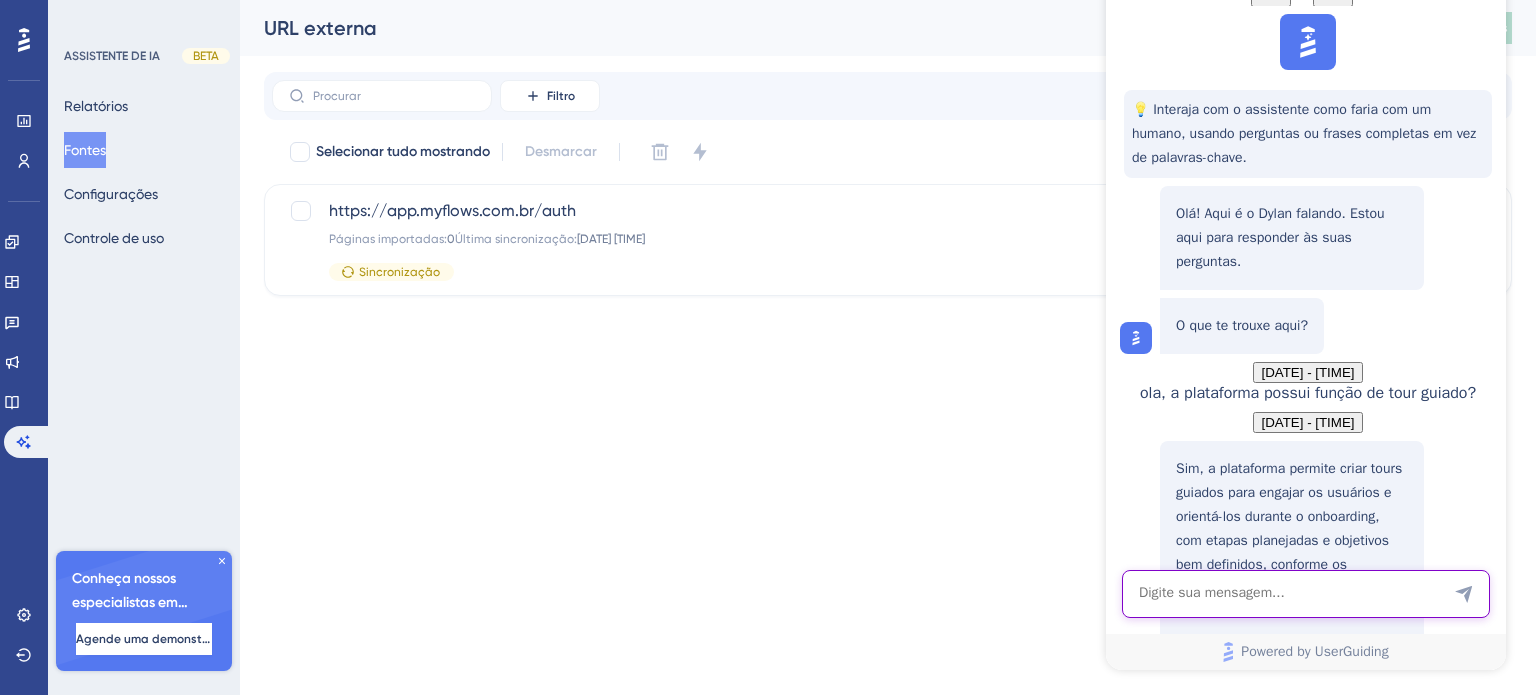 click at bounding box center (1306, 594) 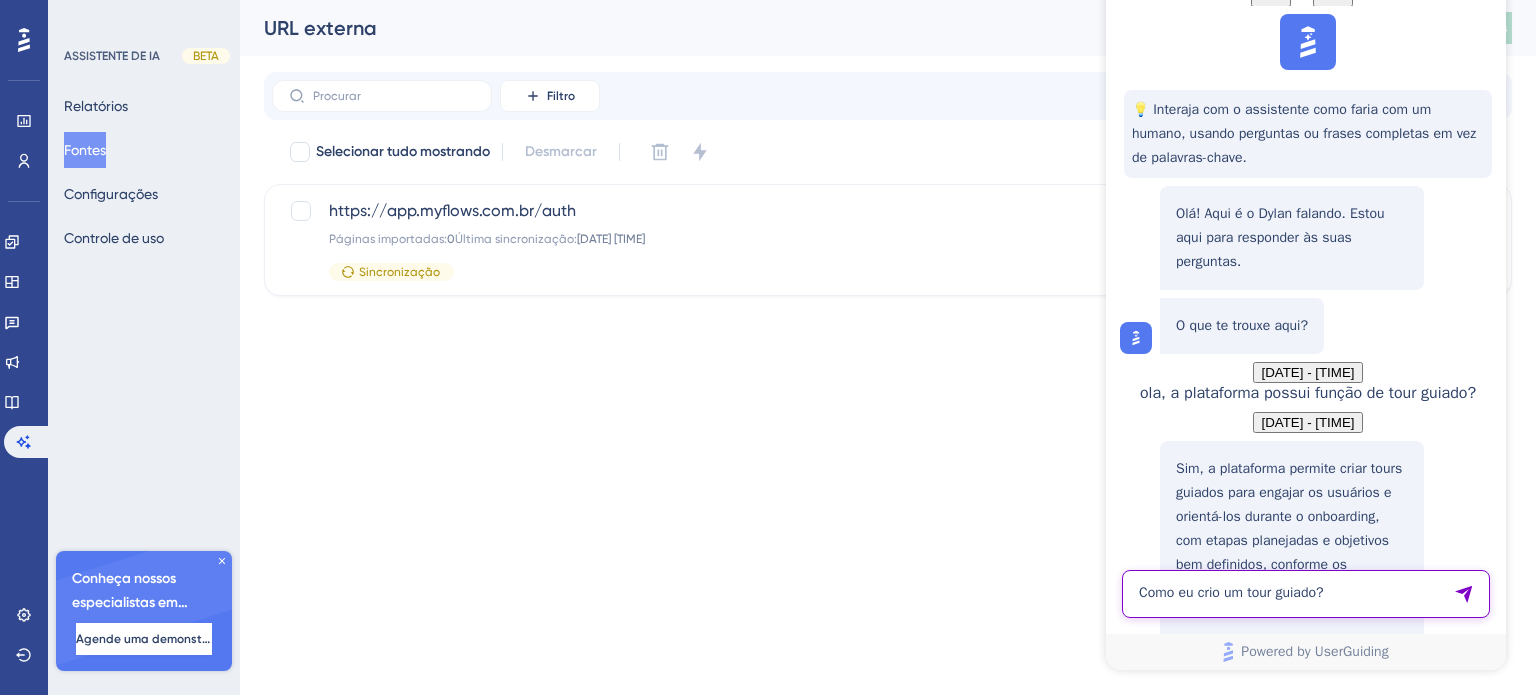 type on "Como eu crio um tour guiado?" 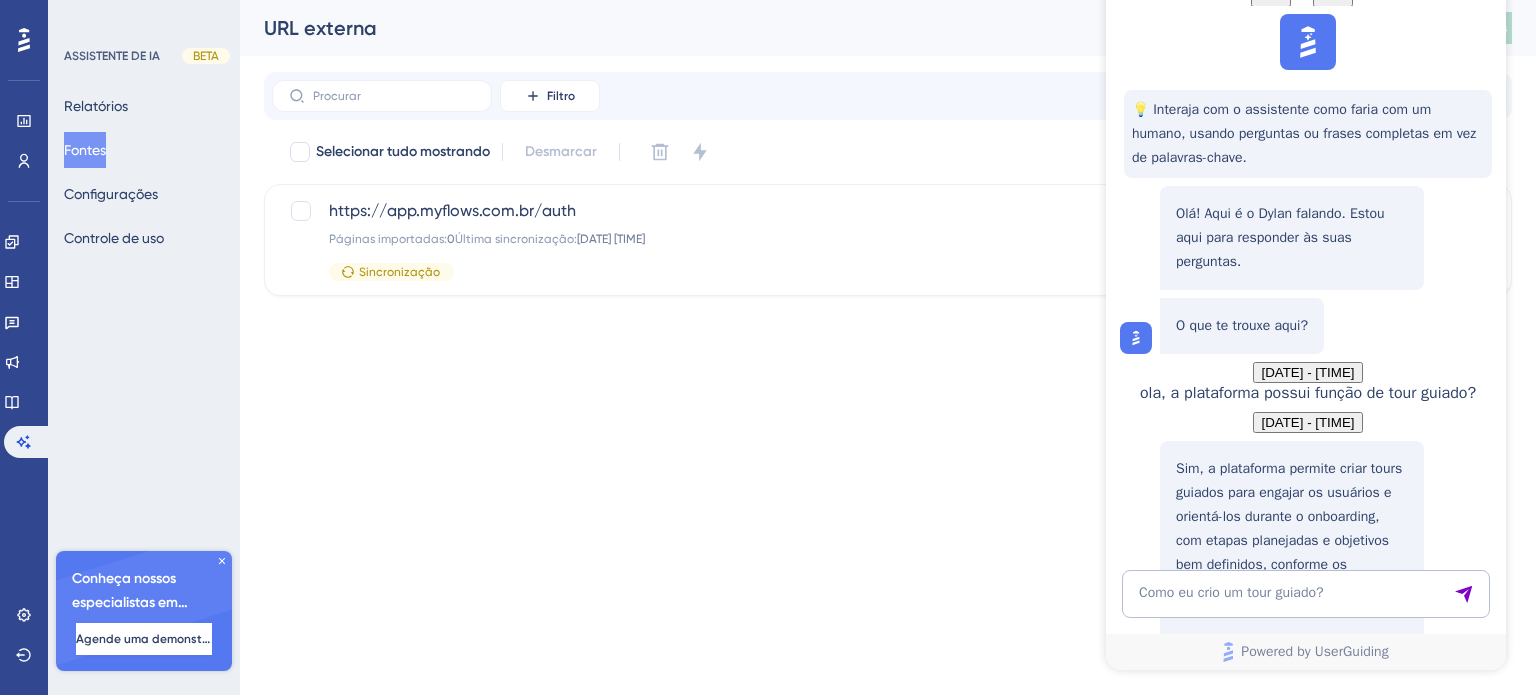 type 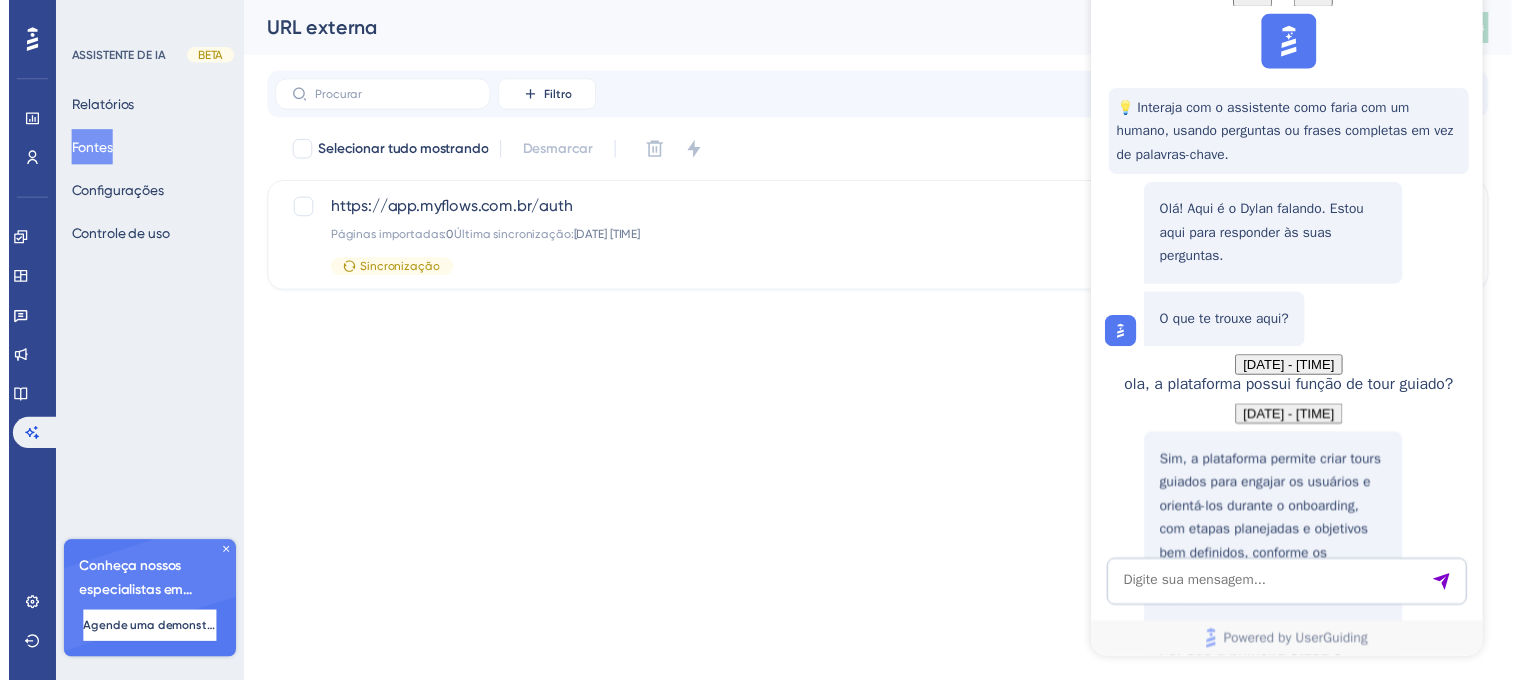 scroll, scrollTop: 868, scrollLeft: 0, axis: vertical 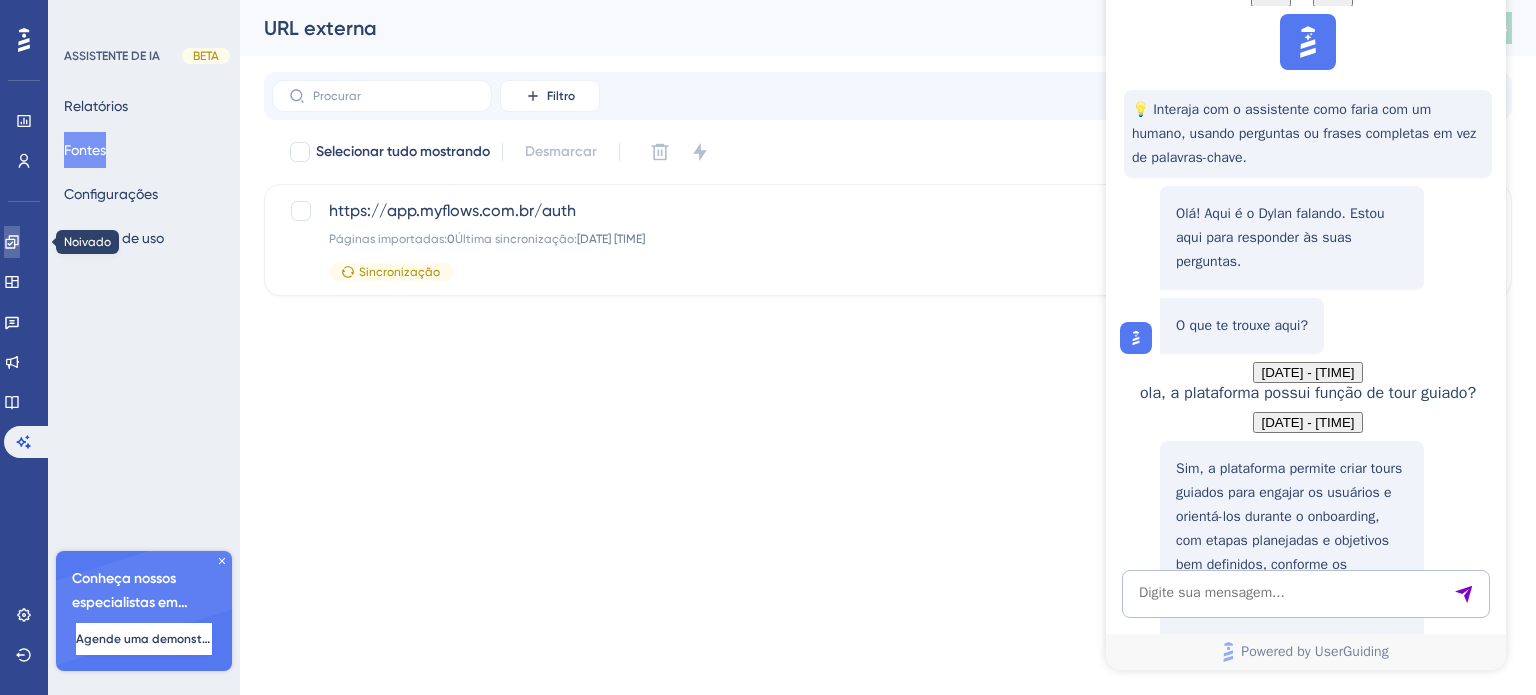 click 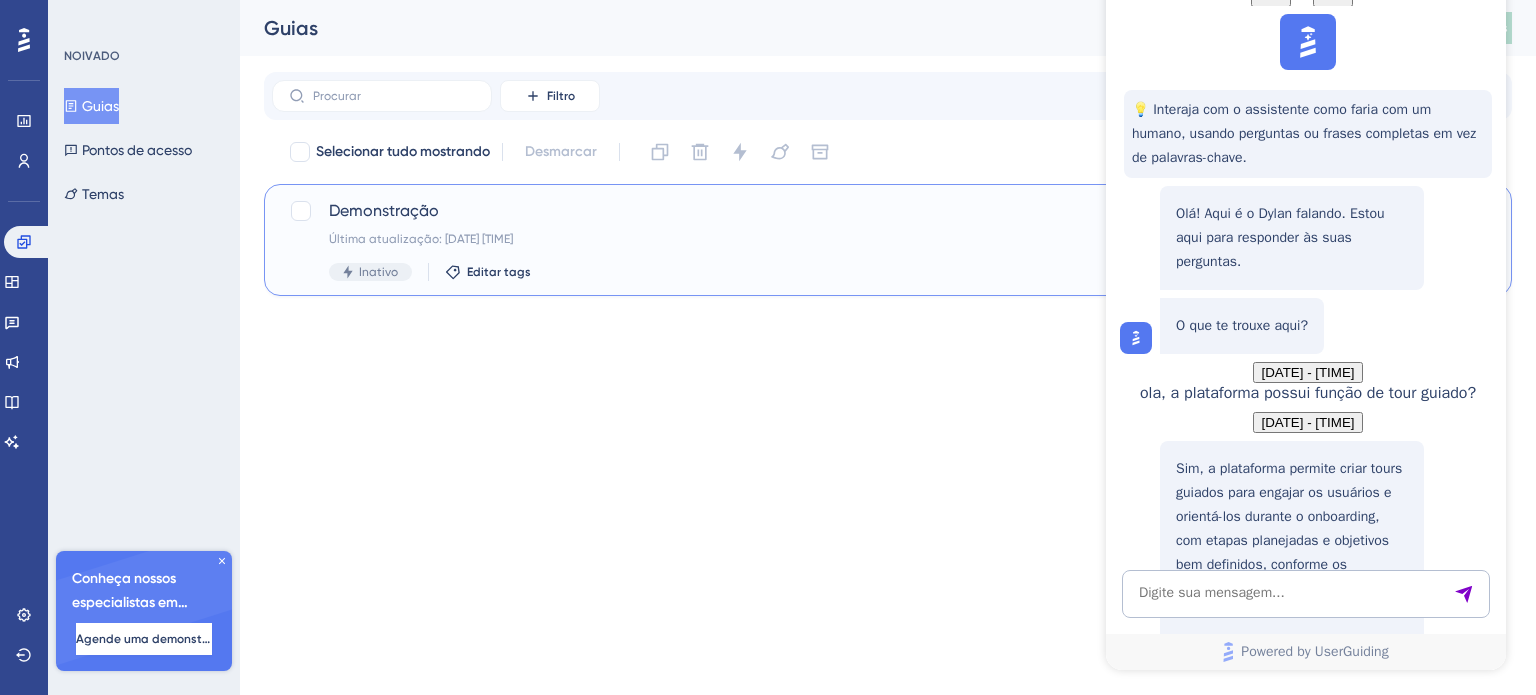 click on "Demonstração" at bounding box center [808, 211] 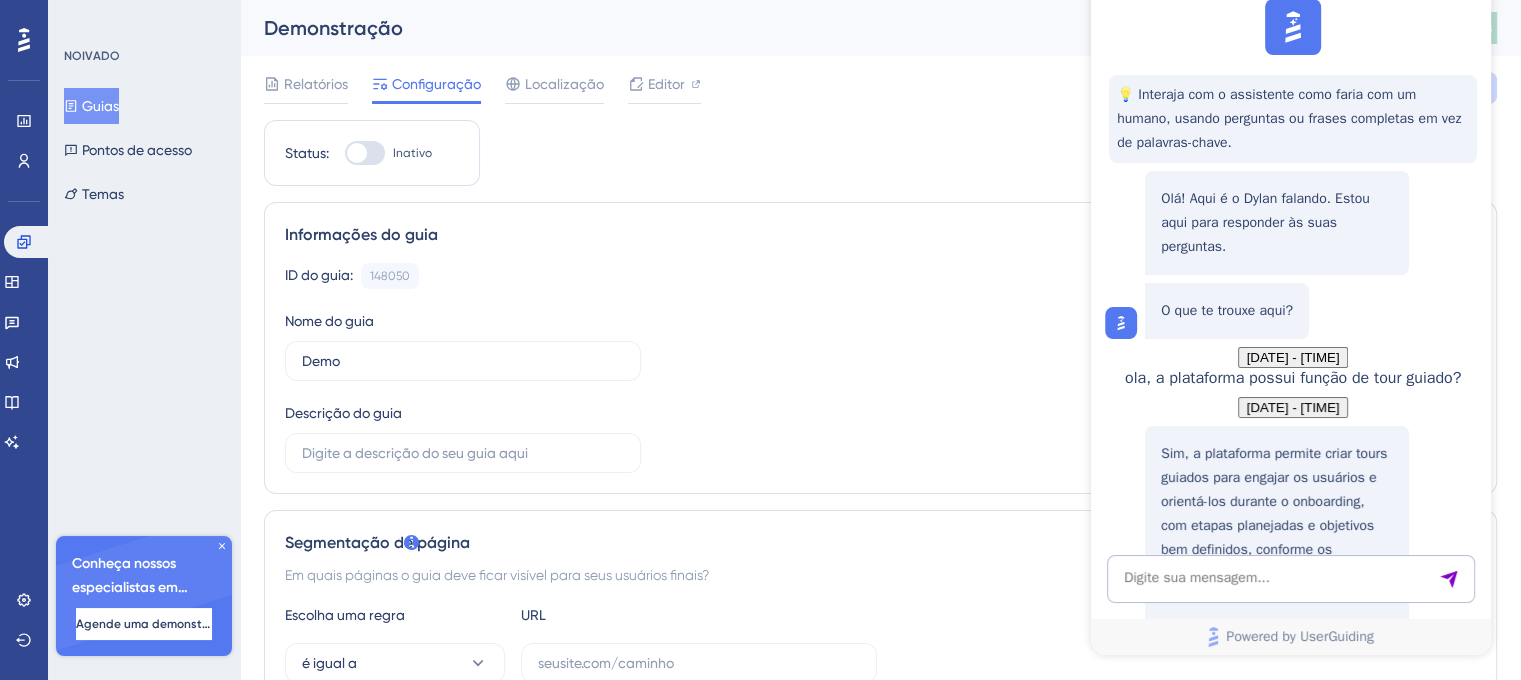 scroll, scrollTop: 768, scrollLeft: 0, axis: vertical 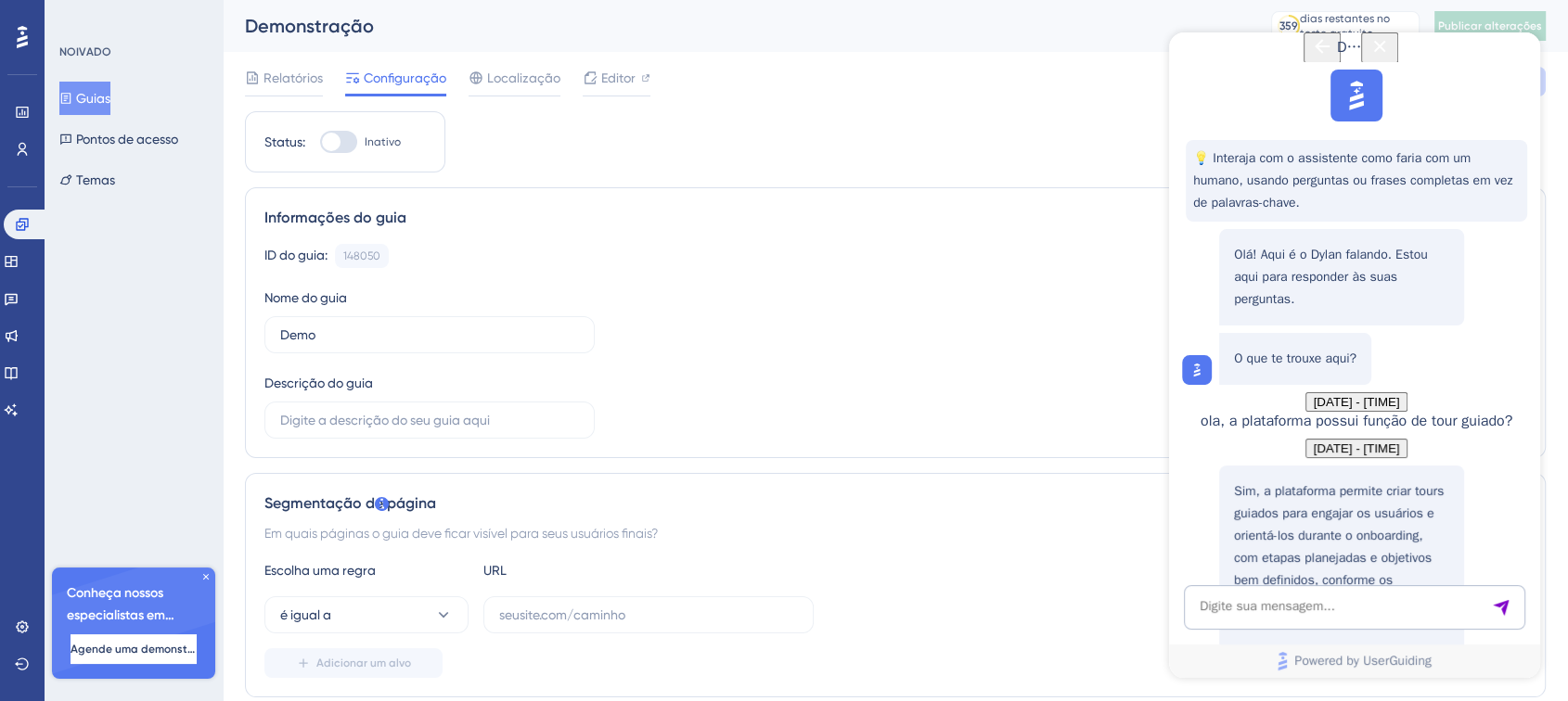 click 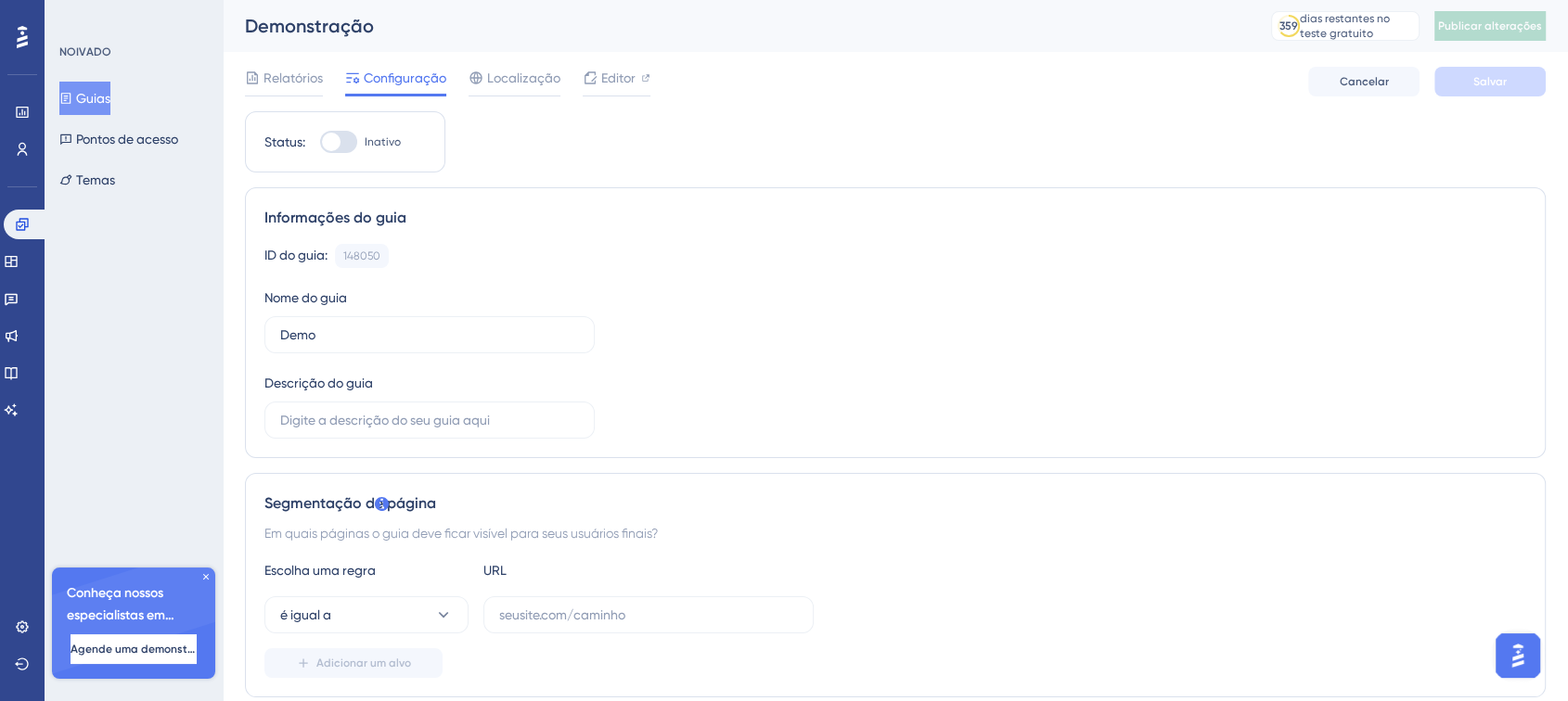 scroll, scrollTop: 0, scrollLeft: 0, axis: both 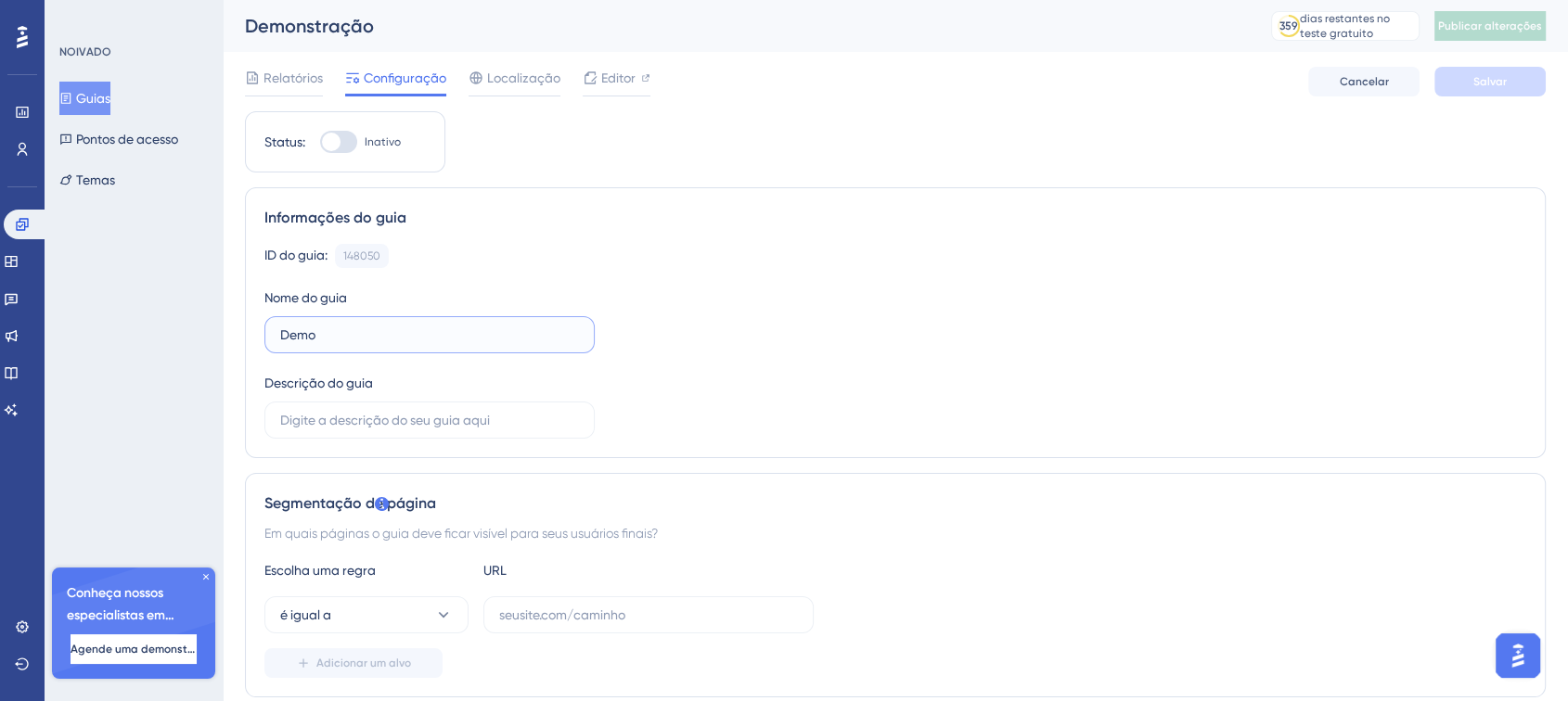 click on "Demo" at bounding box center (430, 335) 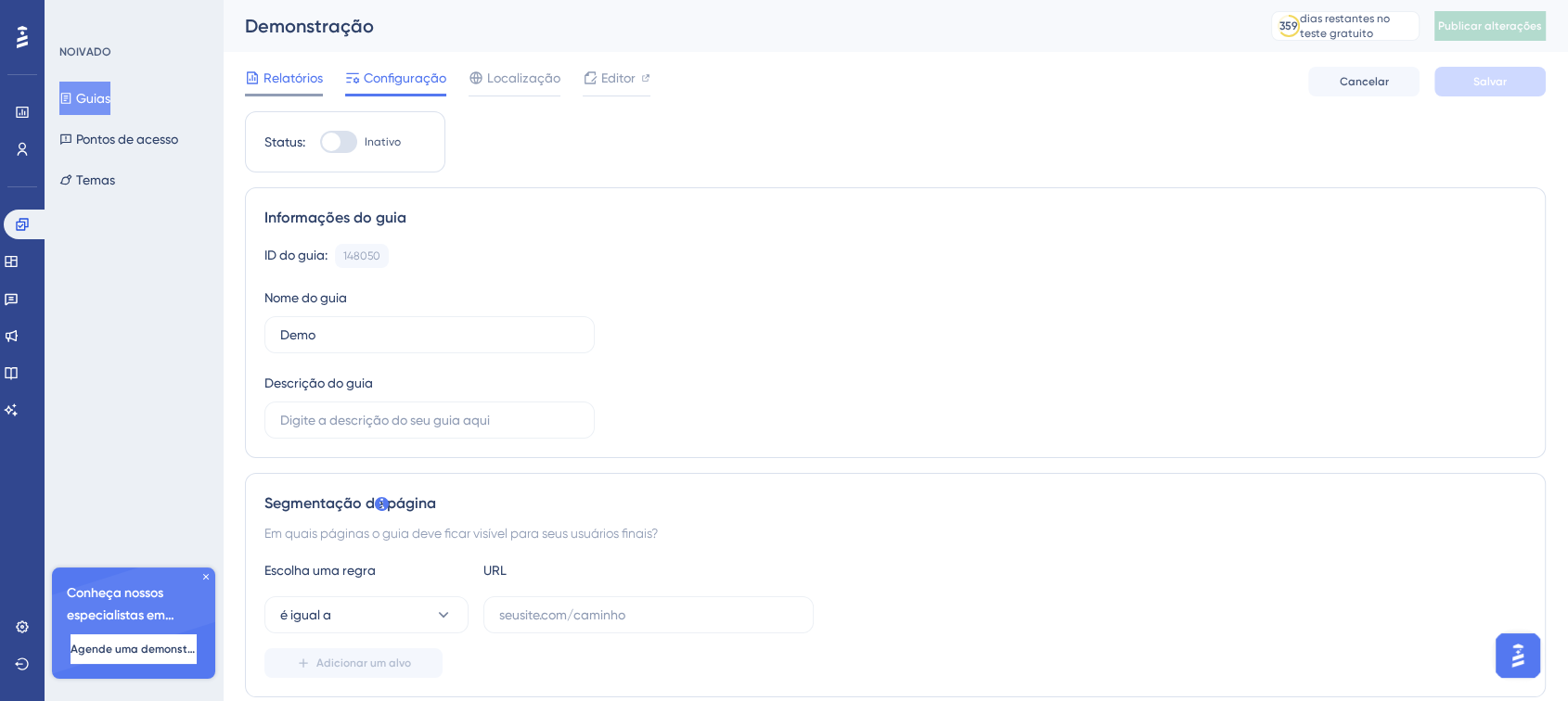 click on "Relatórios" at bounding box center (293, 78) 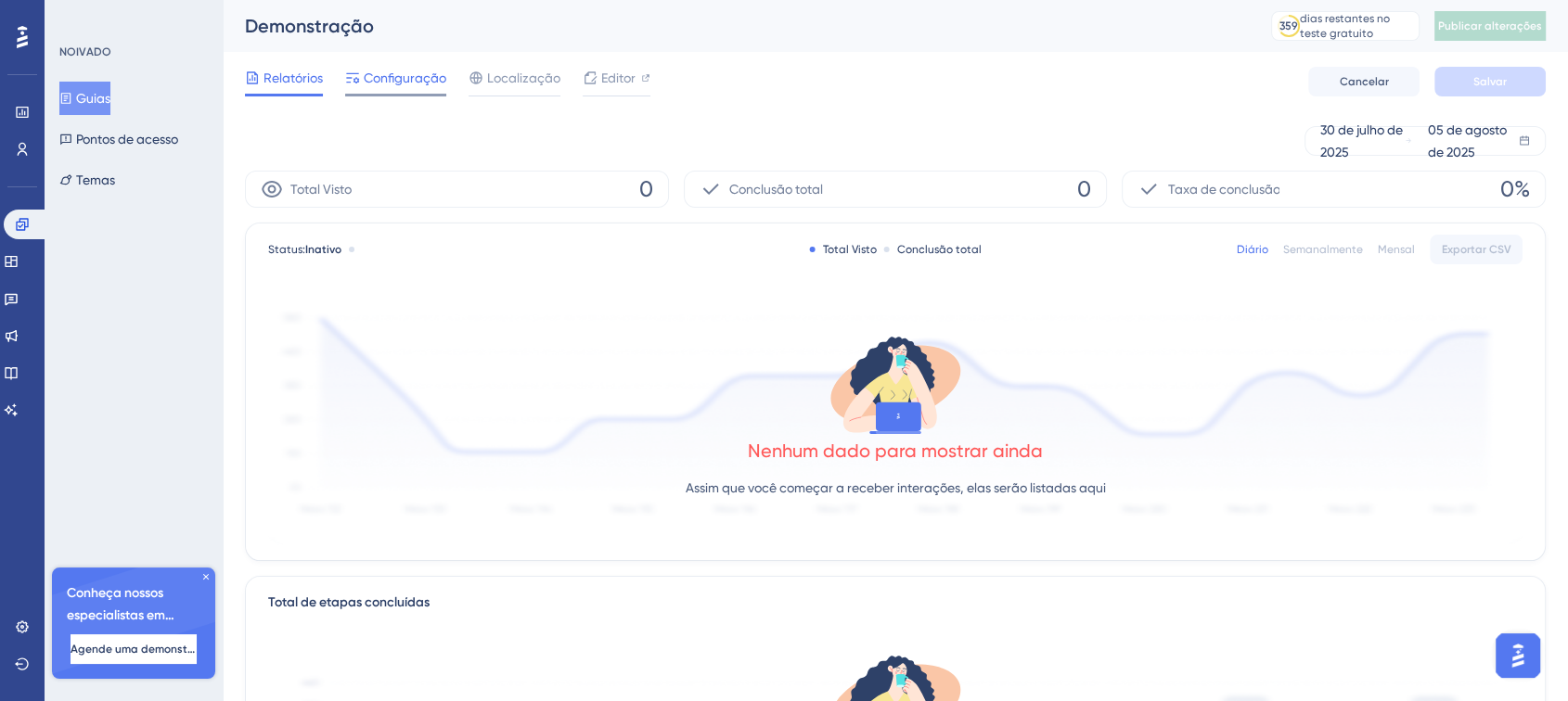 click on "Configuração" at bounding box center [405, 78] 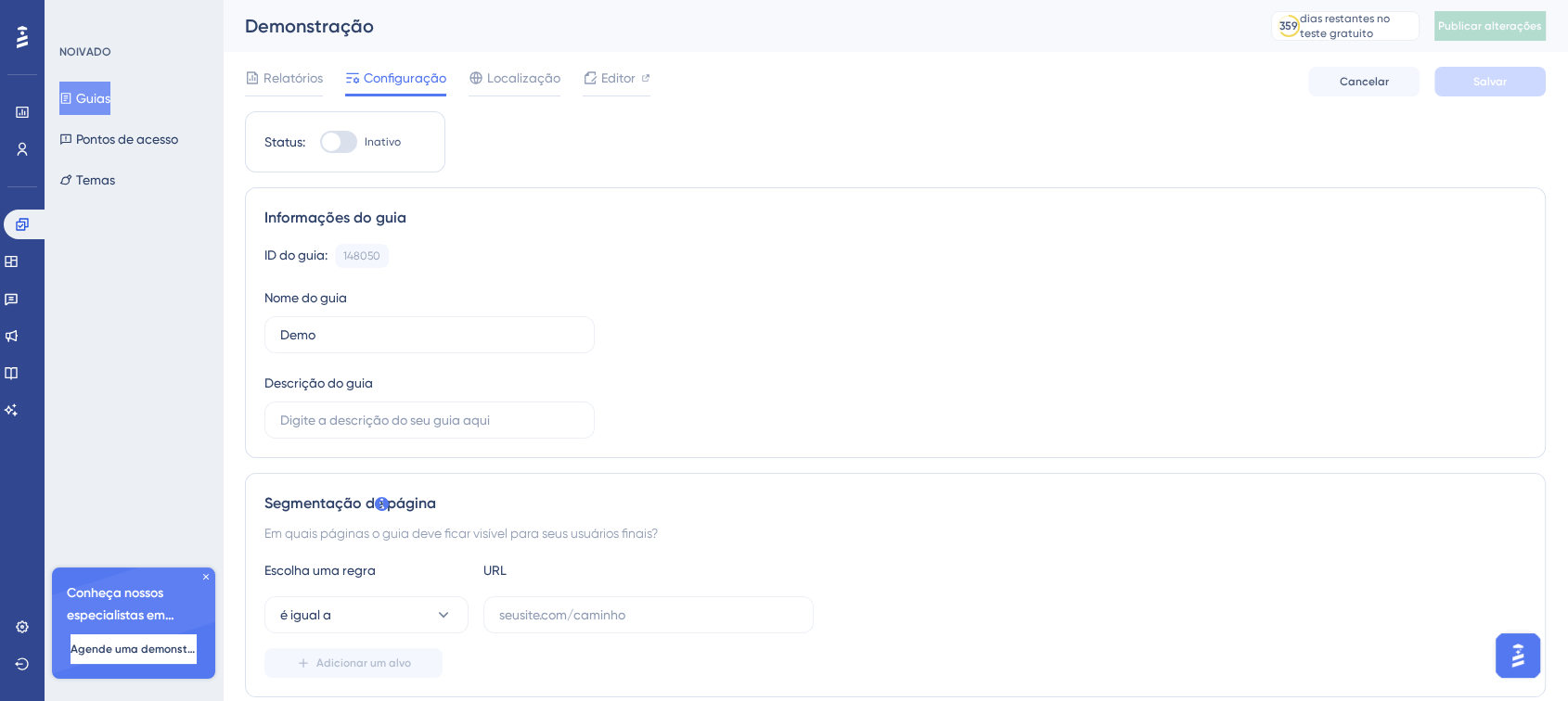 click at bounding box center [339, 142] 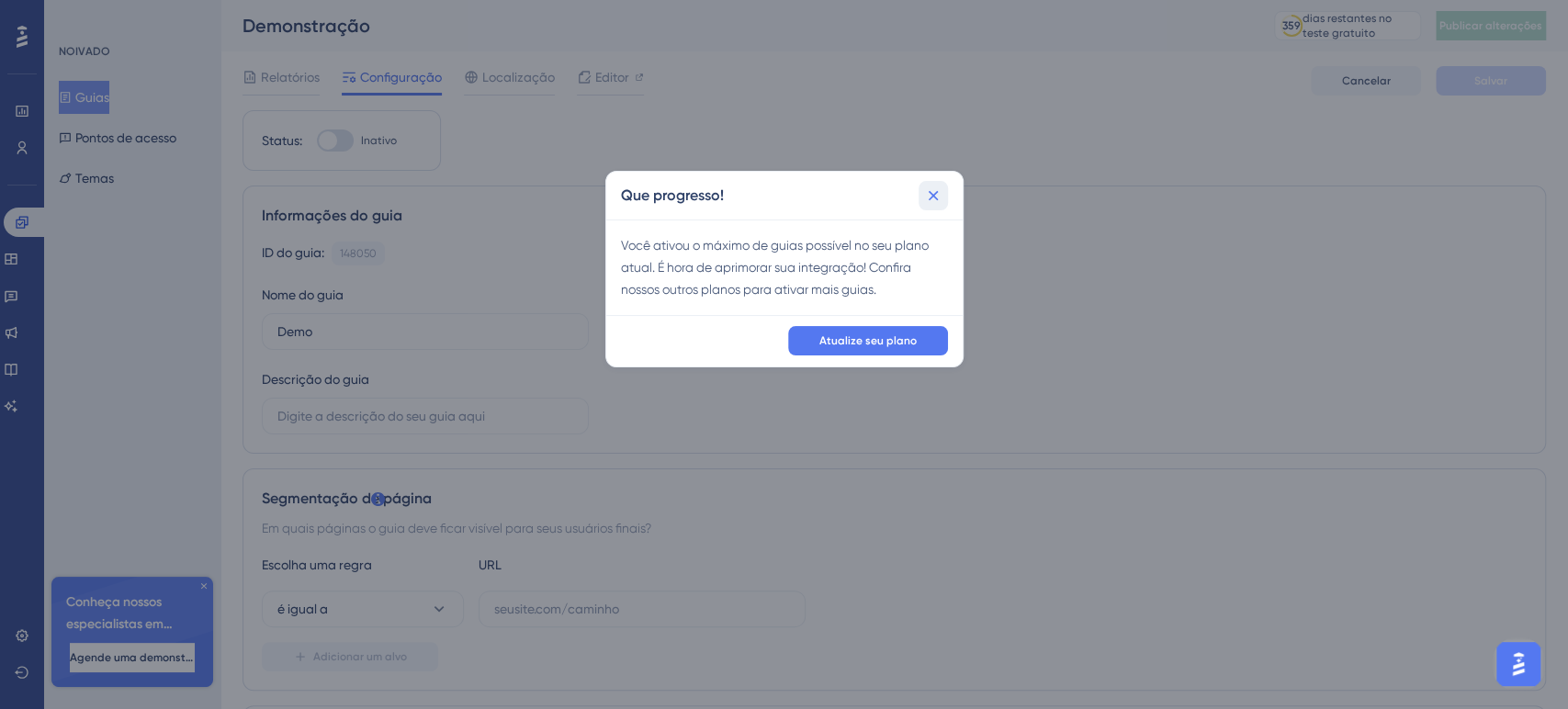 click 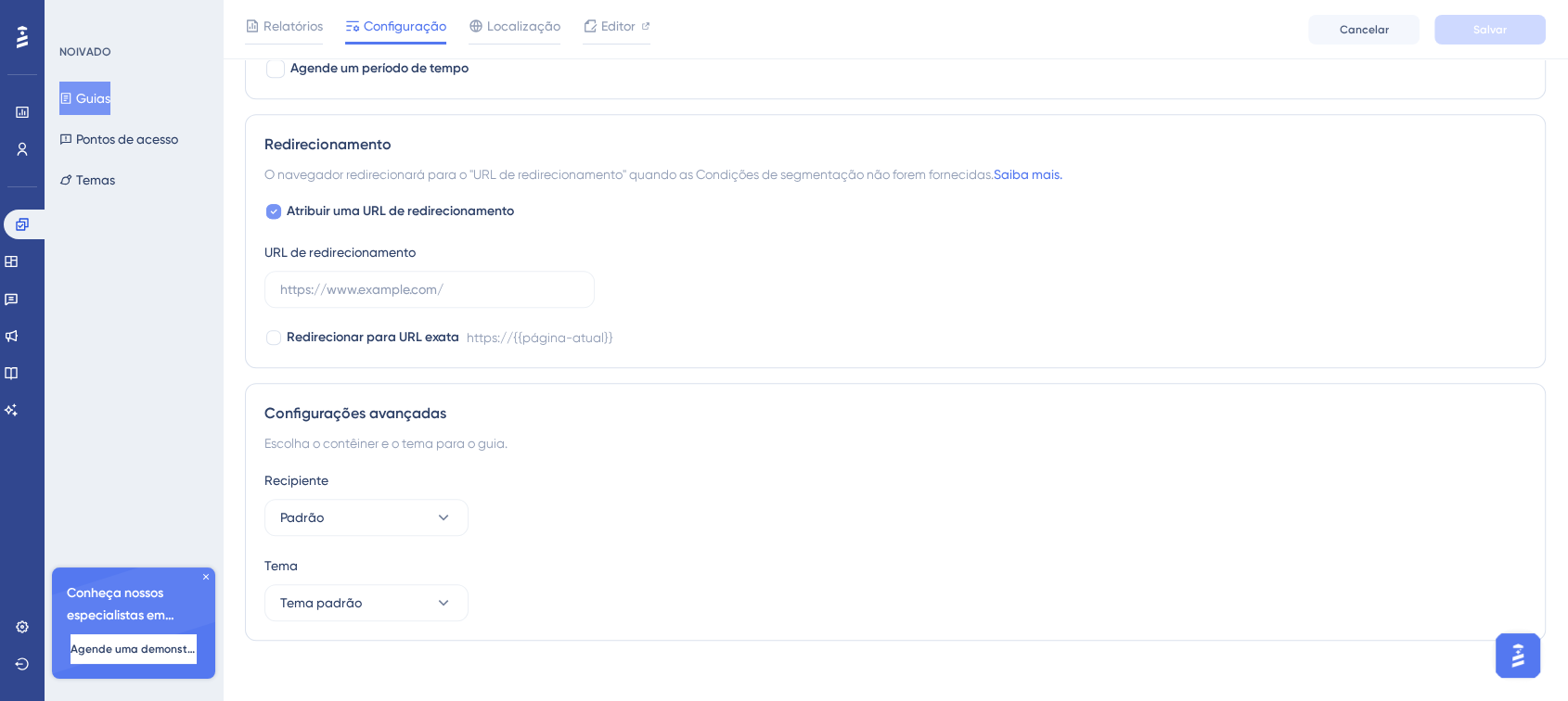 scroll, scrollTop: 1273, scrollLeft: 0, axis: vertical 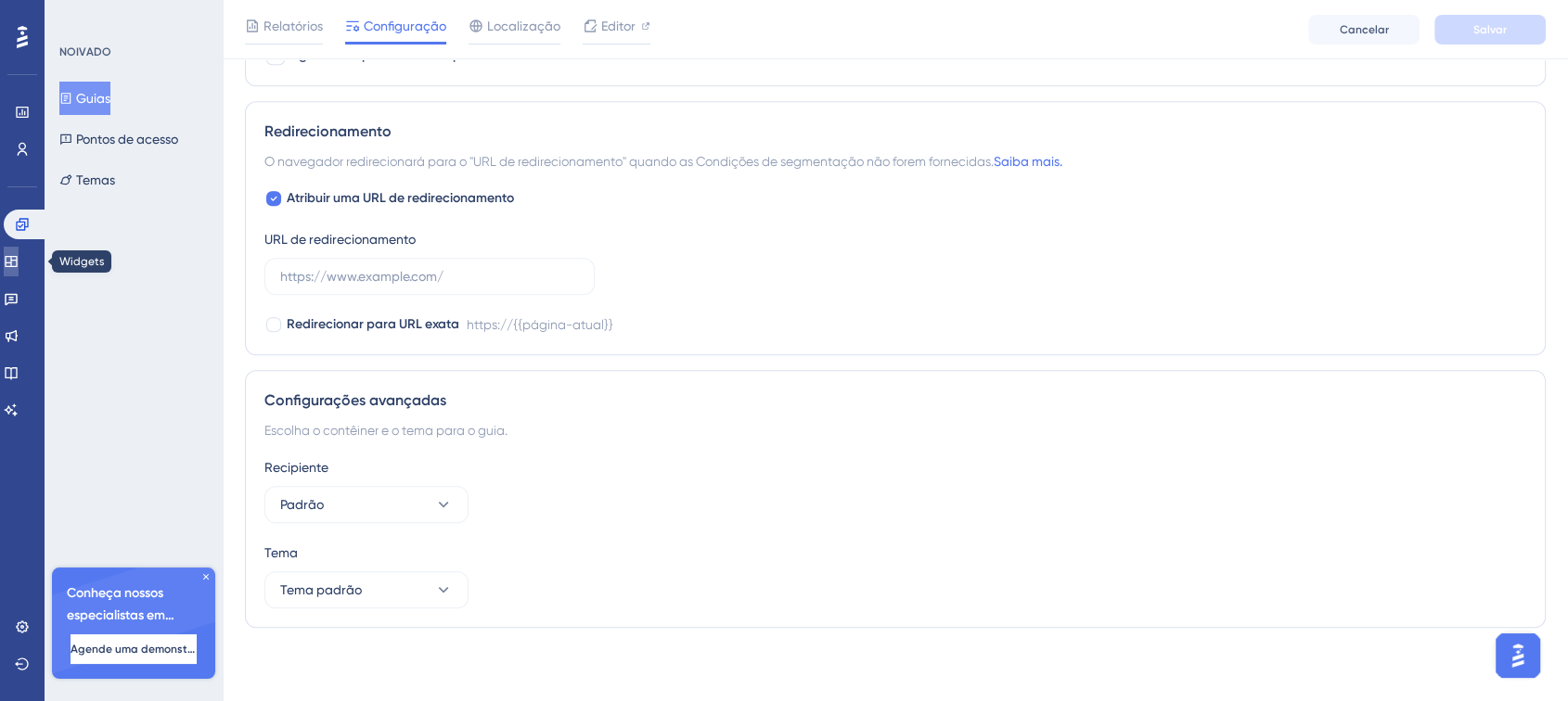 click 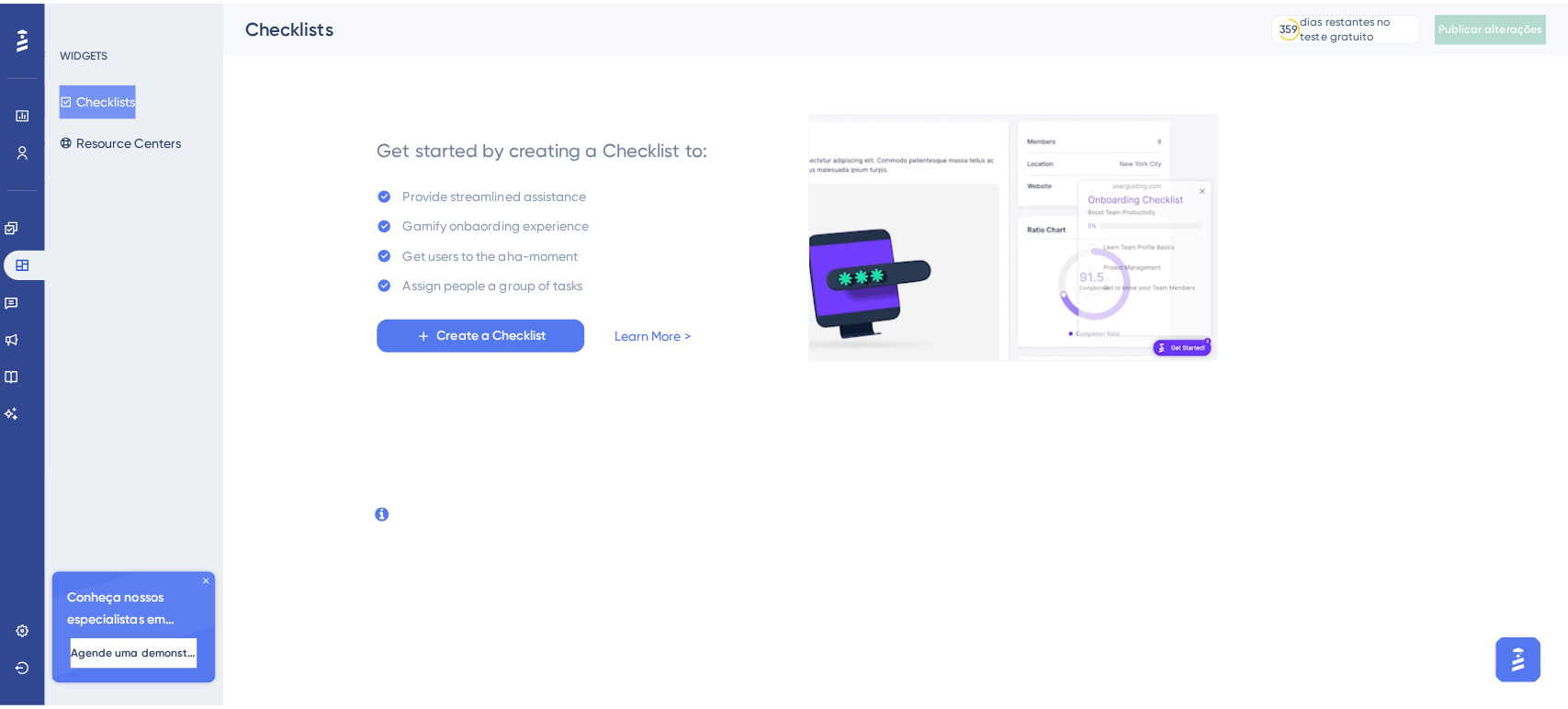 scroll, scrollTop: 0, scrollLeft: 0, axis: both 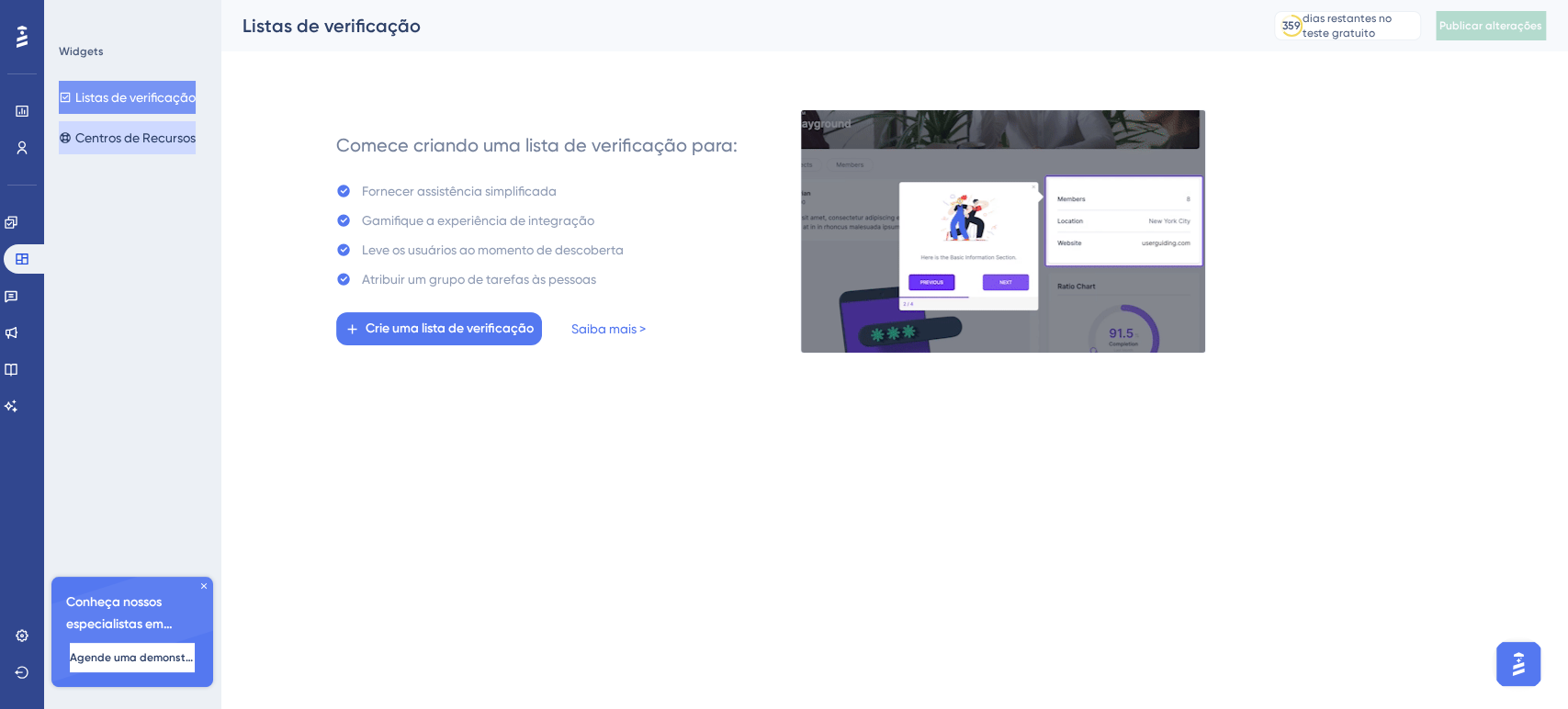 click on "Centros de Recursos" at bounding box center (135, 138) 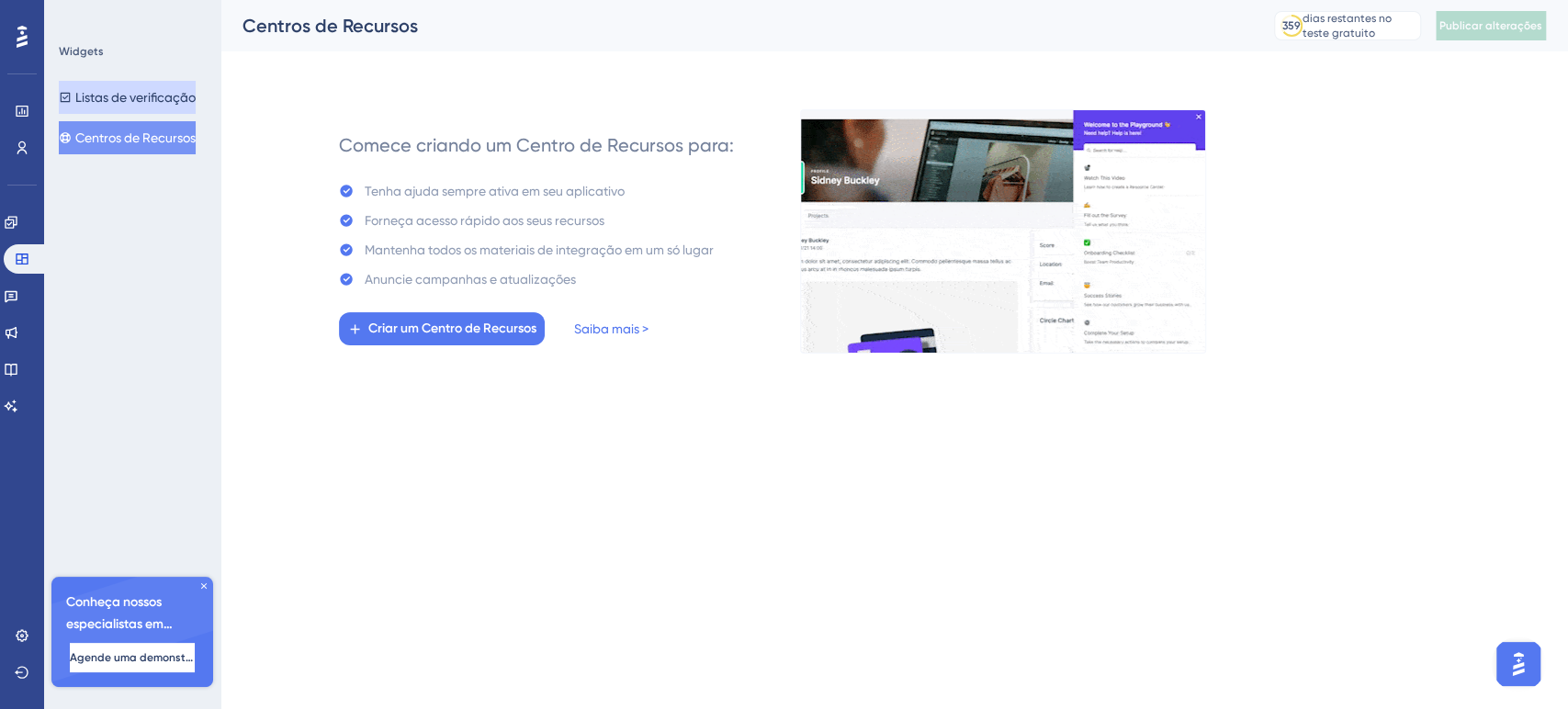 click on "Listas de verificação" at bounding box center (135, 97) 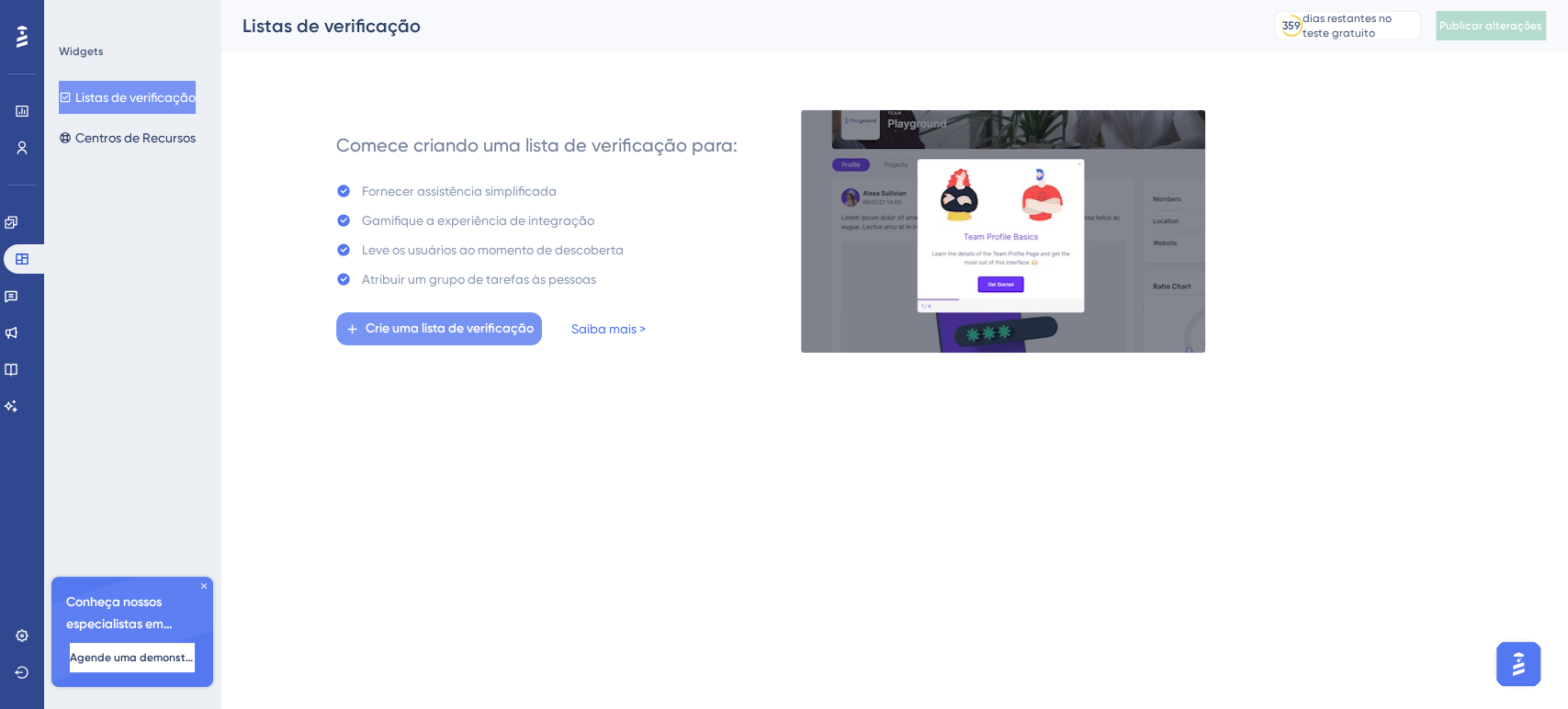 click on "Crie uma lista de verificação" at bounding box center (449, 328) 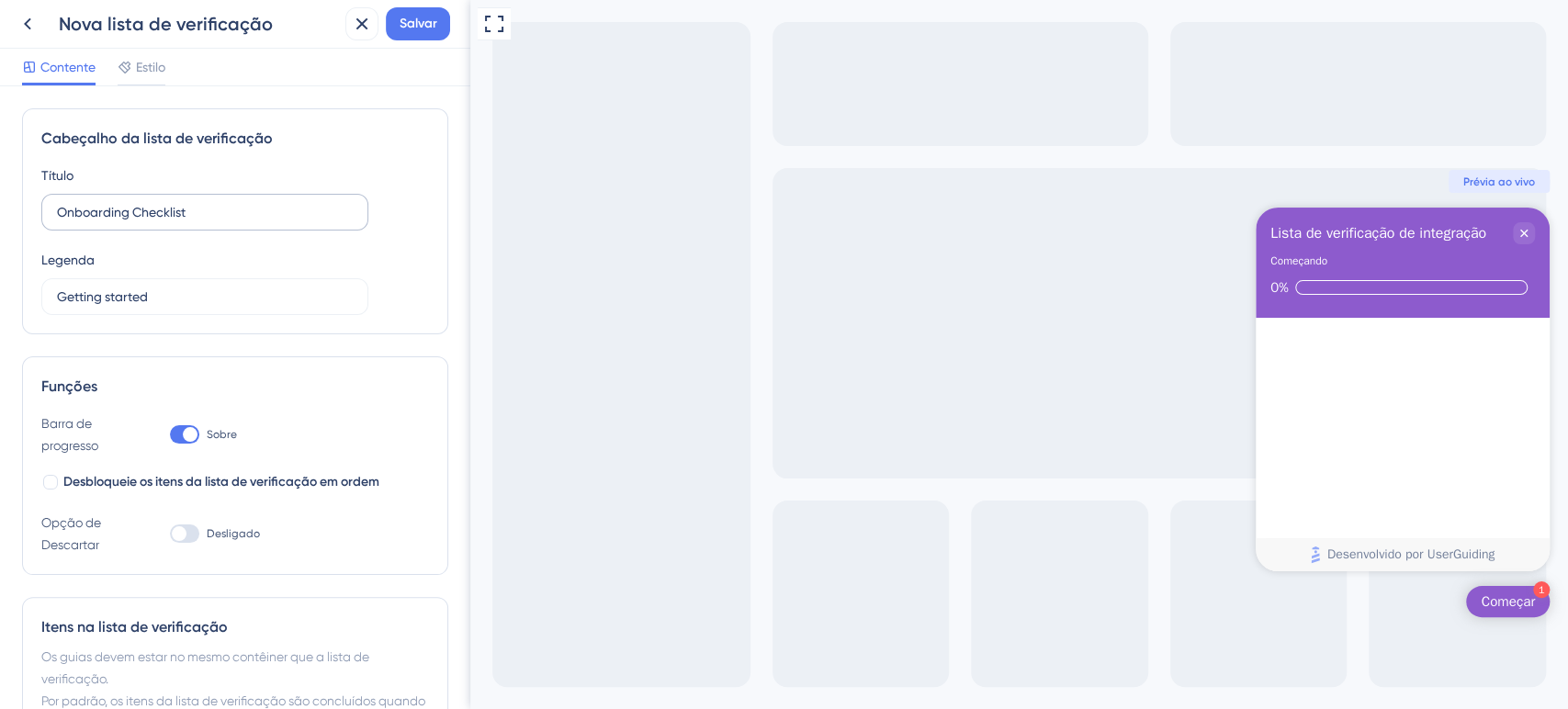 scroll, scrollTop: 0, scrollLeft: 0, axis: both 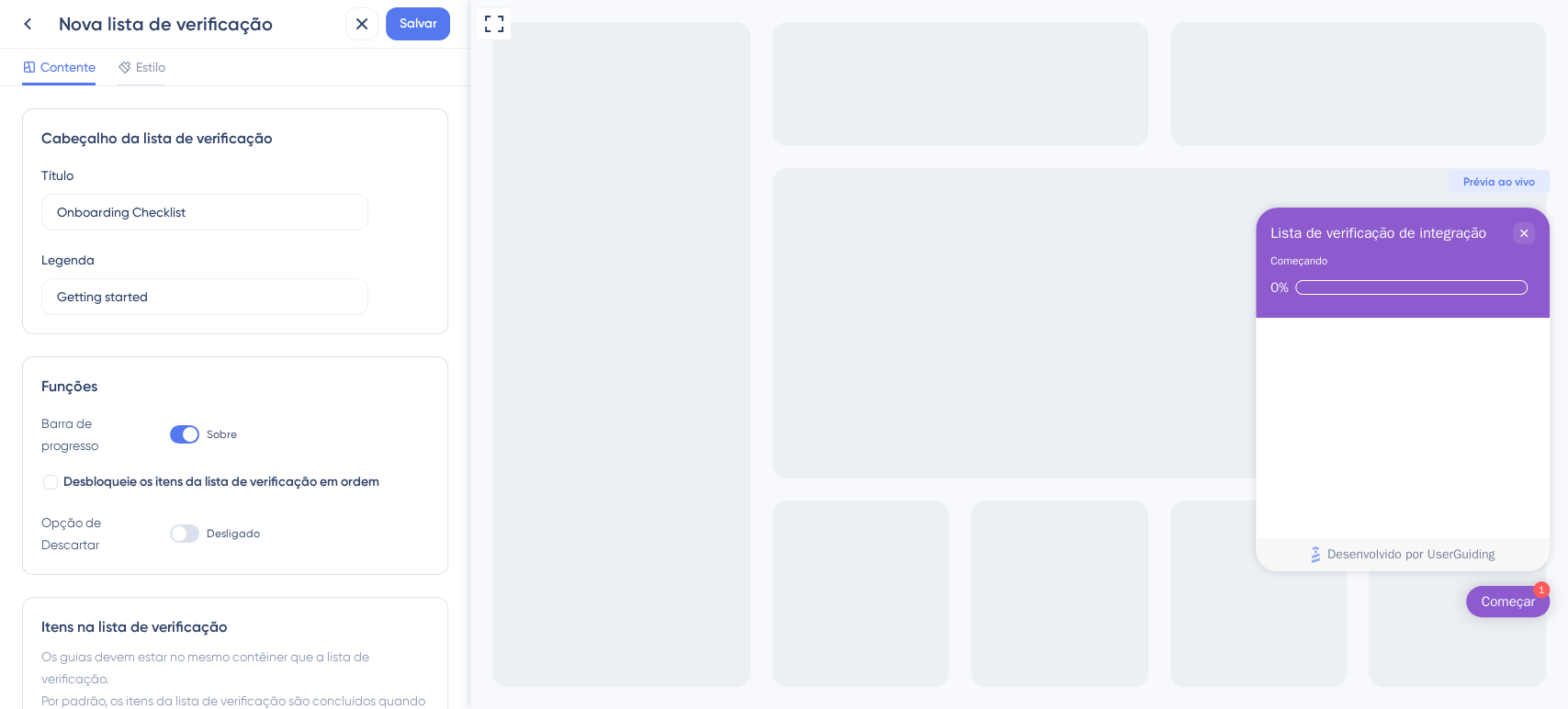 click on "Começar" at bounding box center [1507, 602] 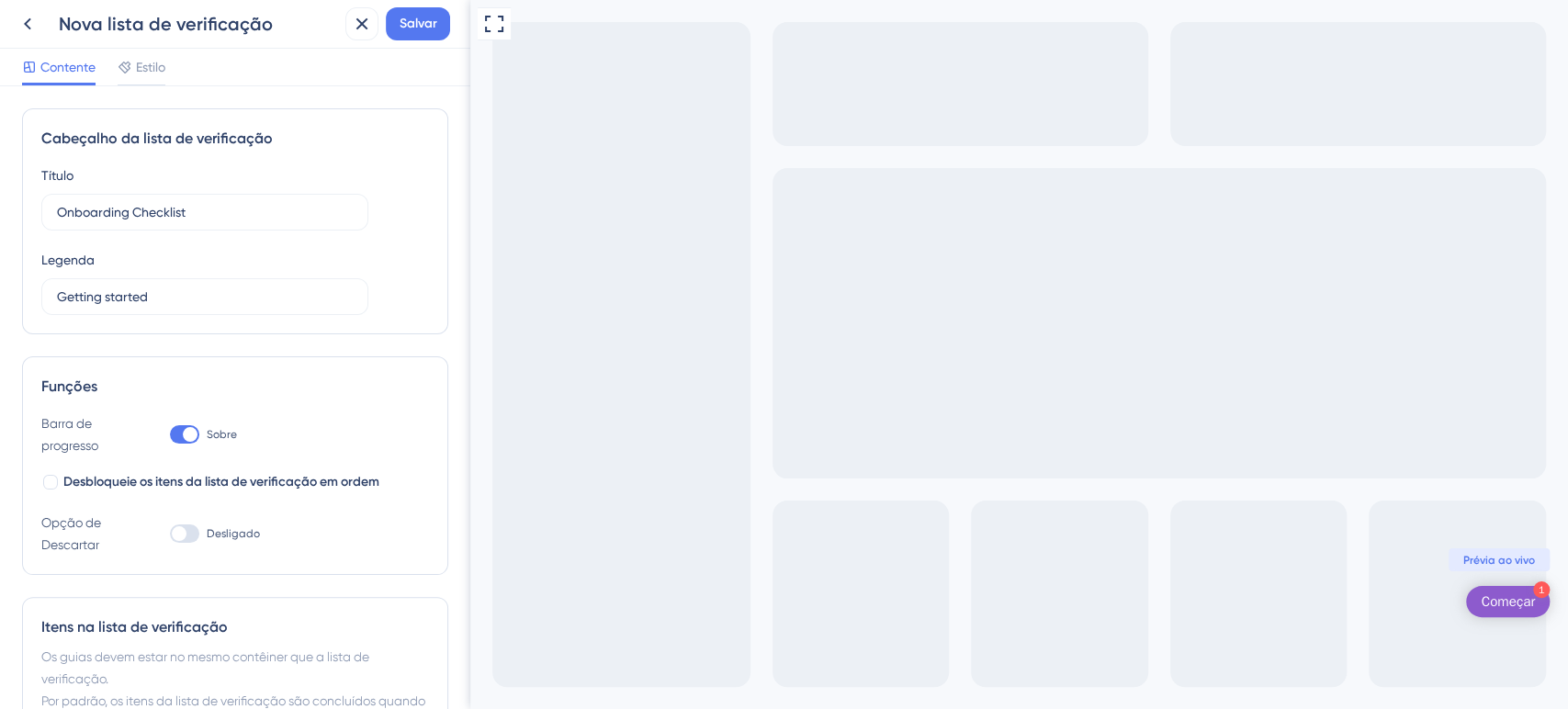 click on "Começar" at bounding box center (1507, 602) 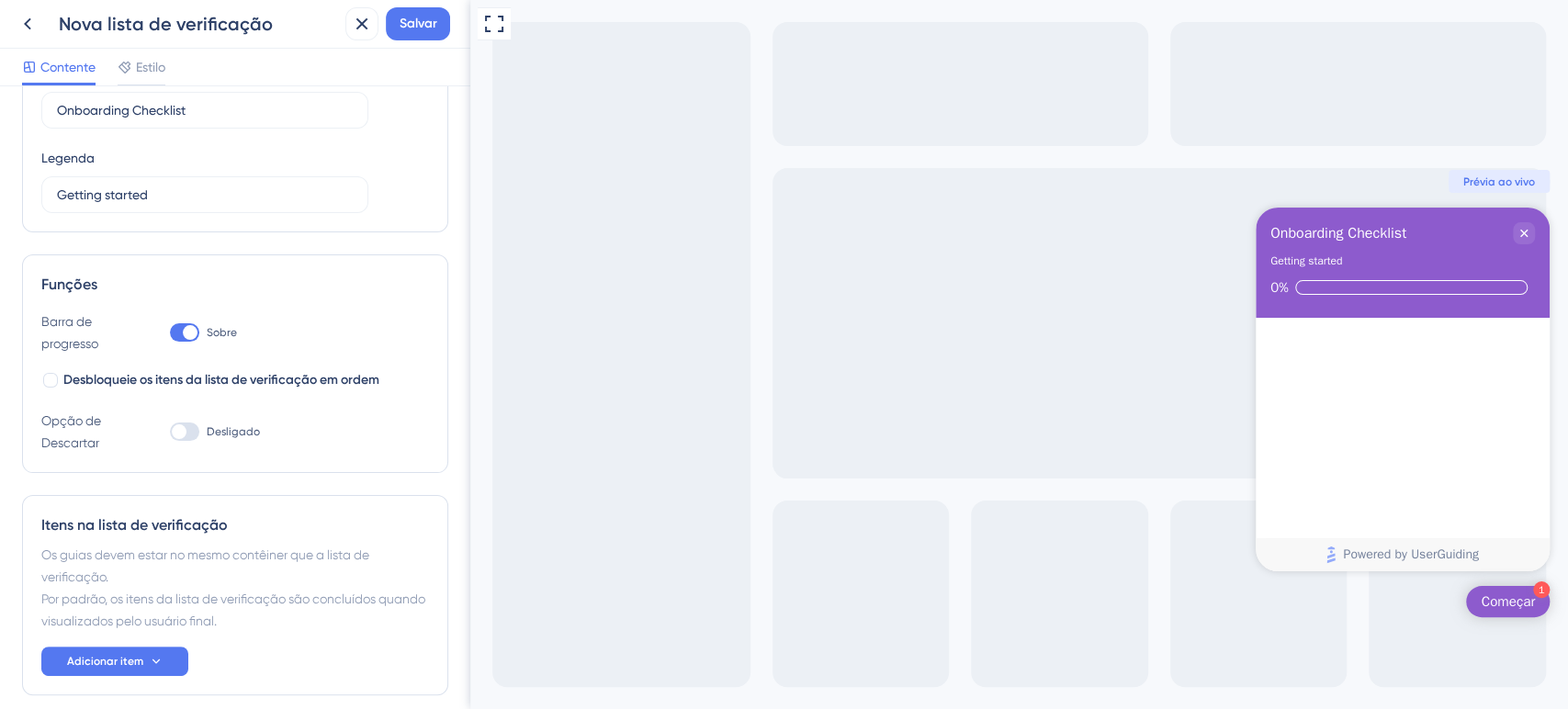 scroll, scrollTop: 183, scrollLeft: 0, axis: vertical 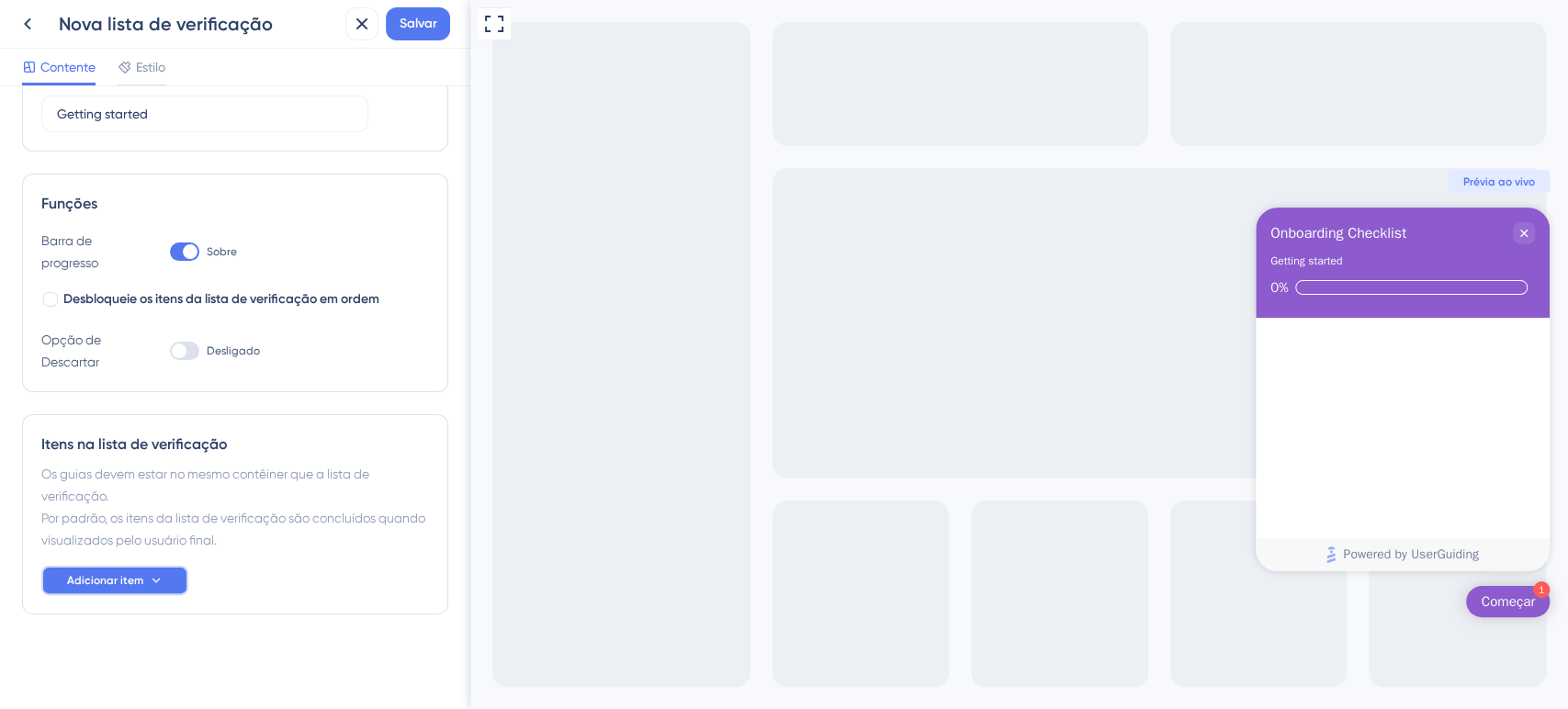 click 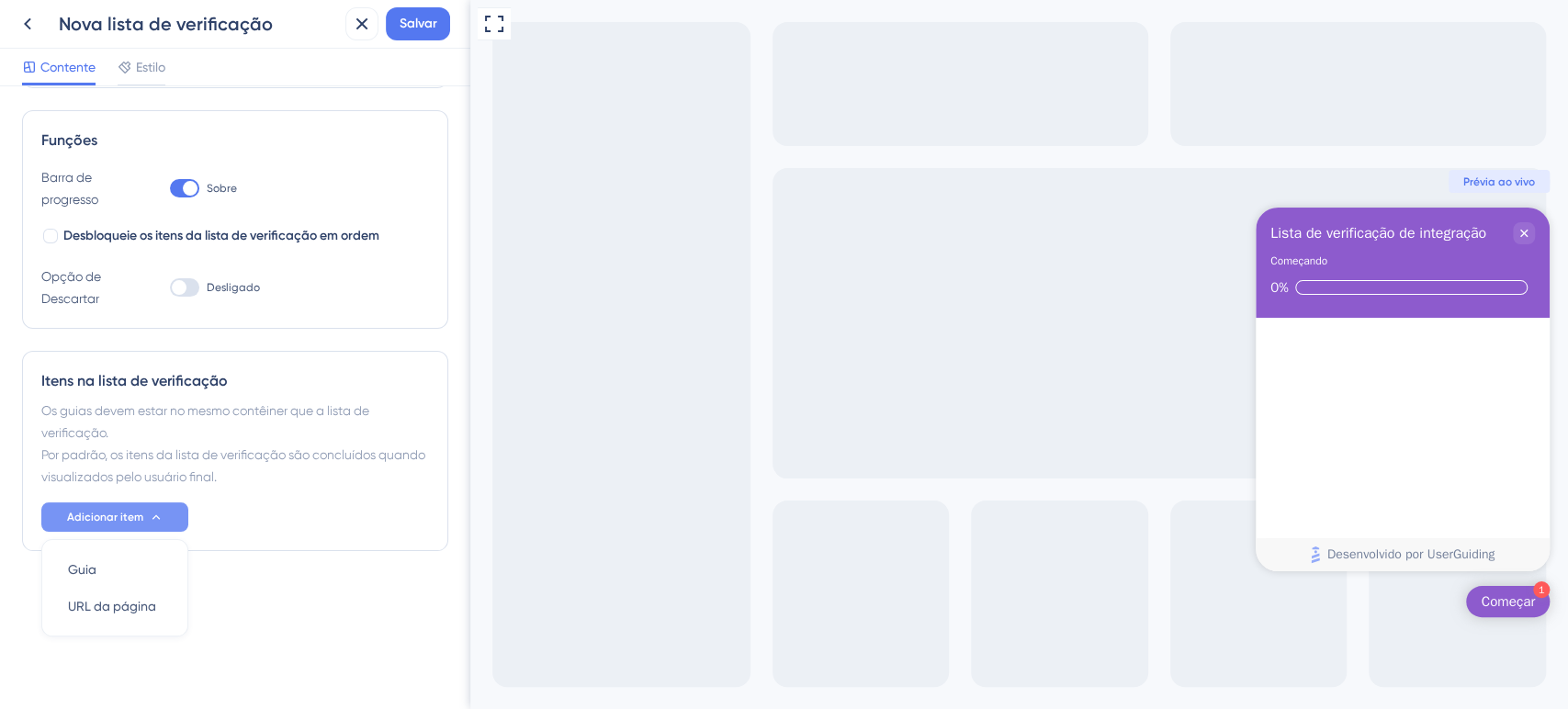 scroll, scrollTop: 245, scrollLeft: 0, axis: vertical 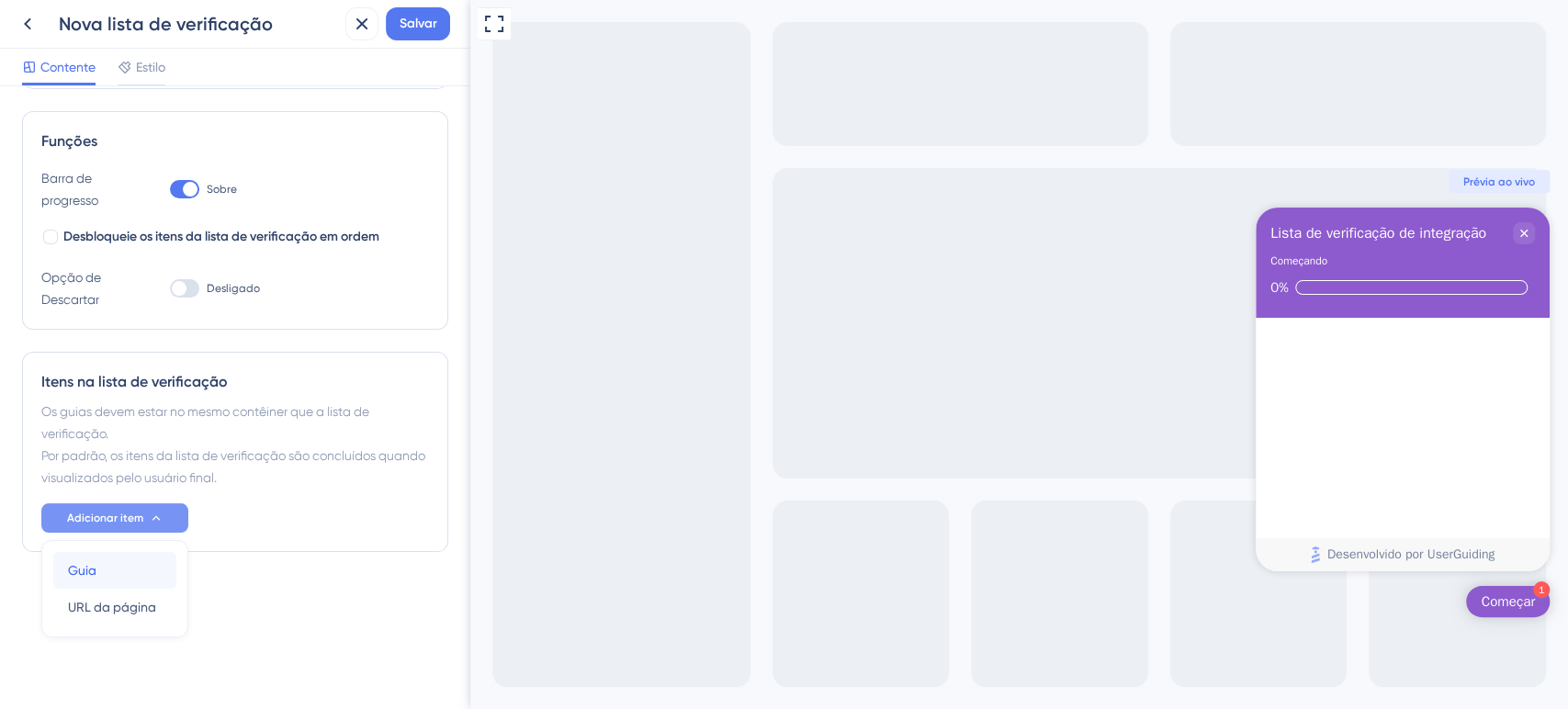 click on "Guia Guia" at bounding box center [115, 570] 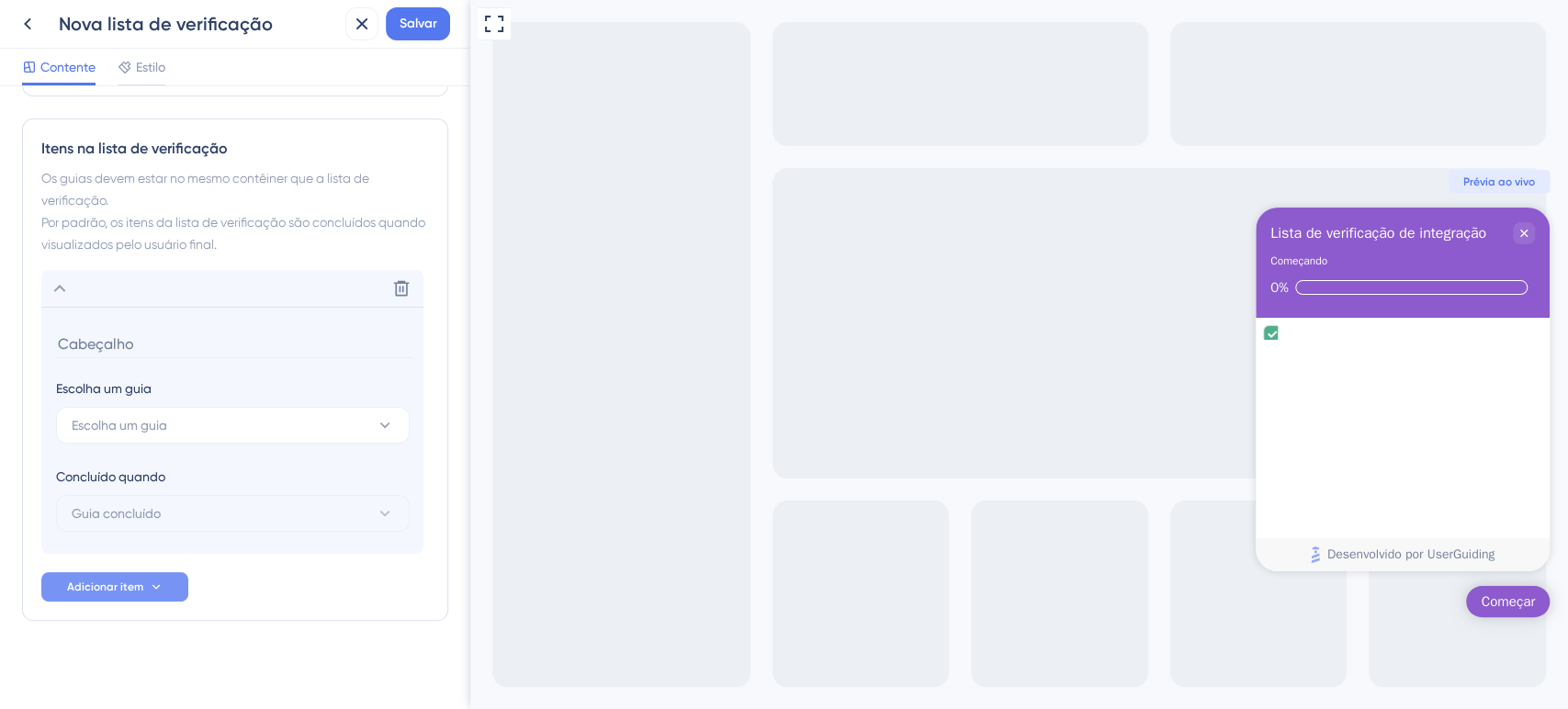 scroll, scrollTop: 485, scrollLeft: 0, axis: vertical 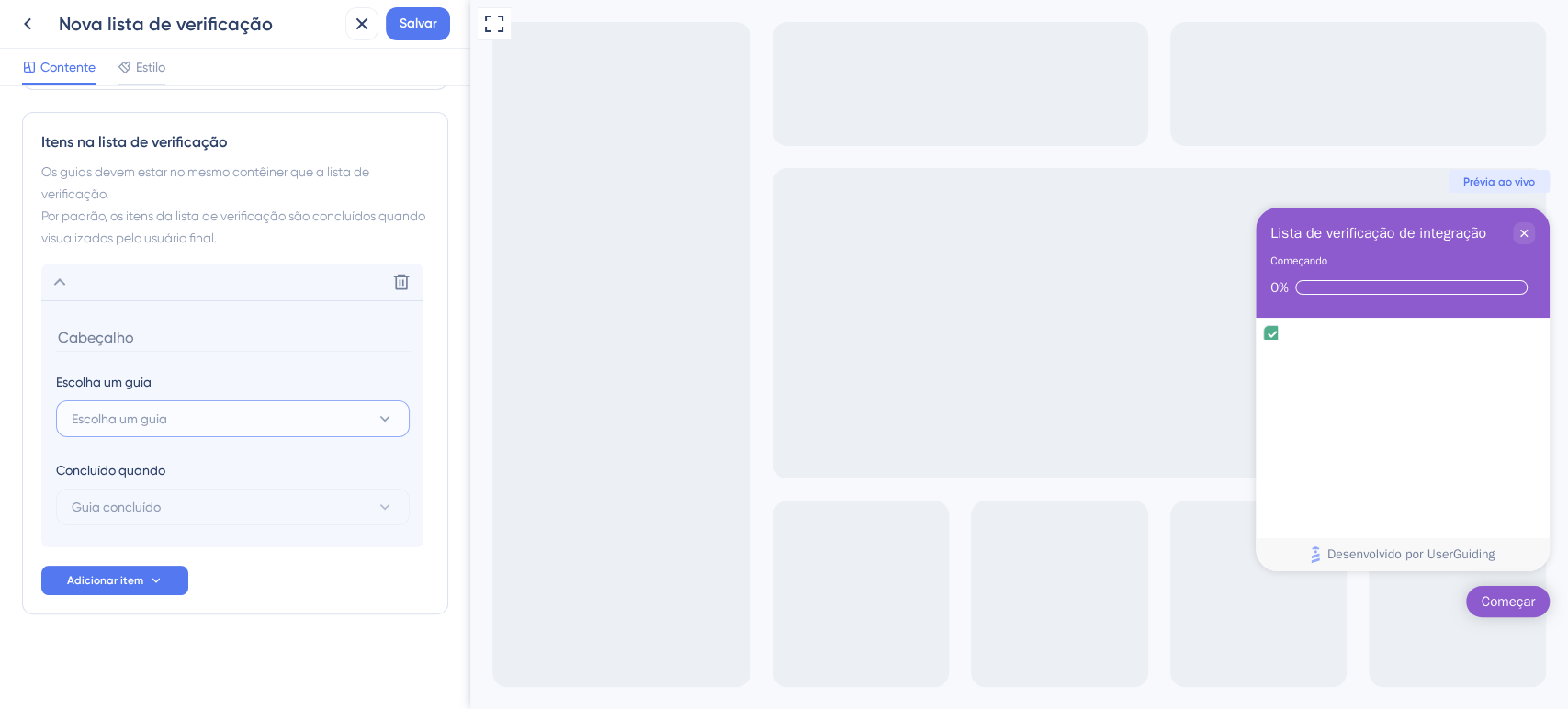click on "Escolha um guia" at bounding box center (119, 419) 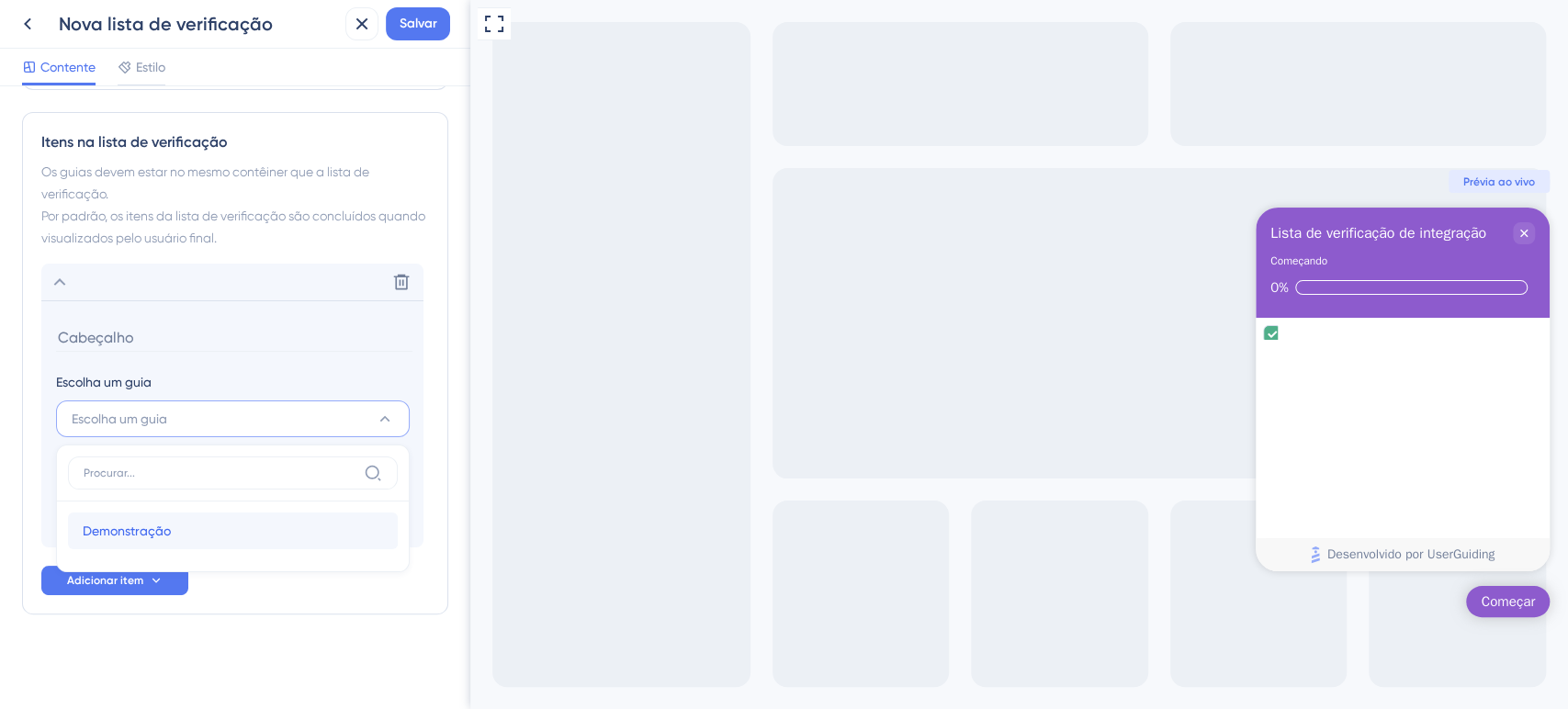 click on "Demonstração" at bounding box center (127, 531) 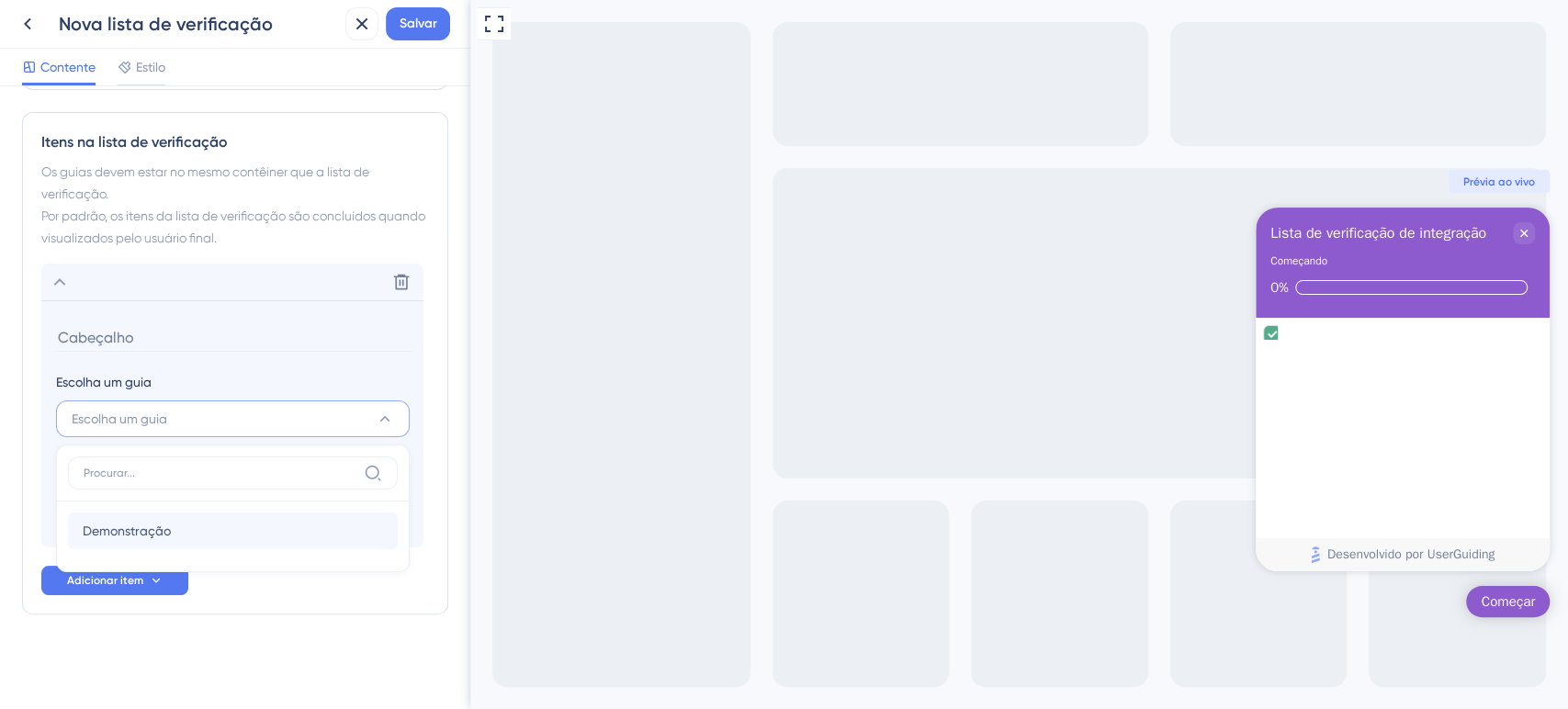 type on "Demo" 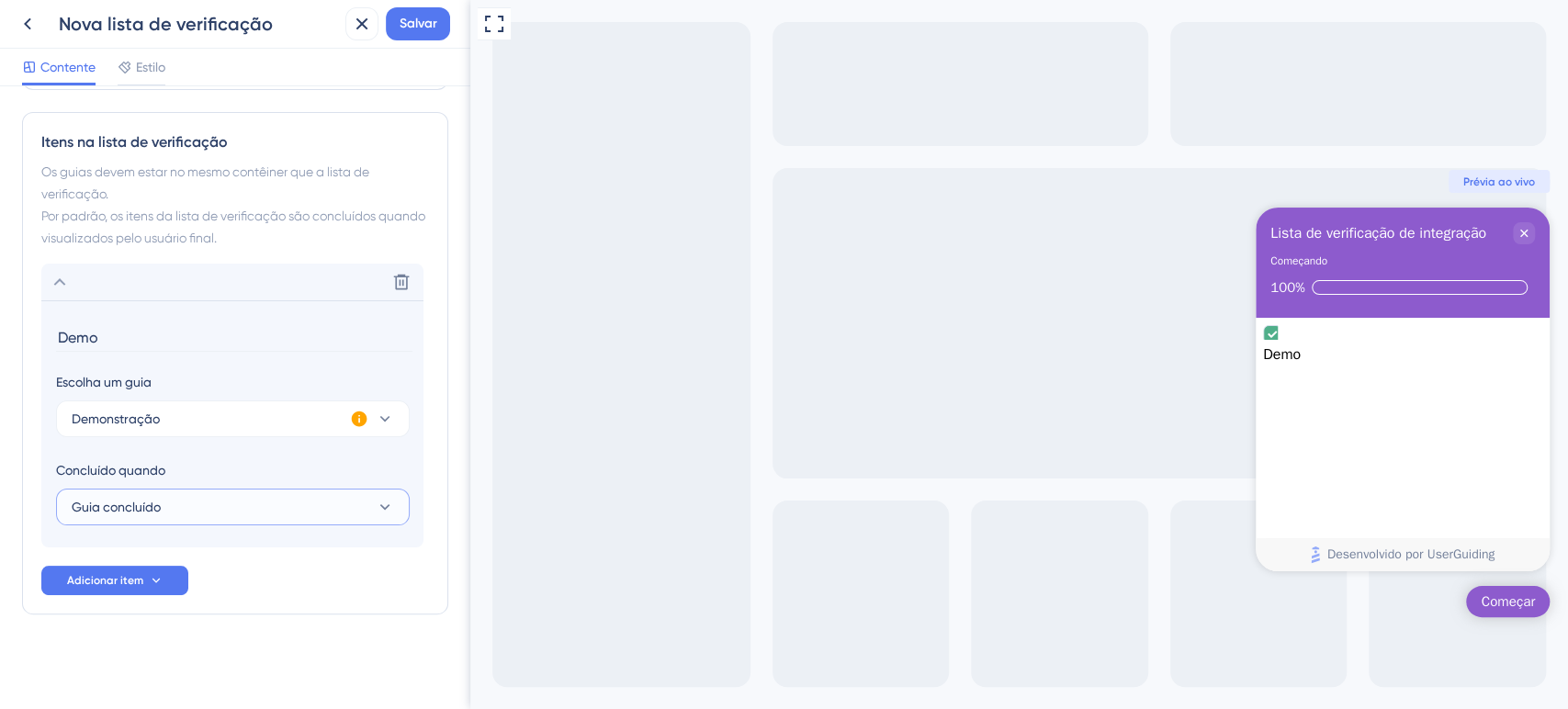 click on "Guia concluído" at bounding box center [116, 507] 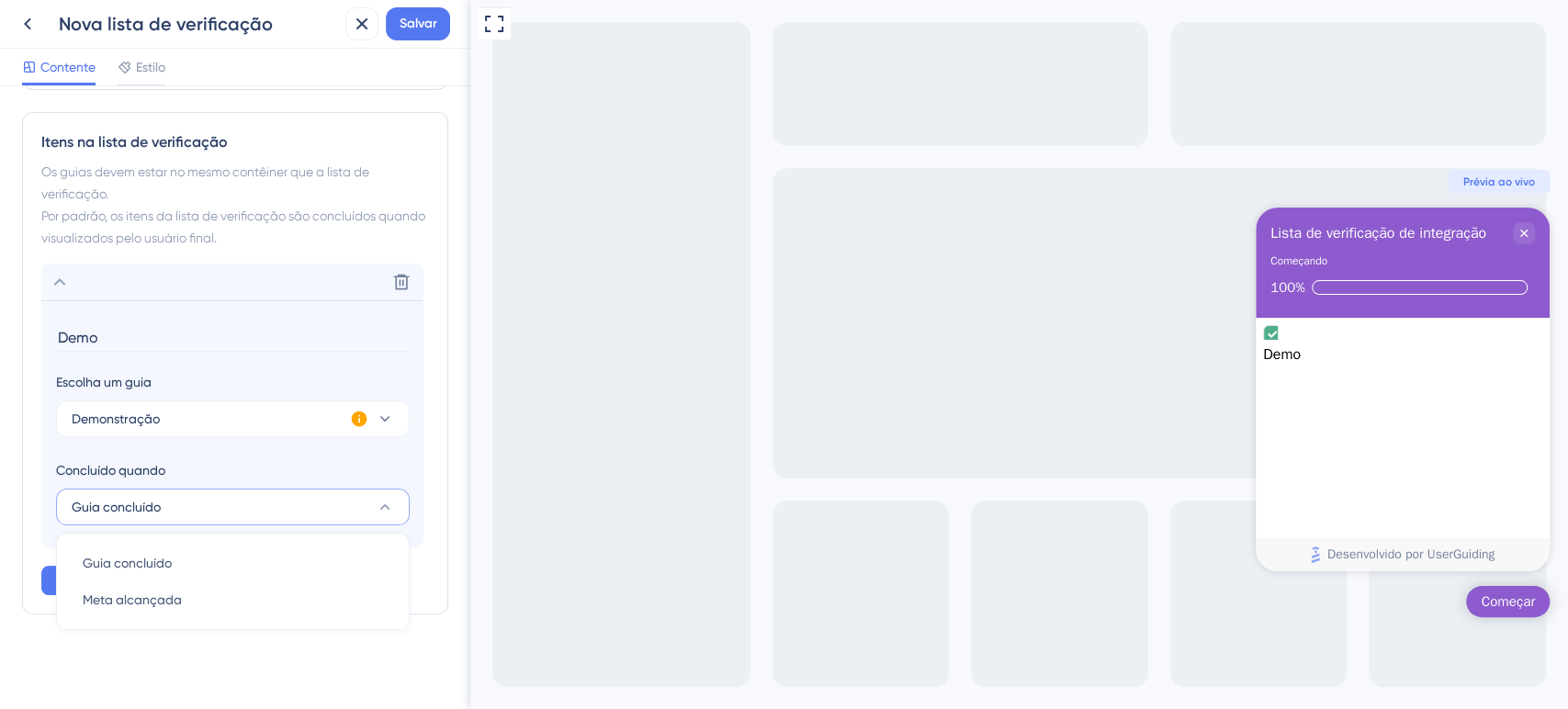 click on "Guia concluído" at bounding box center [116, 507] 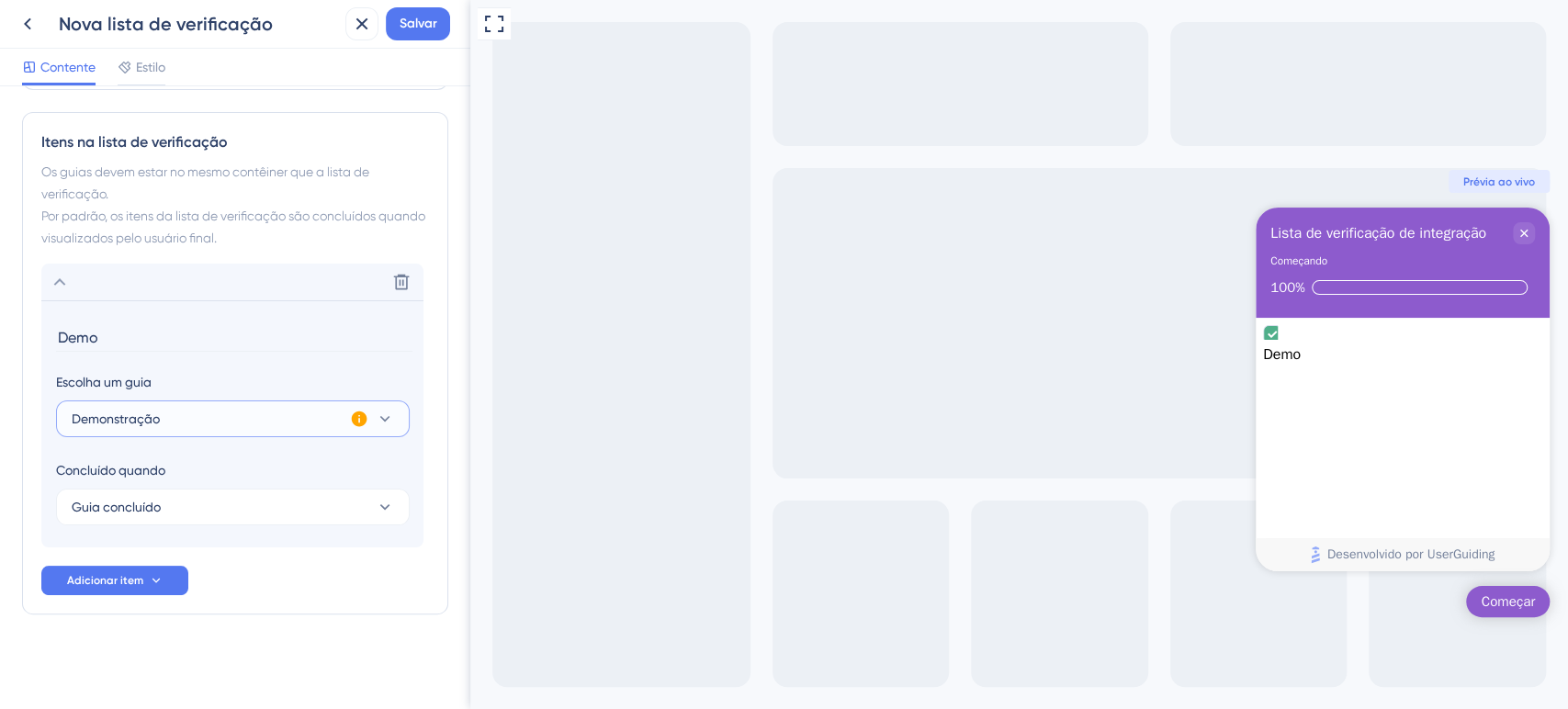 click on "Demonstração" at bounding box center [232, 419] 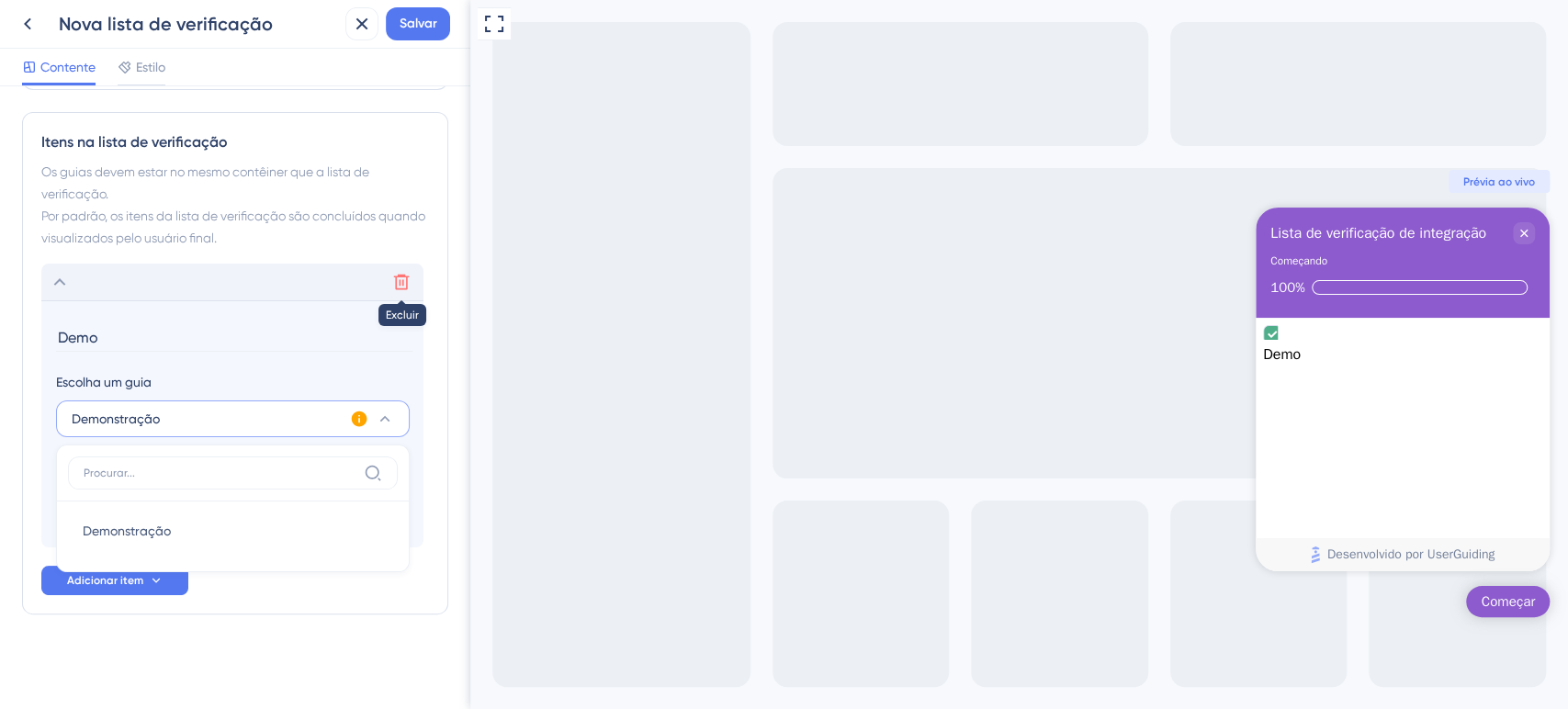 click 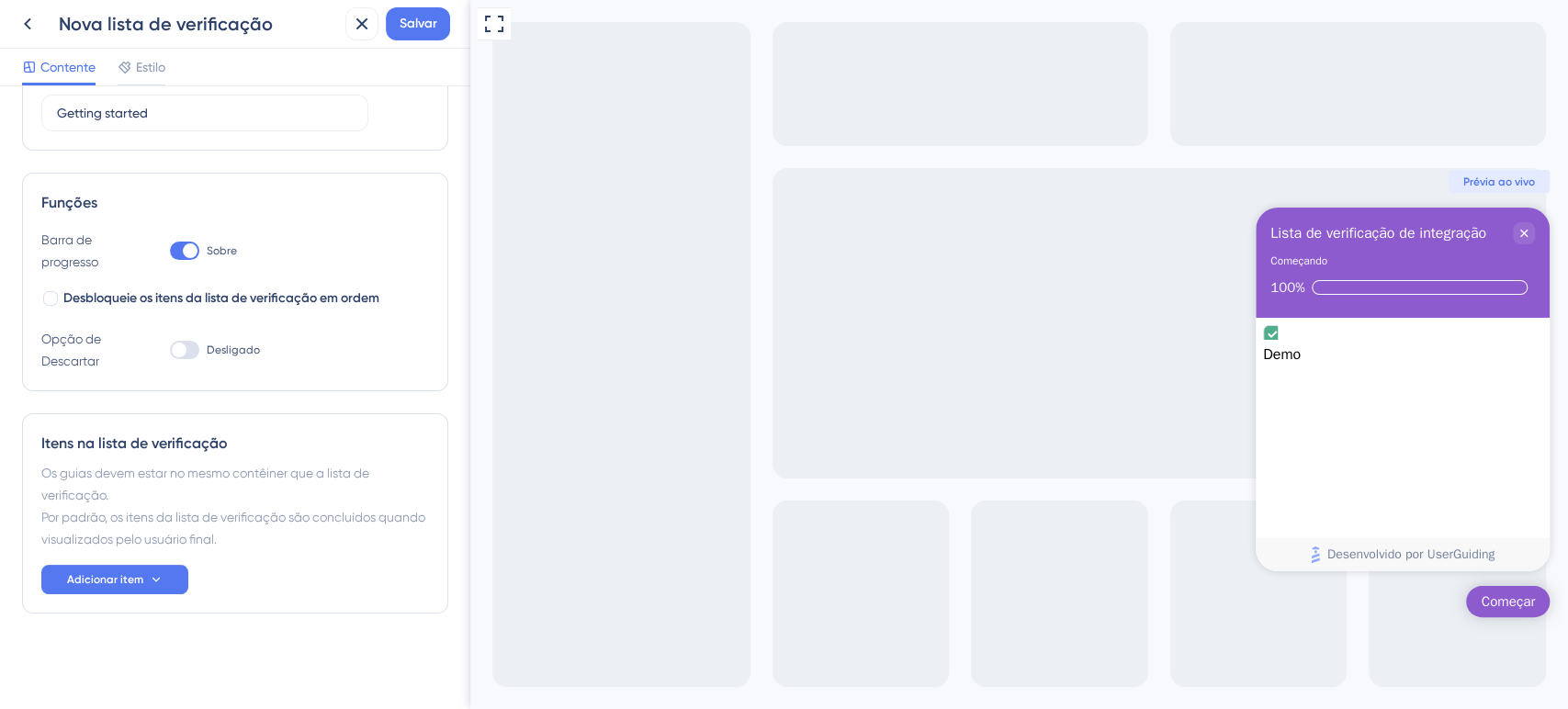 scroll, scrollTop: 183, scrollLeft: 0, axis: vertical 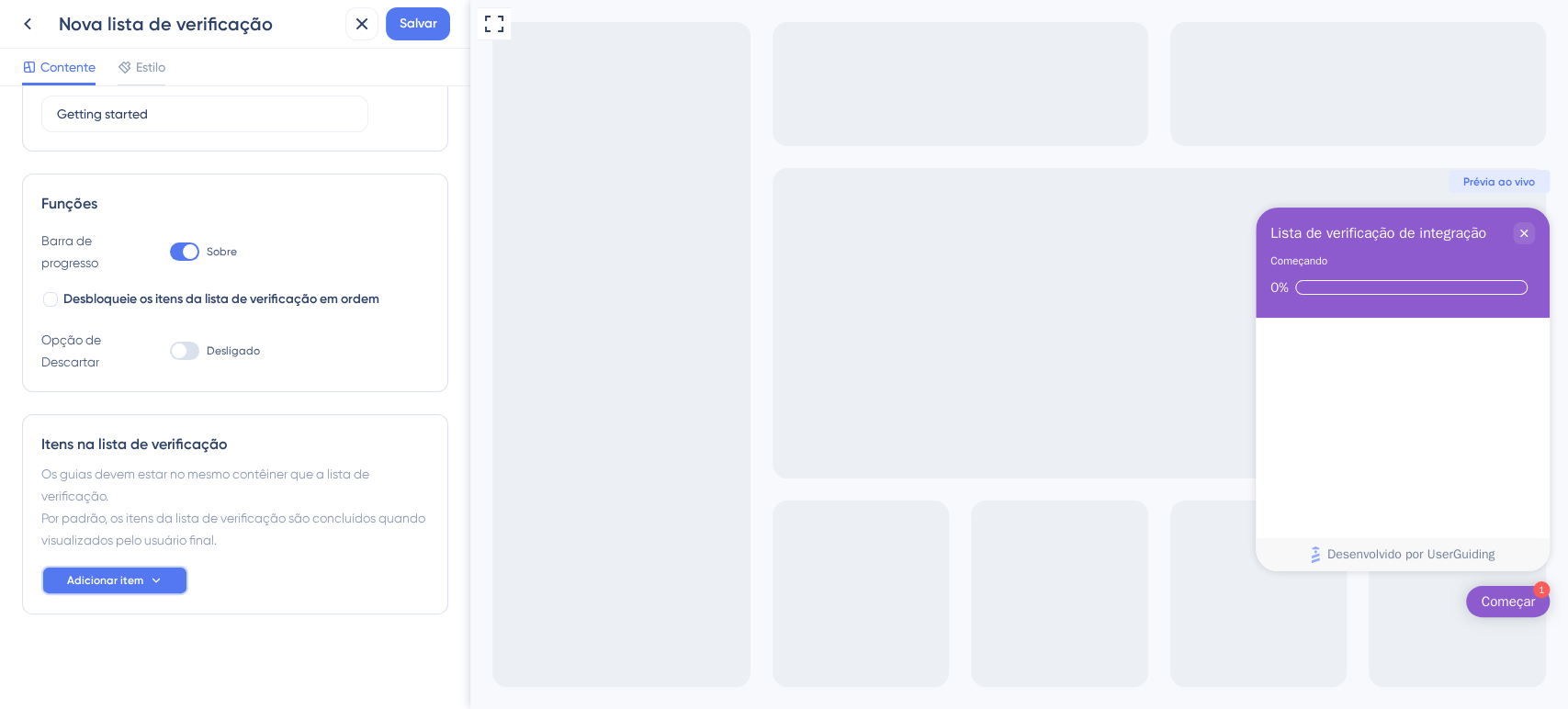 click on "Adicionar item" at bounding box center (115, 580) 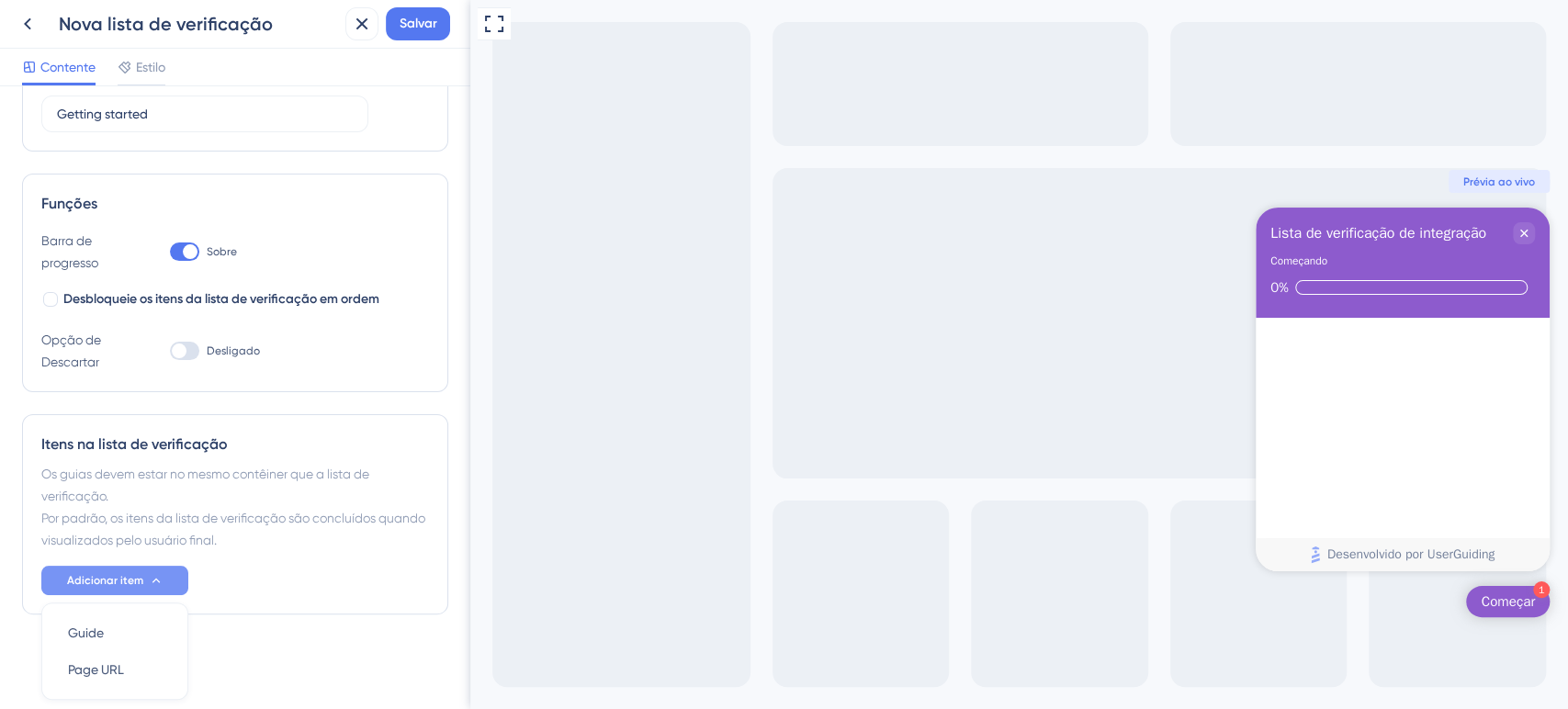 scroll, scrollTop: 246, scrollLeft: 0, axis: vertical 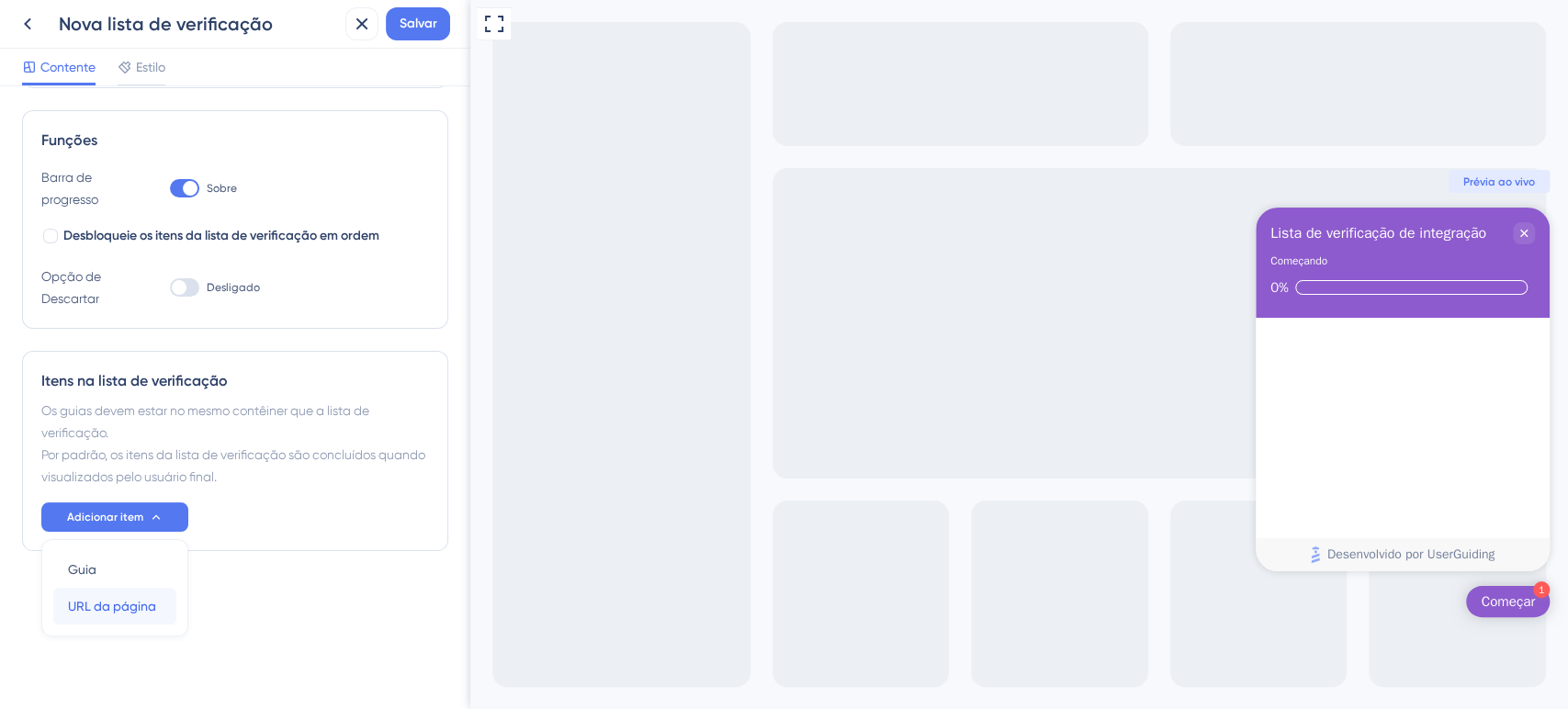 click on "URL da página" at bounding box center (112, 606) 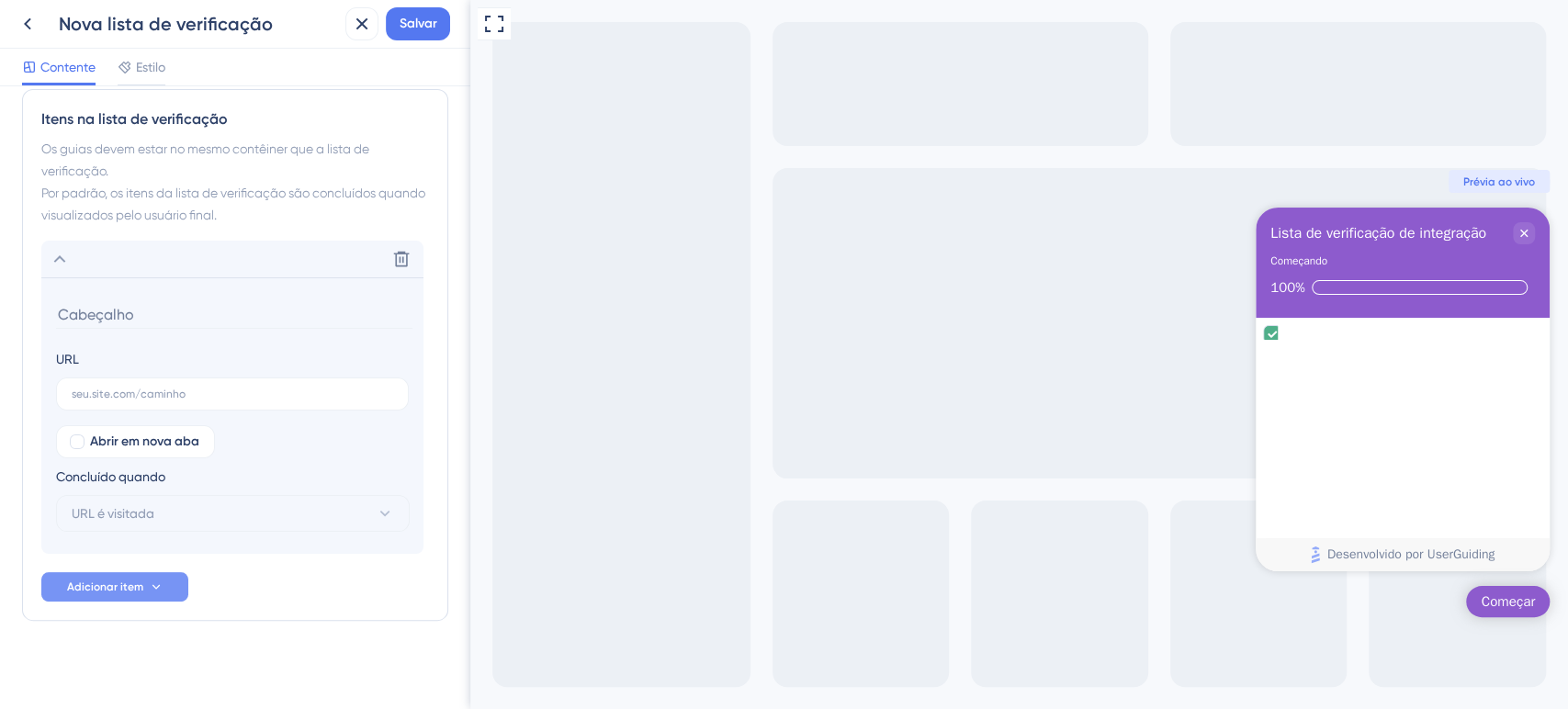 scroll, scrollTop: 514, scrollLeft: 0, axis: vertical 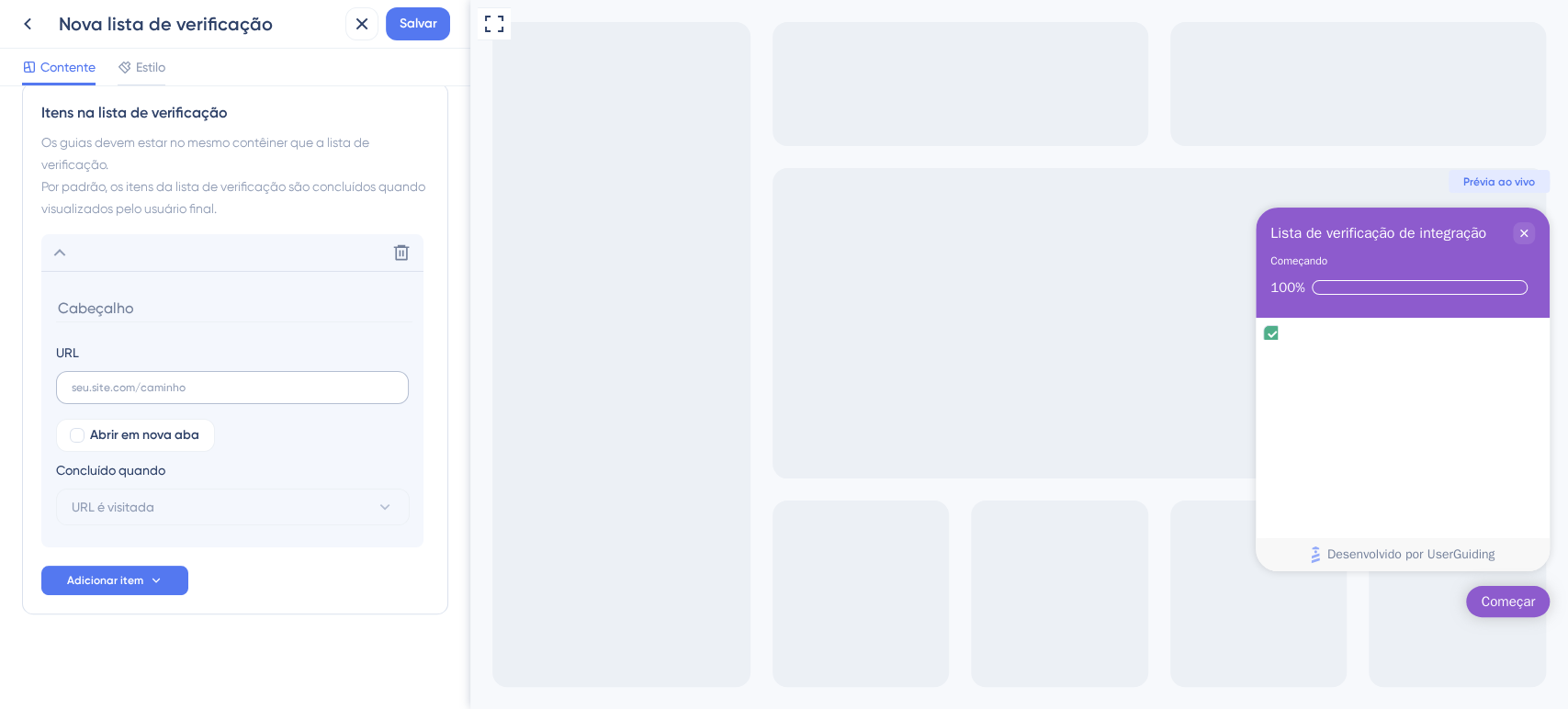 click at bounding box center [232, 388] 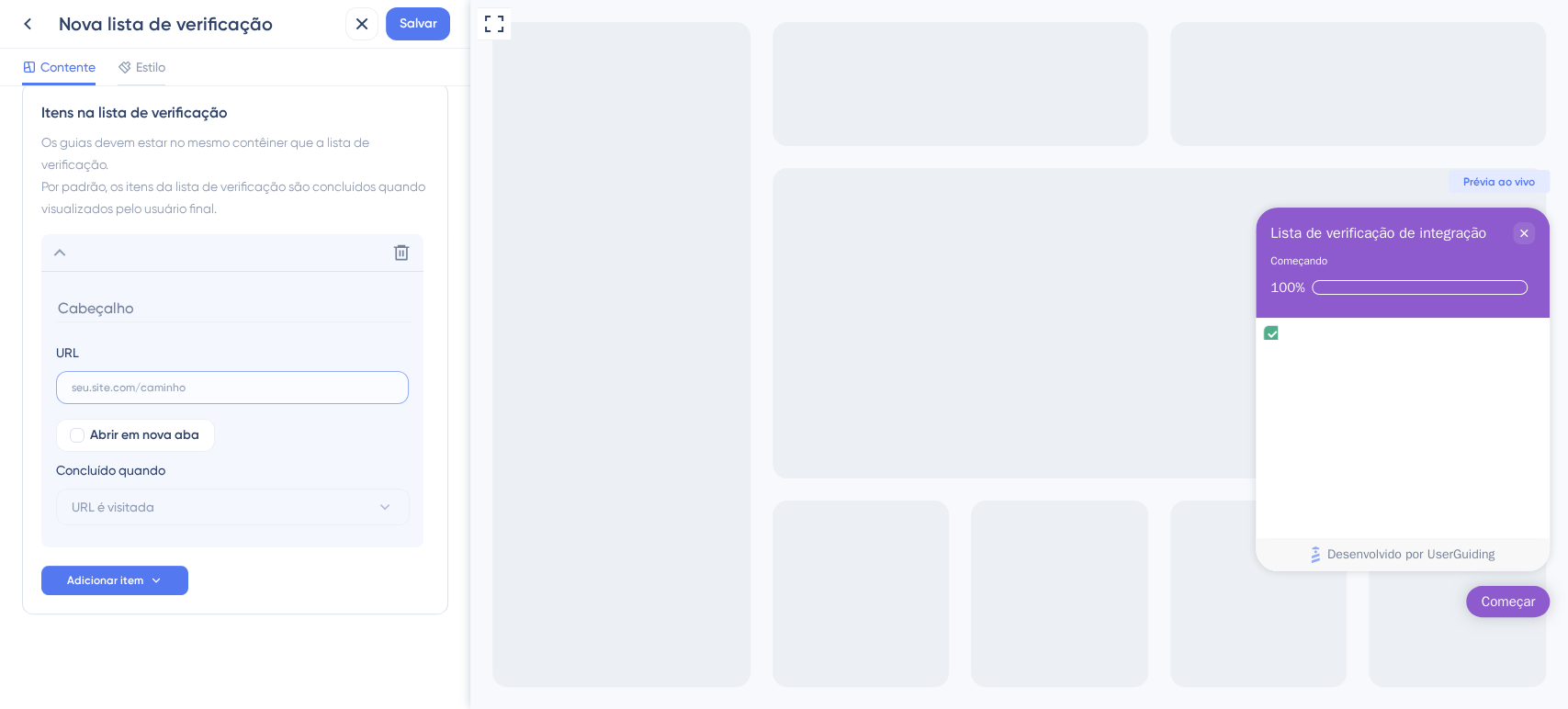 paste on "https://app.myflows.com.br/auth" 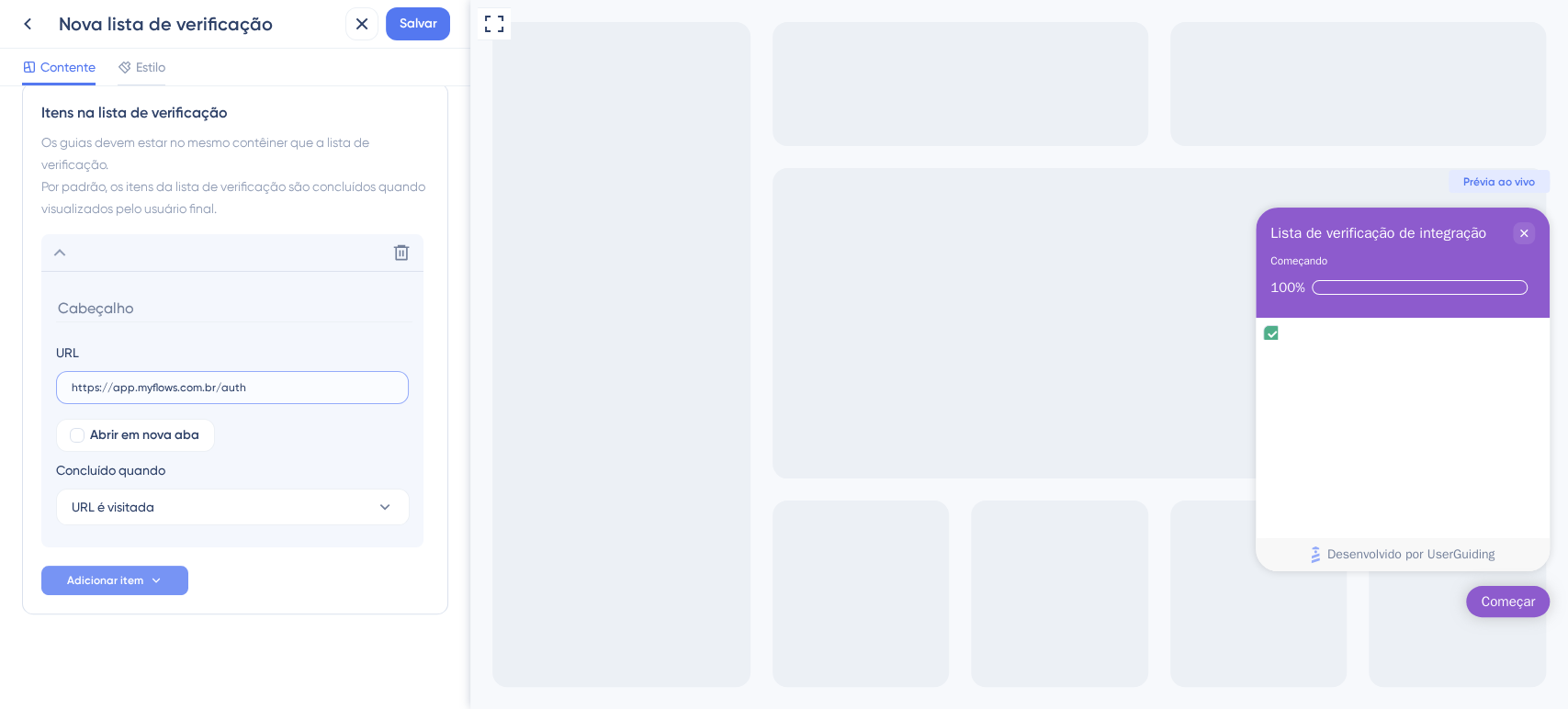 type on "https://app.myflows.com.br/auth" 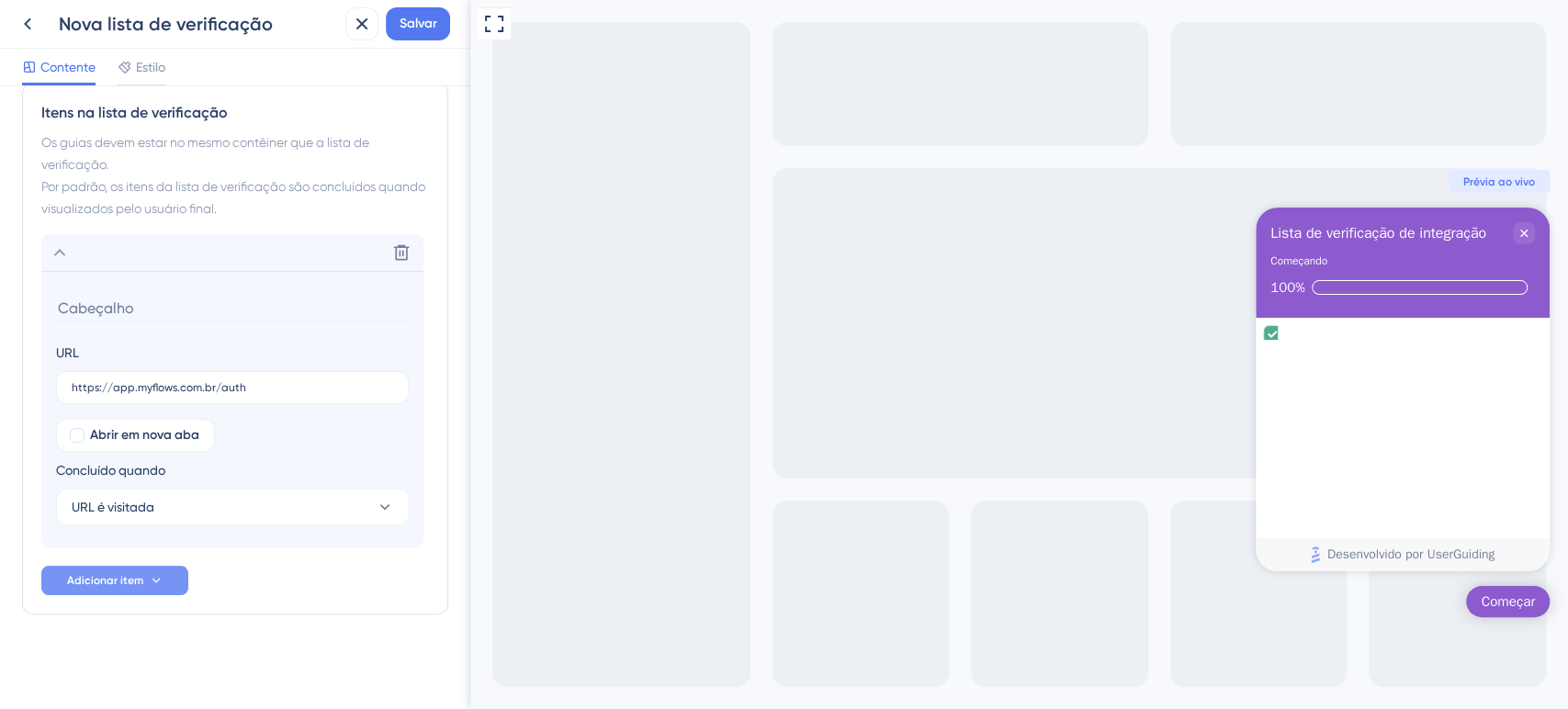 click on "Adicionar item" at bounding box center (105, 580) 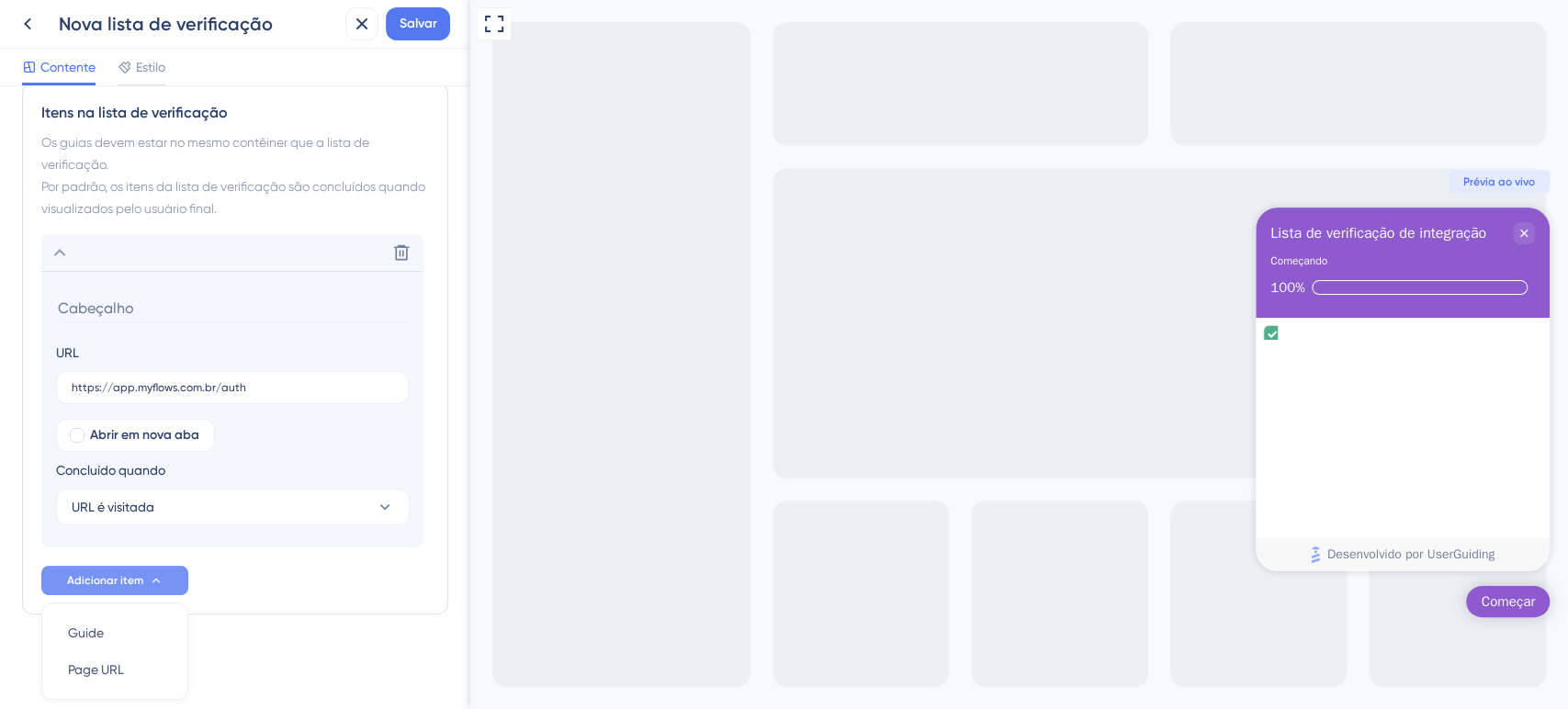 scroll, scrollTop: 578, scrollLeft: 0, axis: vertical 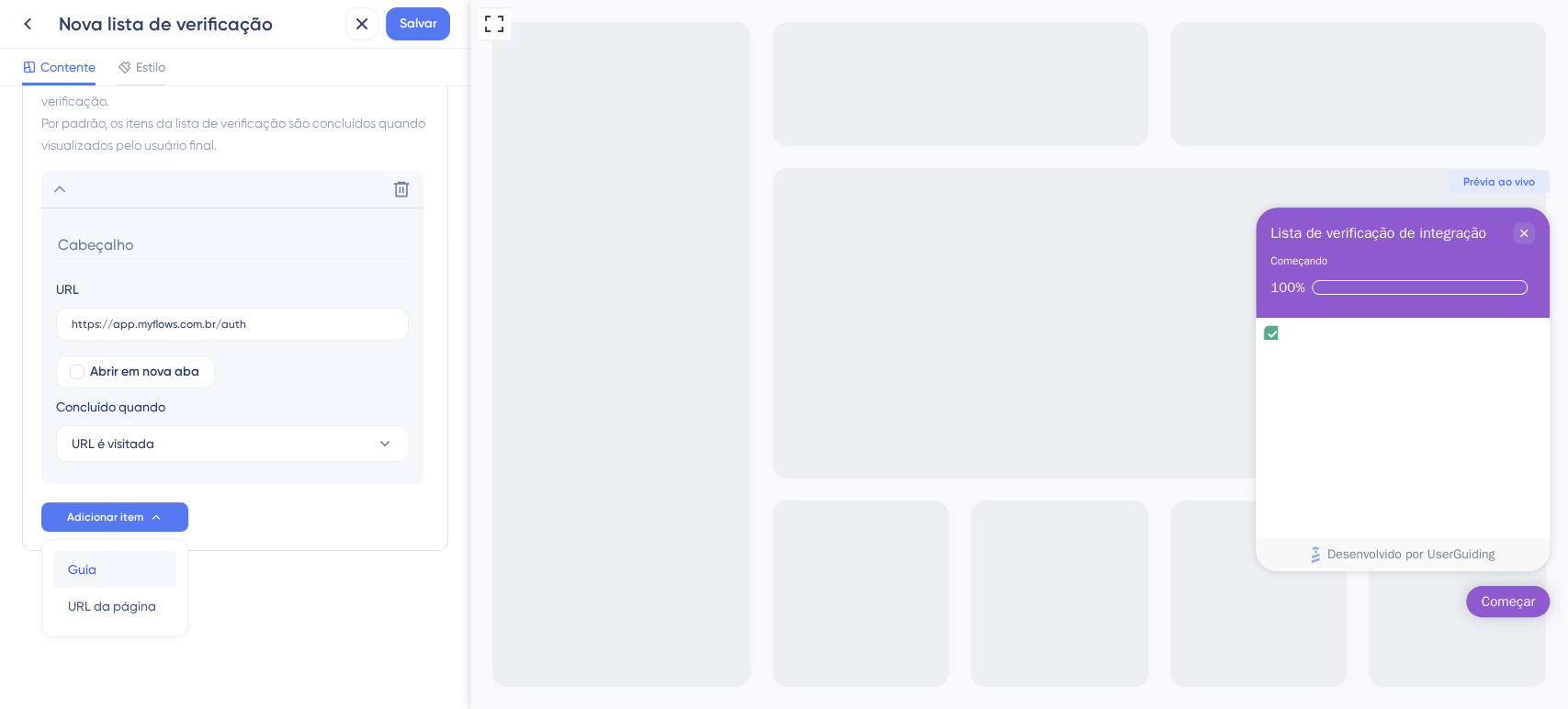 drag, startPoint x: 86, startPoint y: 569, endPoint x: 218, endPoint y: 589, distance: 133.50655 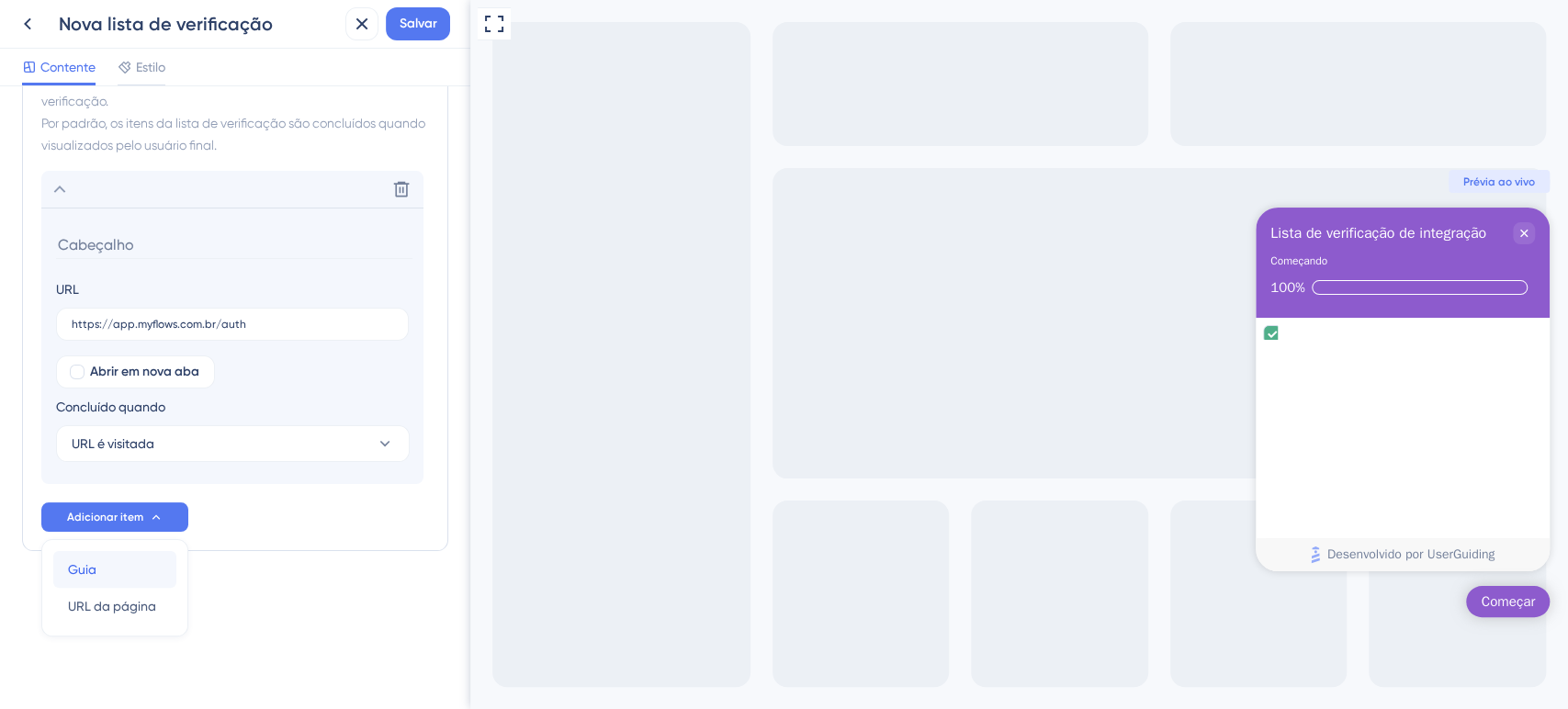 click on "Cabeçalho da lista de verificação Título Onboarding Checklist Legenda Getting started Funções Barra de progresso Sobre Desbloqueie os itens da lista de verificação em ordem Opção de Descartar Desligado Itens na lista de verificação Os guias devem estar no mesmo contêiner que a lista de verificação.  Por padrão, os itens da lista de verificação são concluídos quando visualizados pelo usuário final. Excluir URL https://app.myflows.com.br/auth Abrir em nova aba Concluído quando URL é visitada Adicionar item Guia Guia URL da página URL da página" at bounding box center [235, 77] 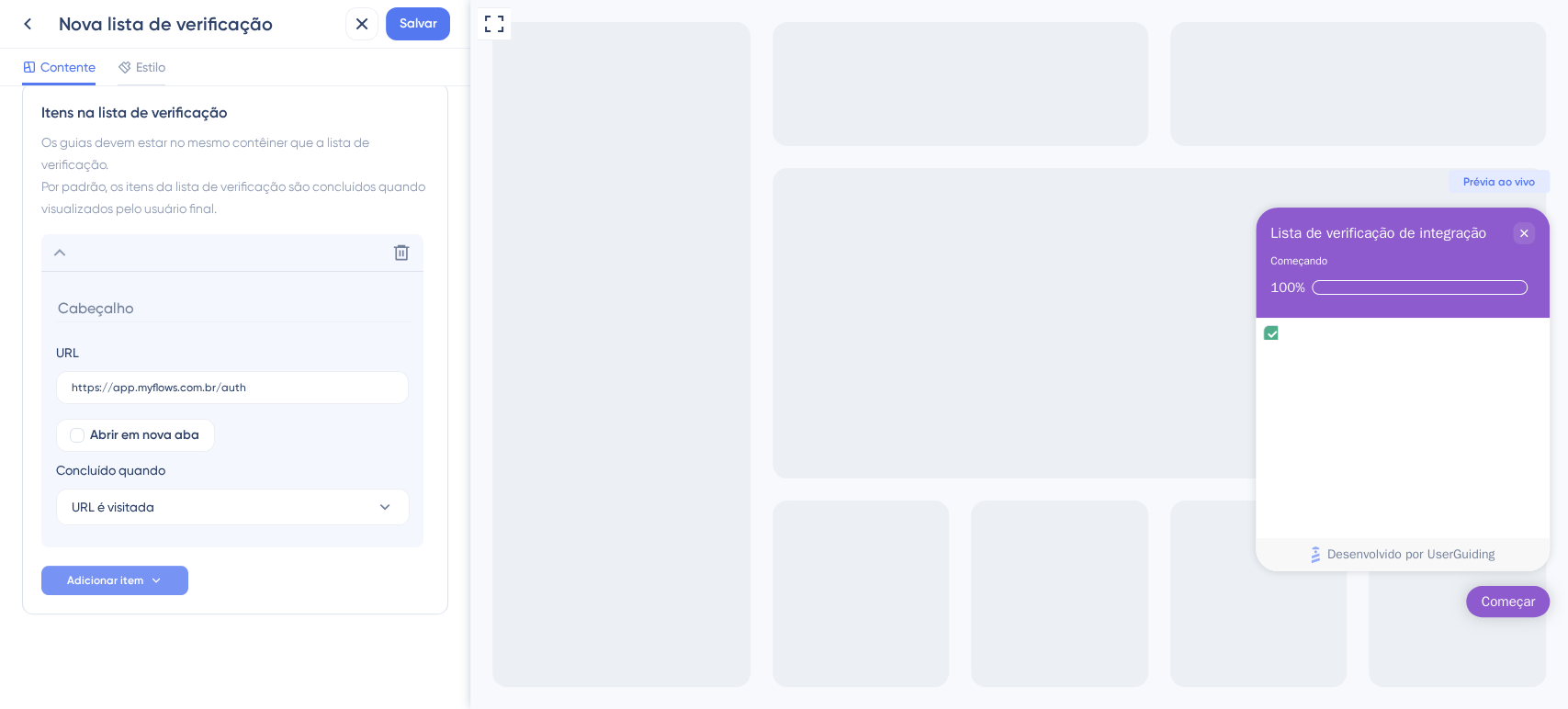click on "Adicionar item" at bounding box center [115, 580] 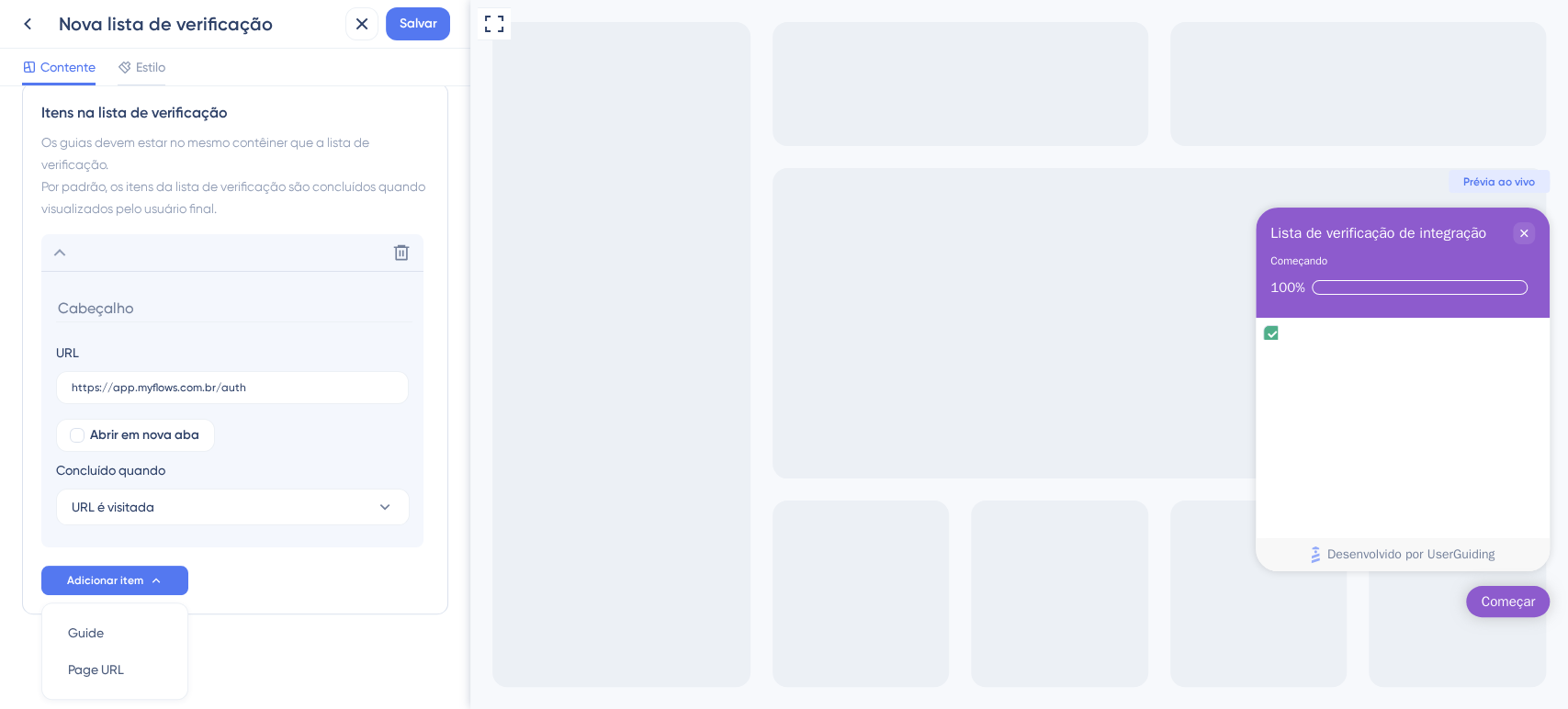 scroll, scrollTop: 578, scrollLeft: 0, axis: vertical 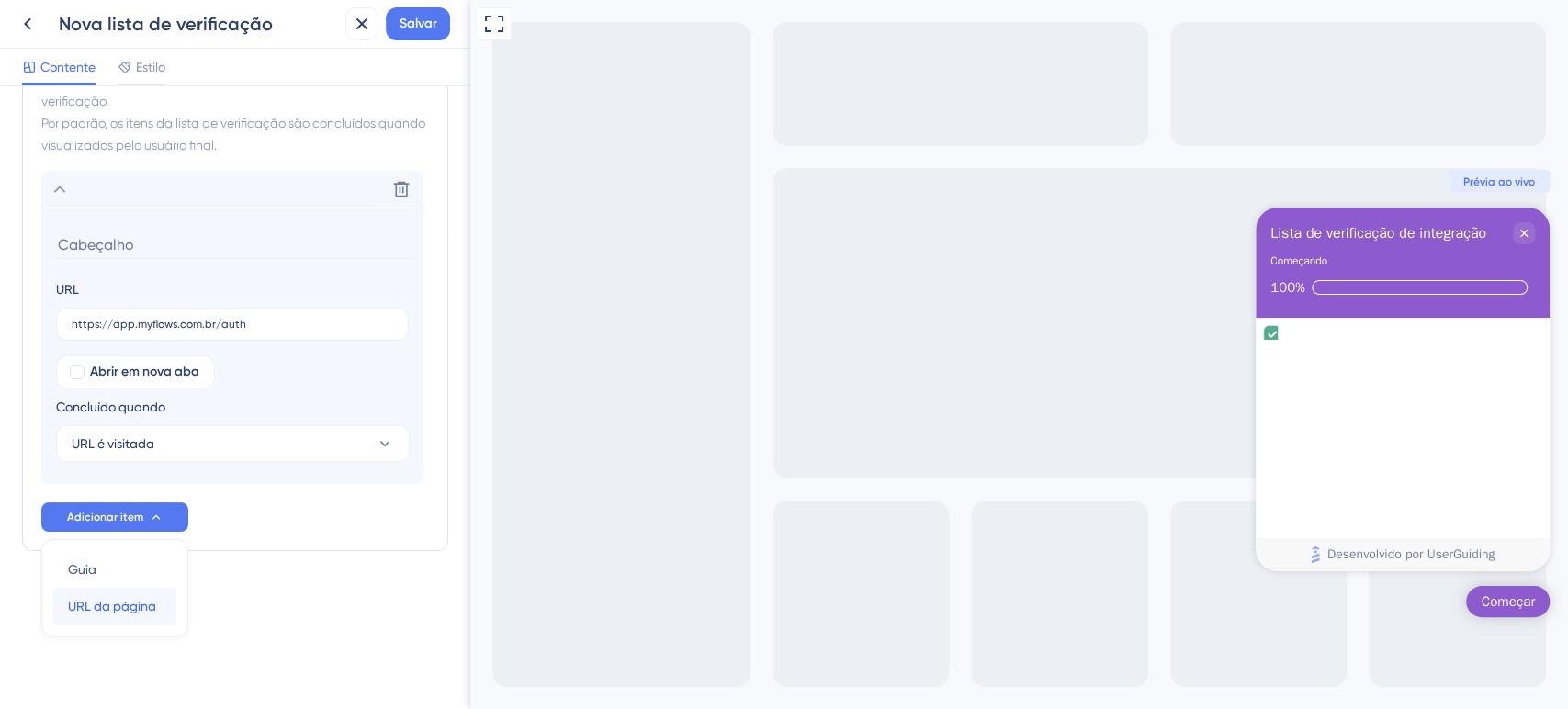 drag, startPoint x: 104, startPoint y: 604, endPoint x: 265, endPoint y: 564, distance: 165.89454 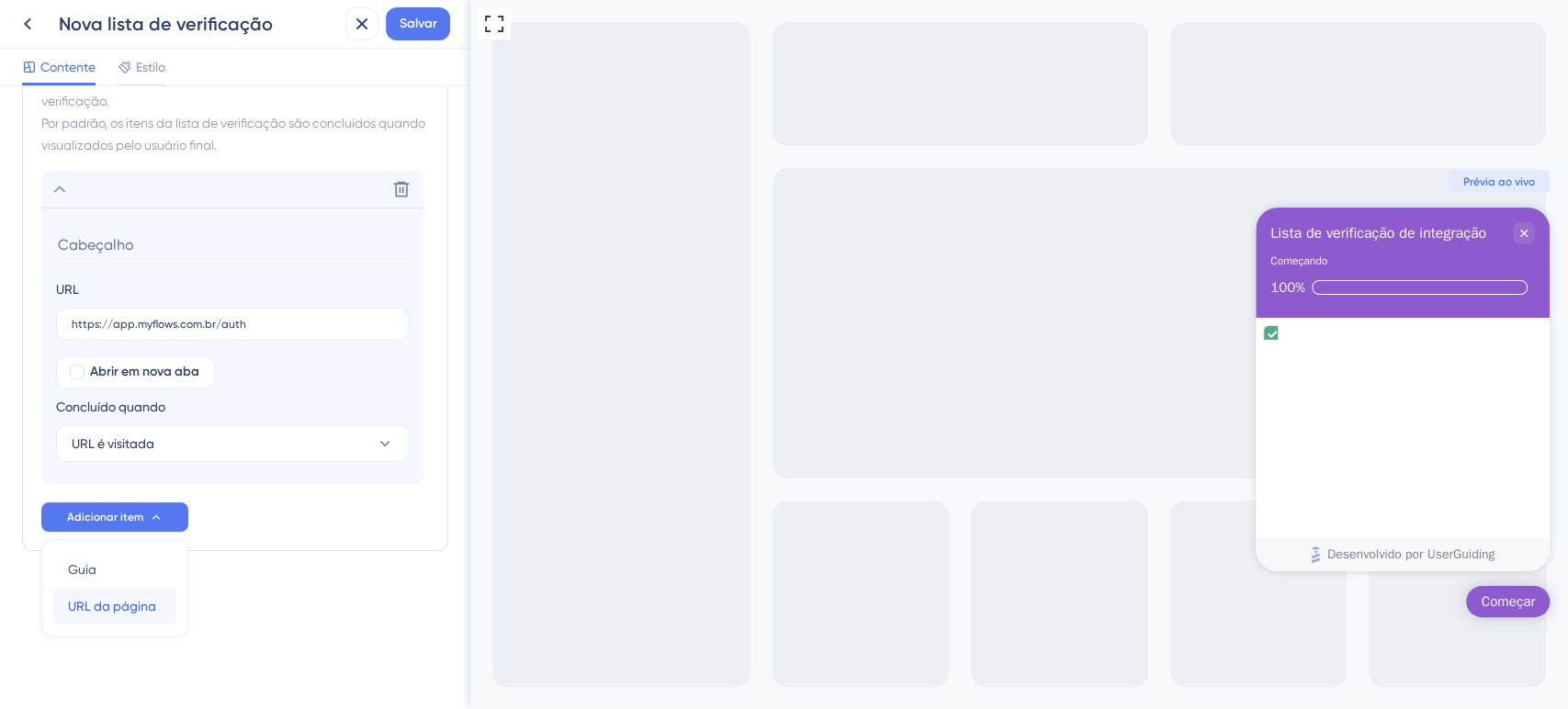 click on "Cabeçalho da lista de verificação Título Onboarding Checklist Legenda Getting started Funções Barra de progresso Sobre Desbloqueie os itens da lista de verificação em ordem Opção de Descartar Desligado Itens na lista de verificação Os guias devem estar no mesmo contêiner que a lista de verificação.  Por padrão, os itens da lista de verificação são concluídos quando visualizados pelo usuário final. Excluir URL https://app.myflows.com.br/auth Abrir em nova aba Concluído quando URL é visitada Adicionar item Guia Guia URL da página URL da página" at bounding box center (235, 77) 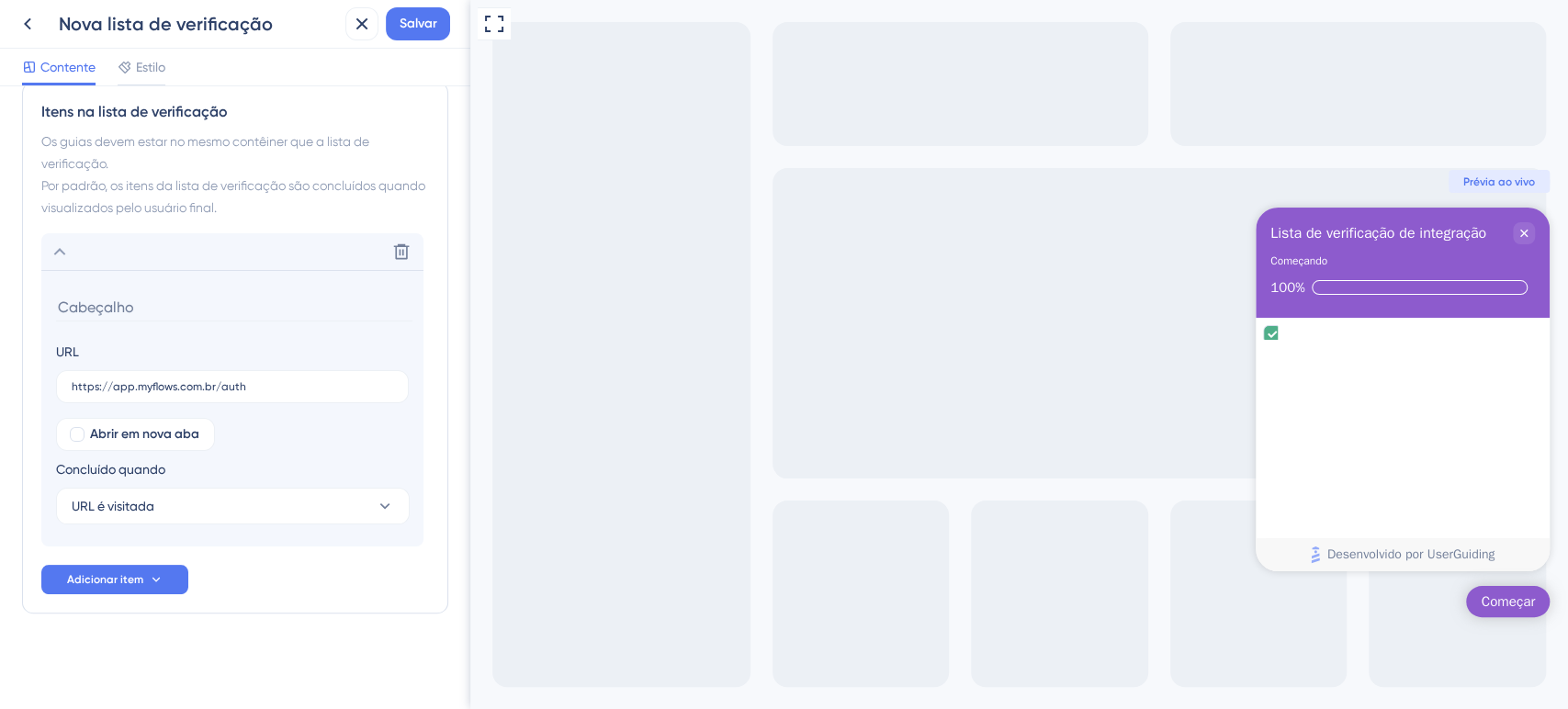 scroll, scrollTop: 514, scrollLeft: 0, axis: vertical 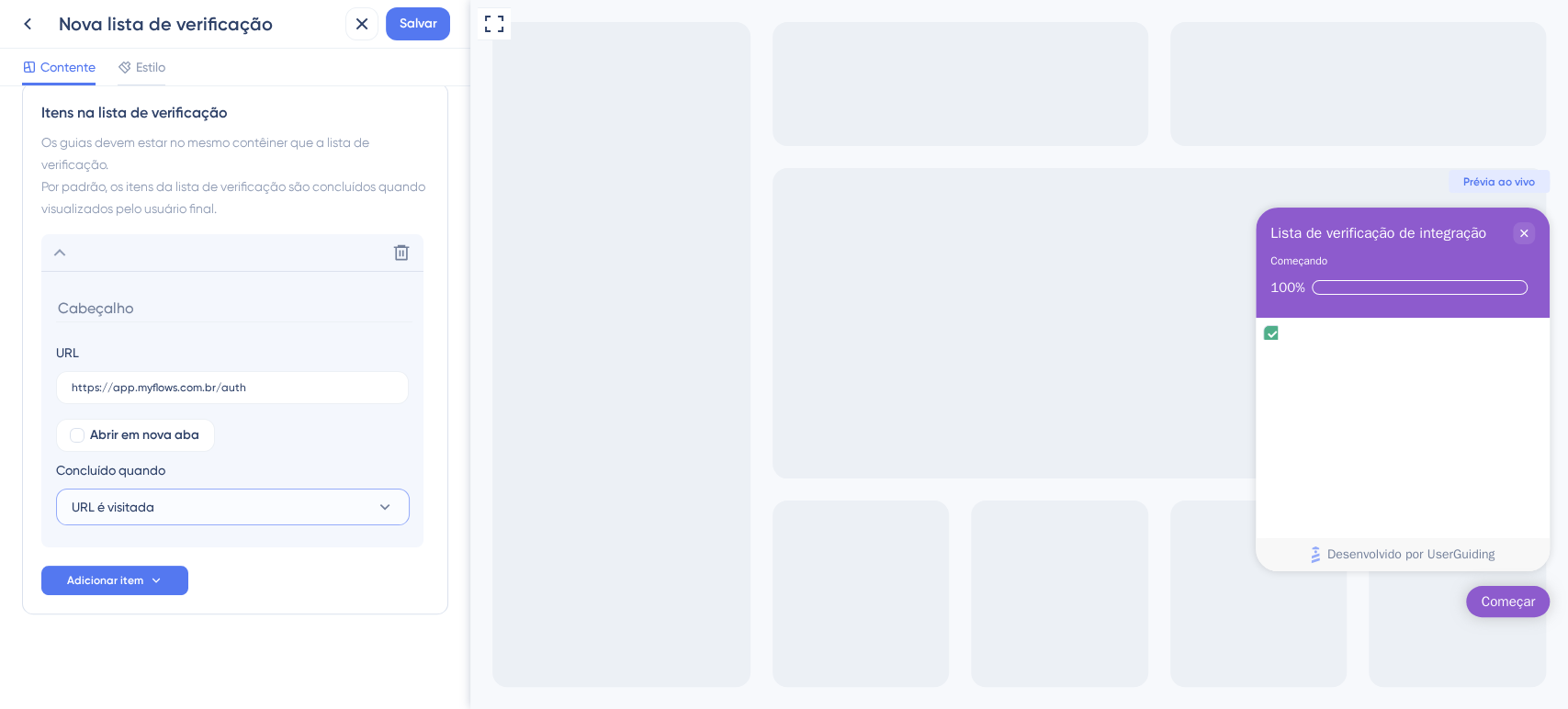 click on "URL é visitada" at bounding box center [232, 507] 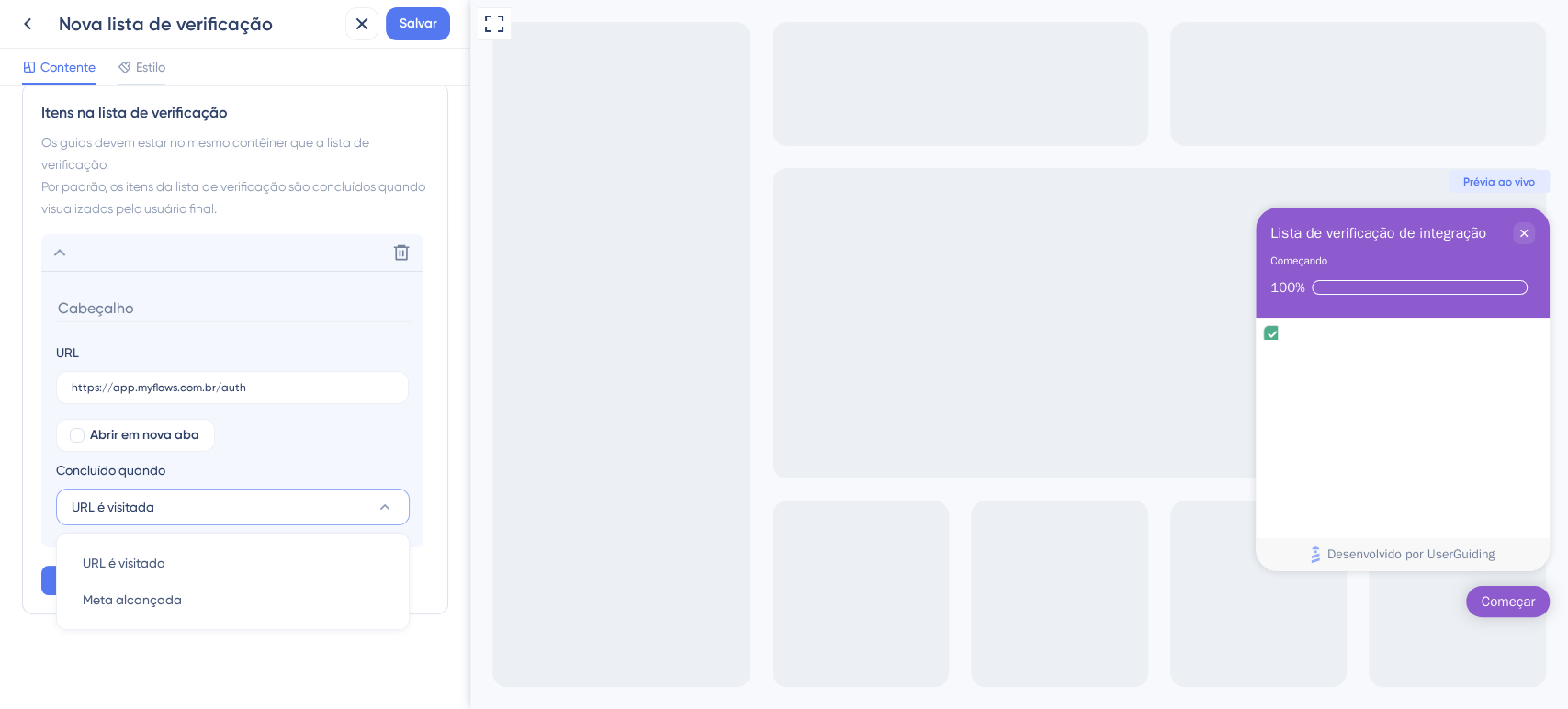 click on "Cabeçalho da lista de verificação Título Onboarding Checklist Legenda Getting started Funções Barra de progresso Sobre Desbloqueie os itens da lista de verificação em ordem Opção de Descartar Desligado Itens na lista de verificação Os guias devem estar no mesmo contêiner que a lista de verificação.  Por padrão, os itens da lista de verificação são concluídos quando visualizados pelo usuário final. Excluir URL https://app.myflows.com.br/auth Abrir em nova aba Concluído quando URL é visitada URL é visitada URL é visitada Meta alcançada Meta alcançada Adicionar item" at bounding box center (235, 141) 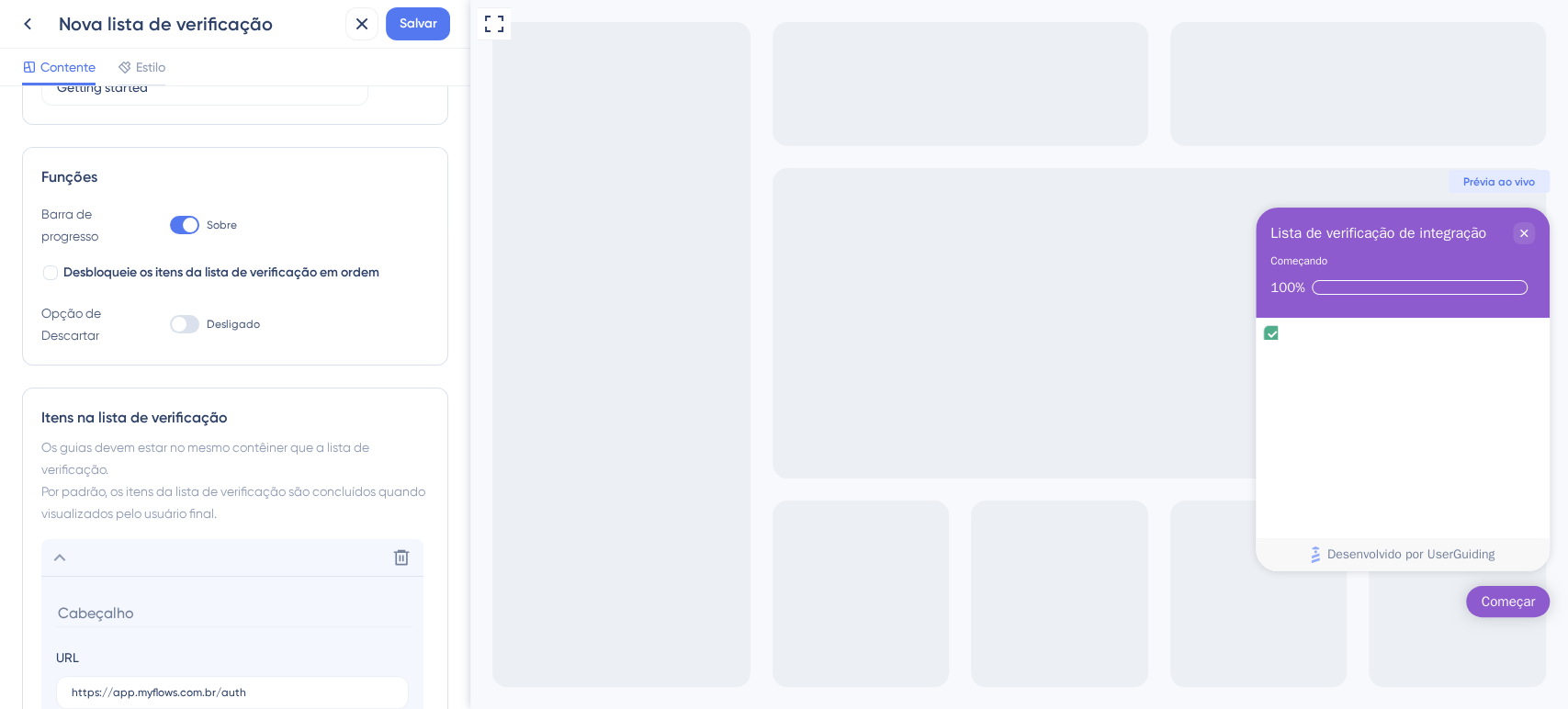 scroll, scrollTop: 208, scrollLeft: 0, axis: vertical 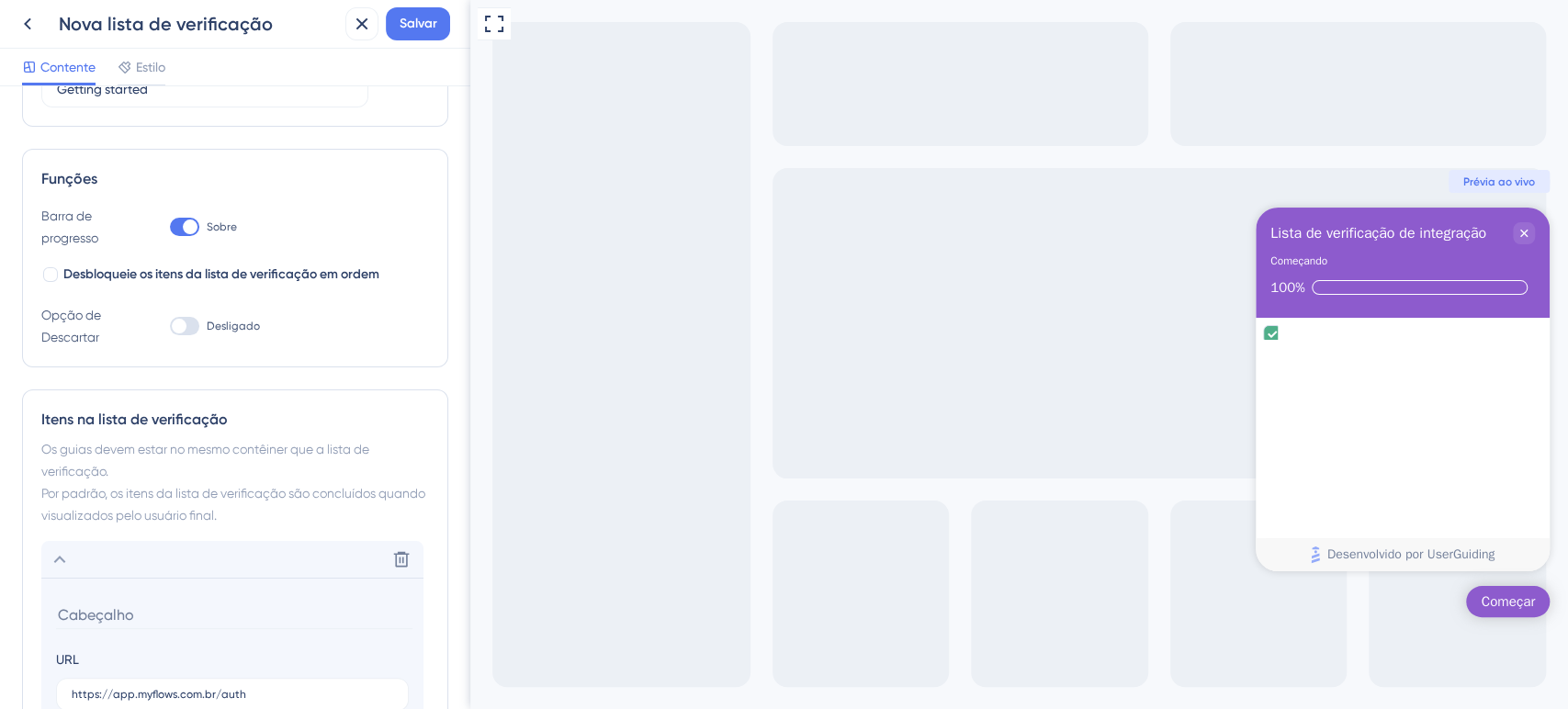 click at bounding box center (234, 614) 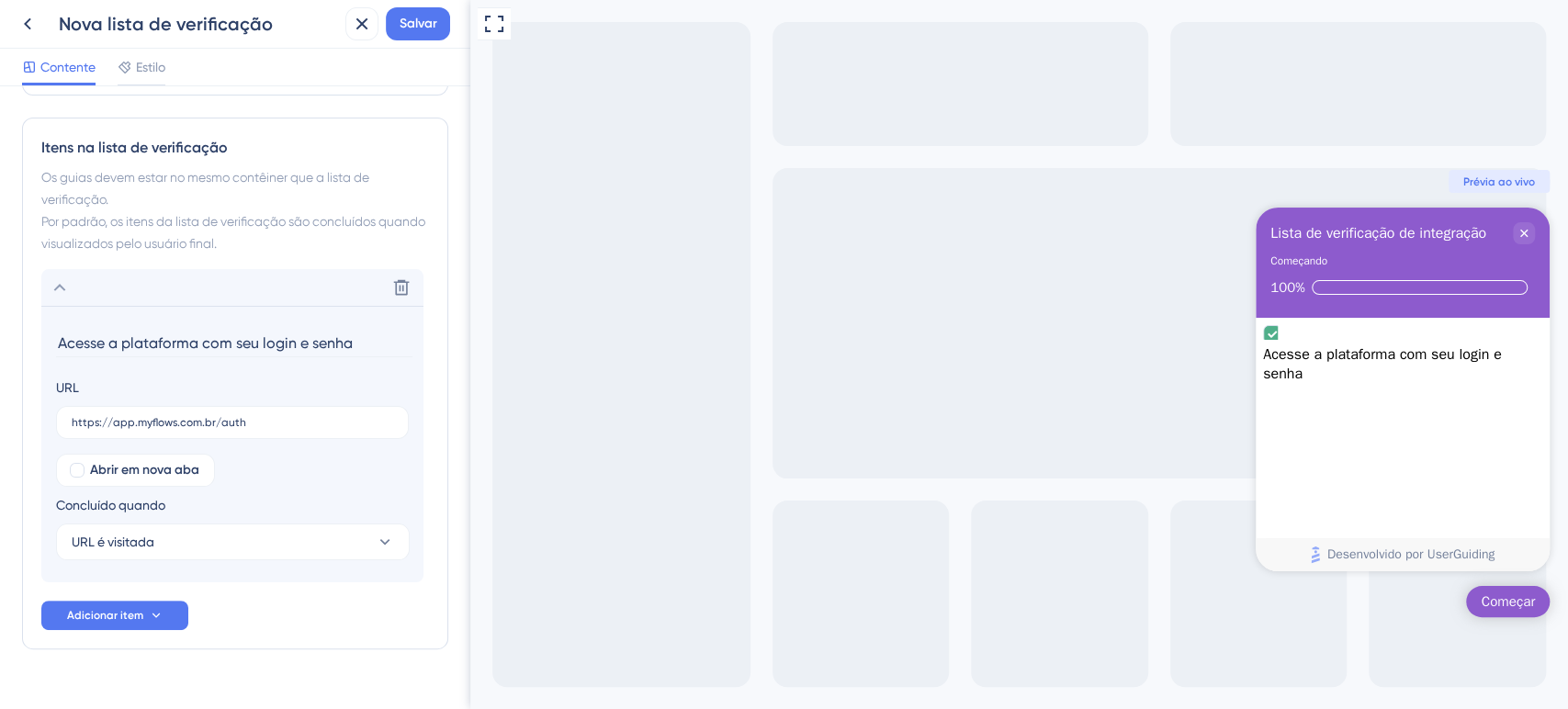 scroll, scrollTop: 514, scrollLeft: 0, axis: vertical 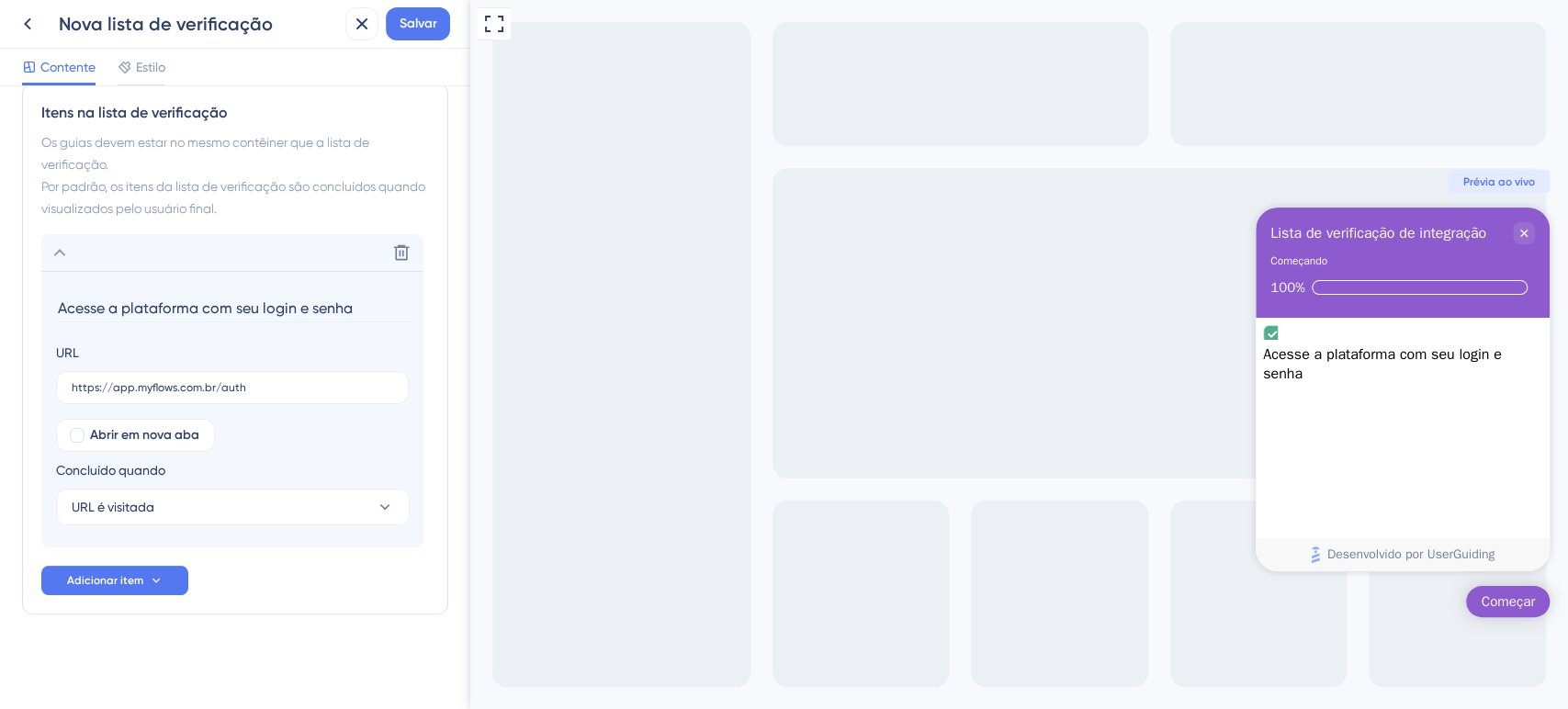 drag, startPoint x: 200, startPoint y: 303, endPoint x: 468, endPoint y: 295, distance: 268.11938 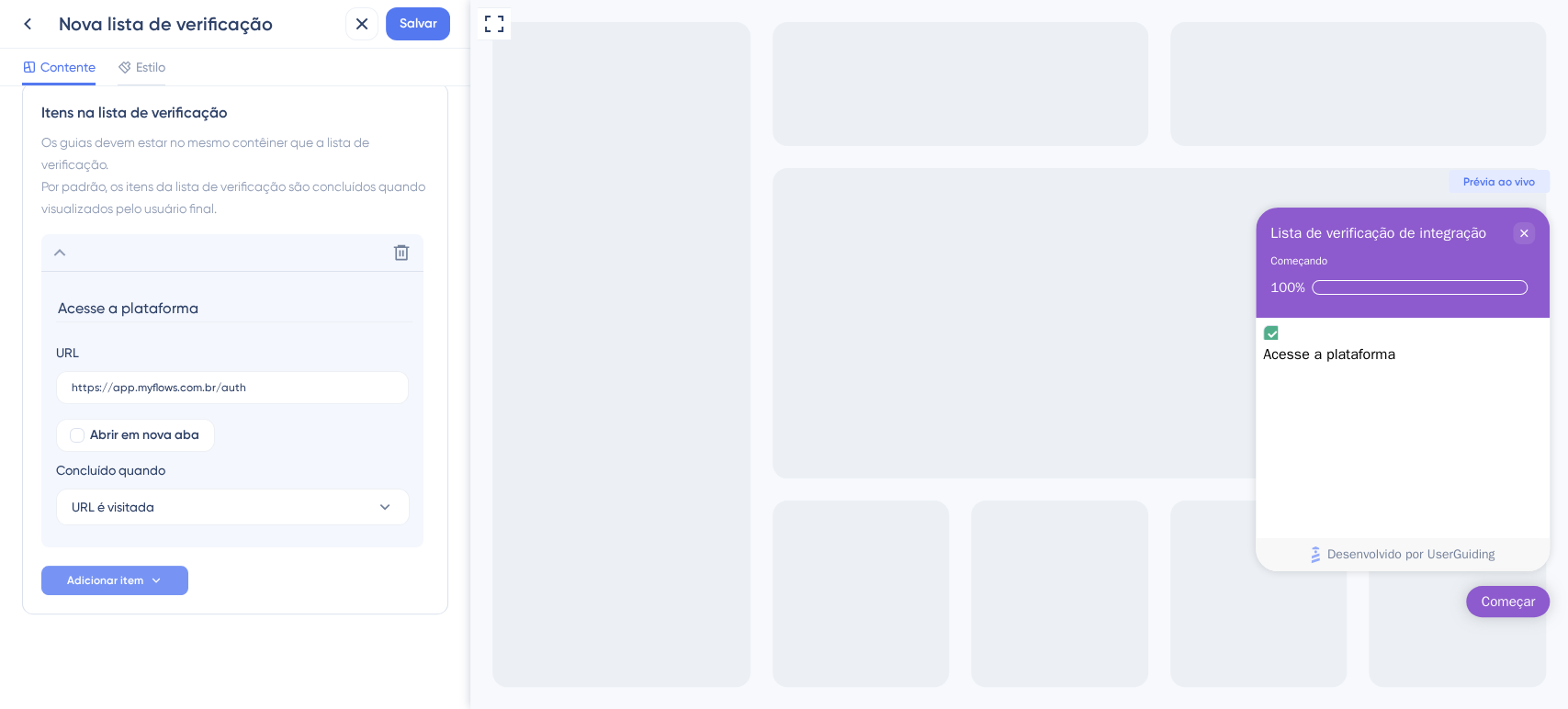 type on "Acesse a plataforma" 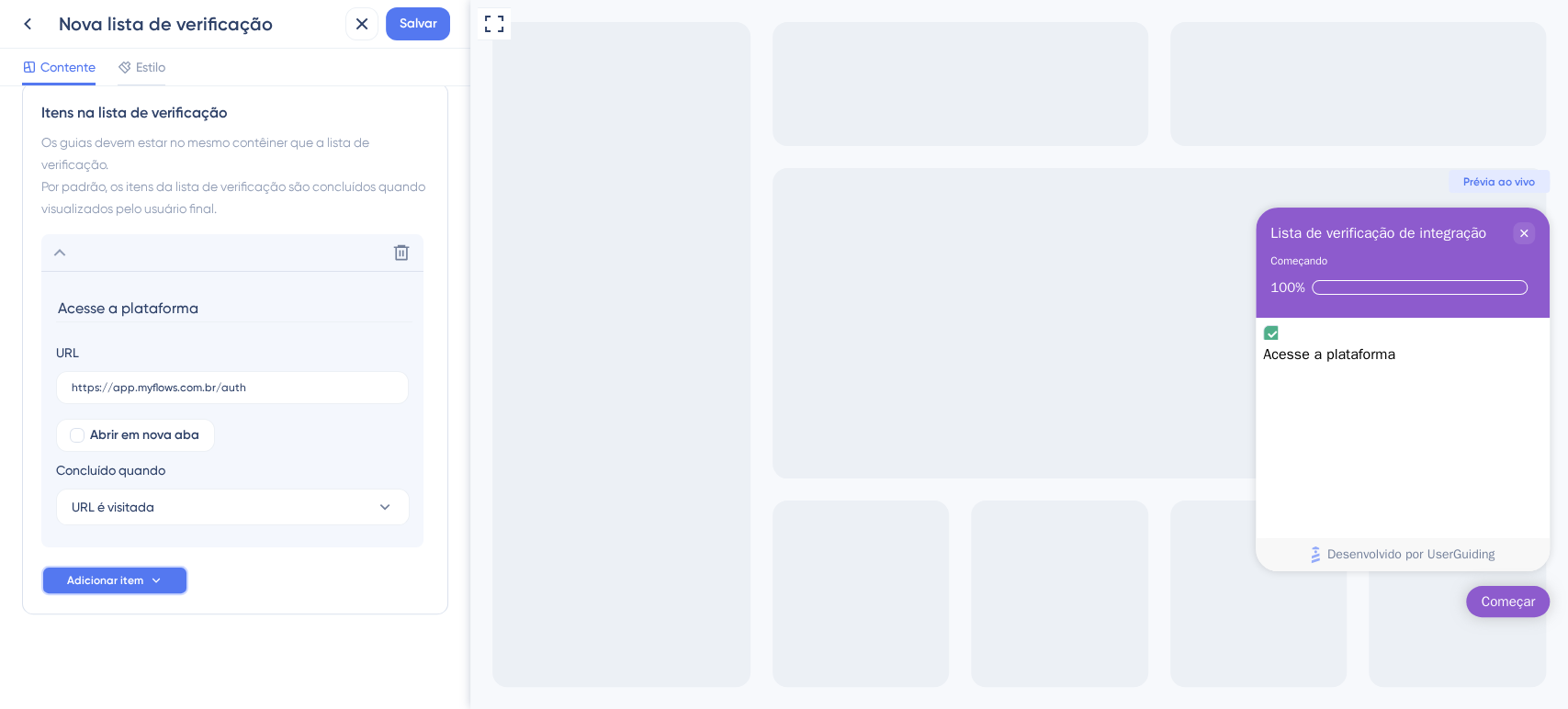click on "Adicionar item" at bounding box center (105, 580) 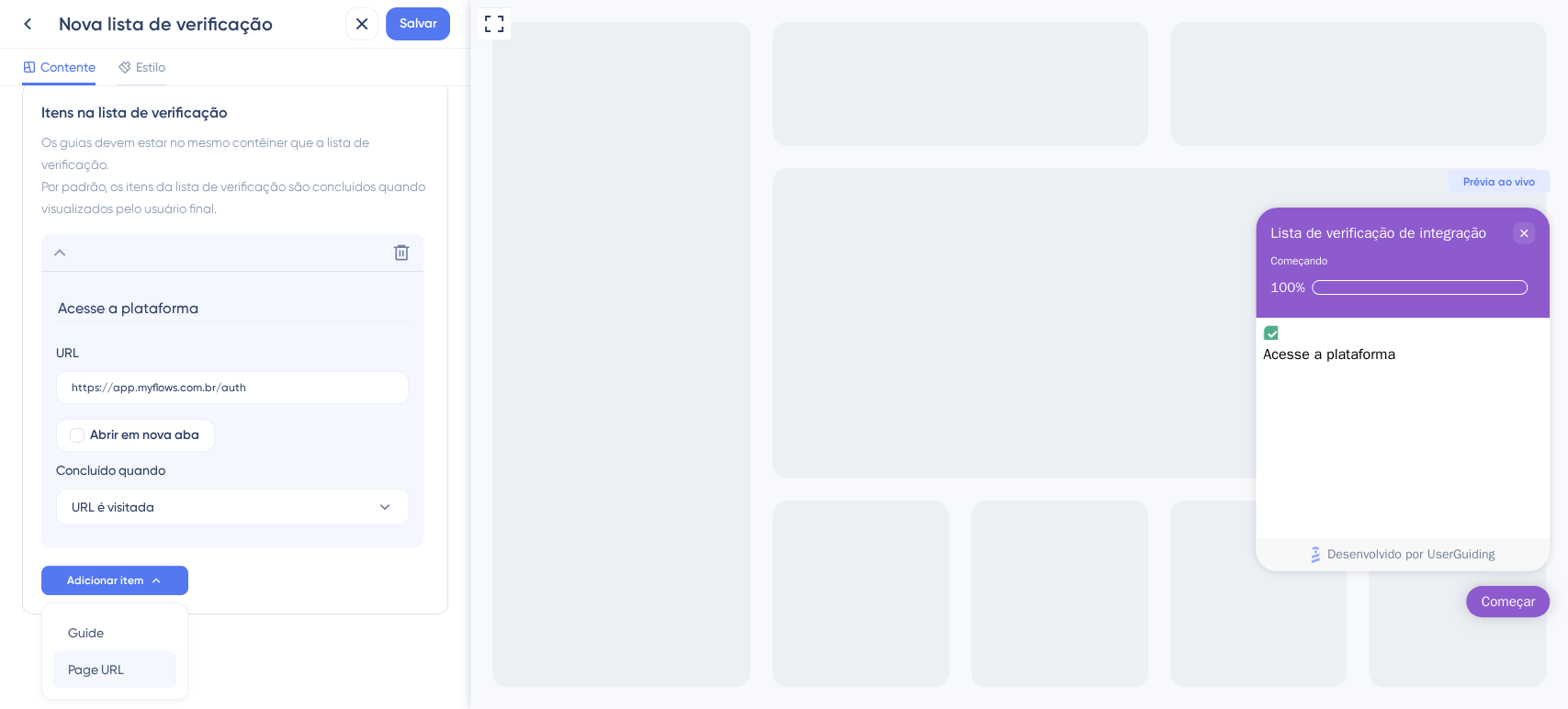 scroll, scrollTop: 578, scrollLeft: 0, axis: vertical 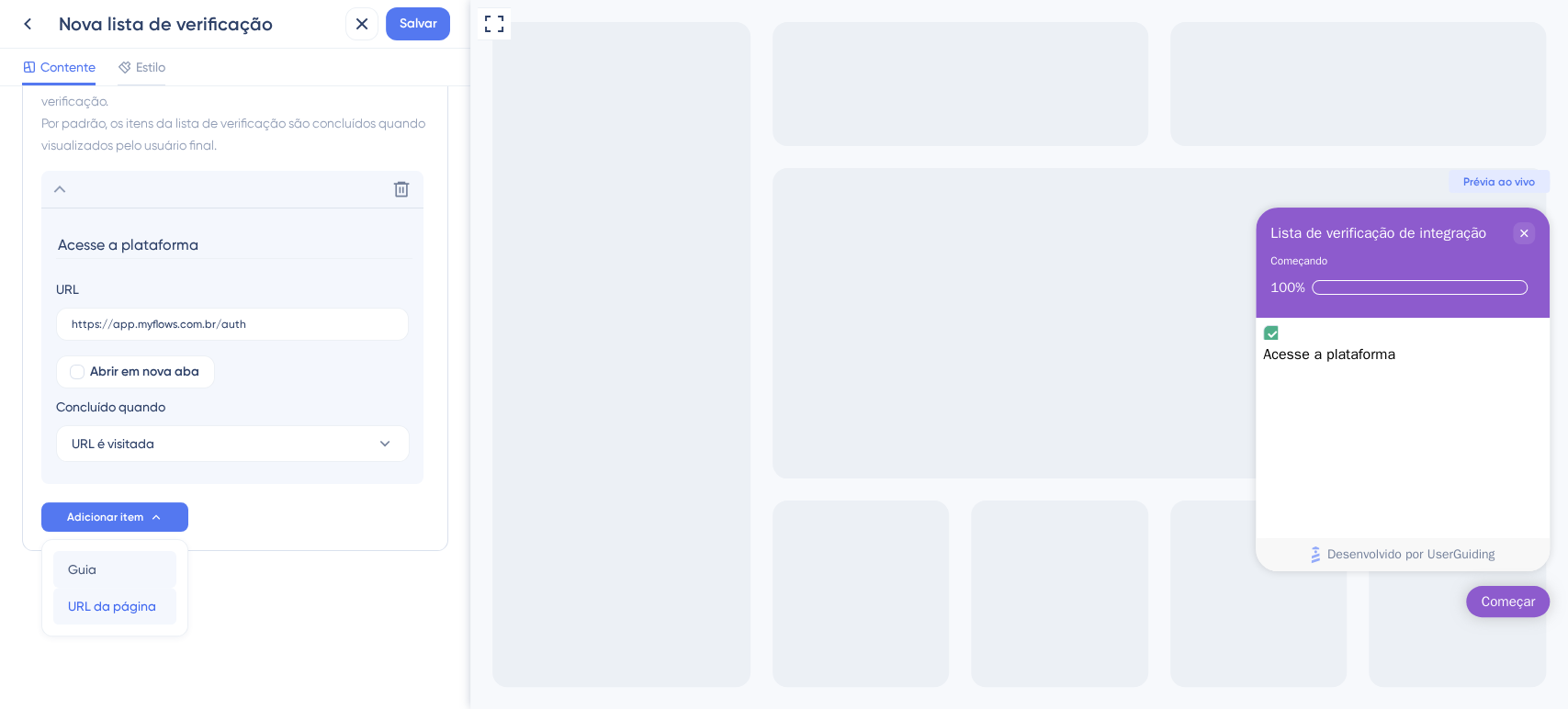 drag, startPoint x: 118, startPoint y: 610, endPoint x: 125, endPoint y: 576, distance: 34.71311 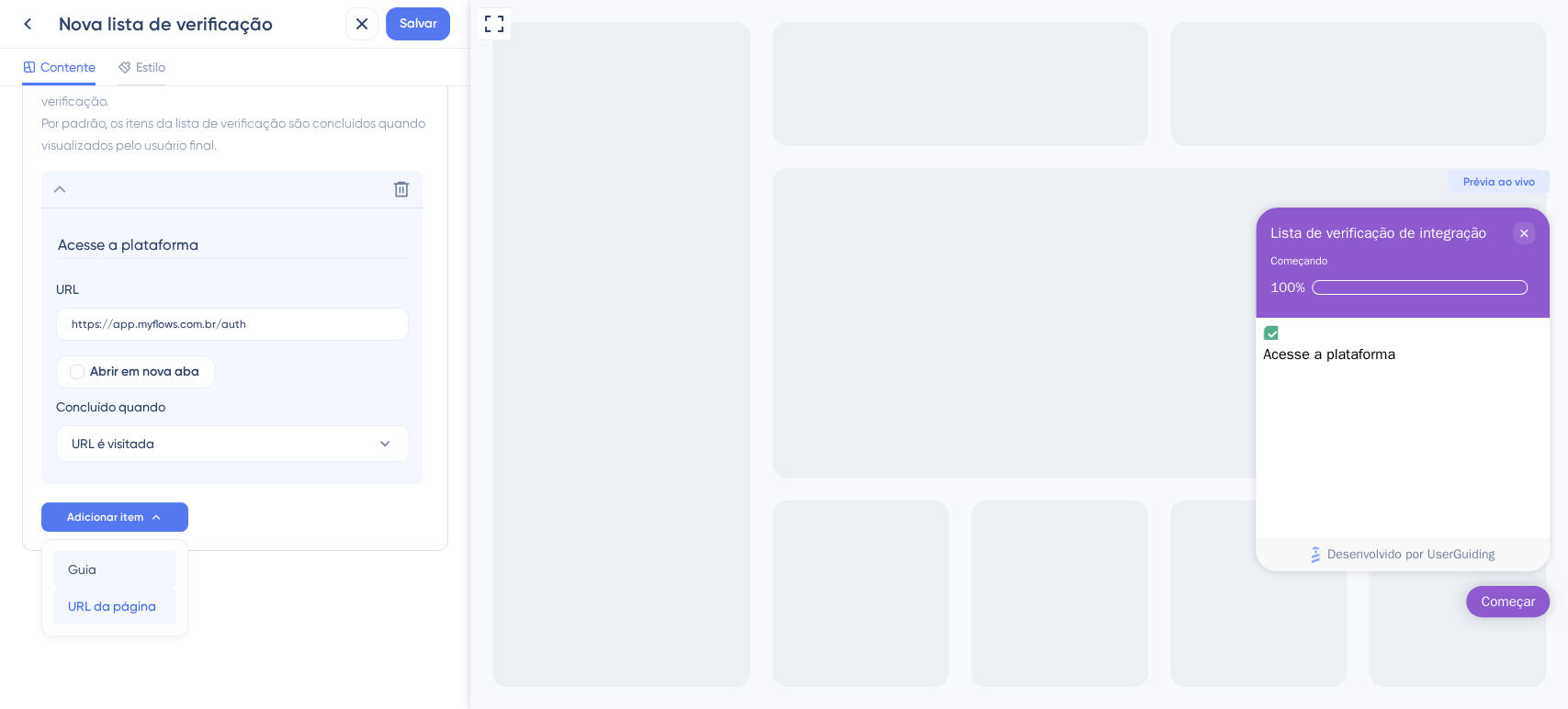 click on "Guia Guia URL da página URL da página" at bounding box center [115, 588] 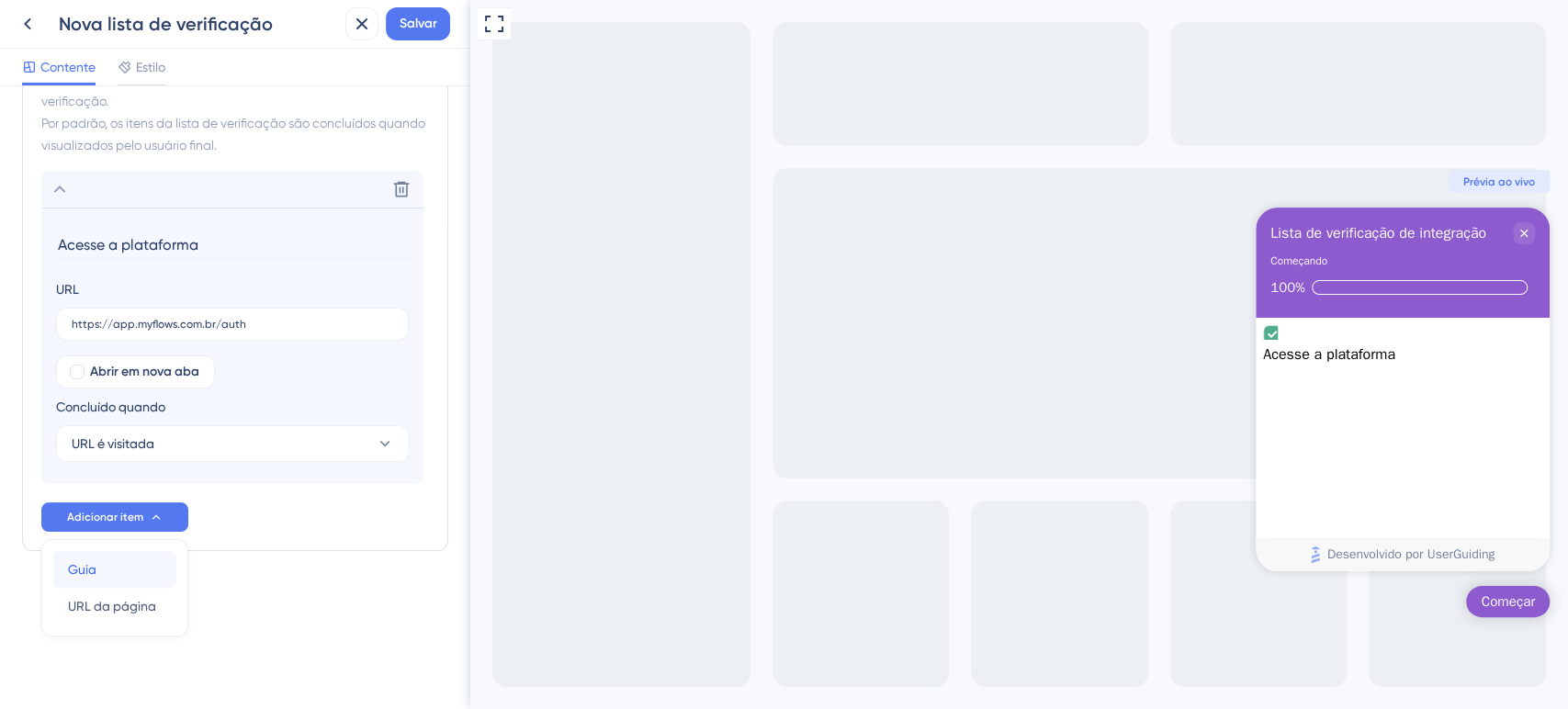 click on "Guia Guia" at bounding box center (115, 569) 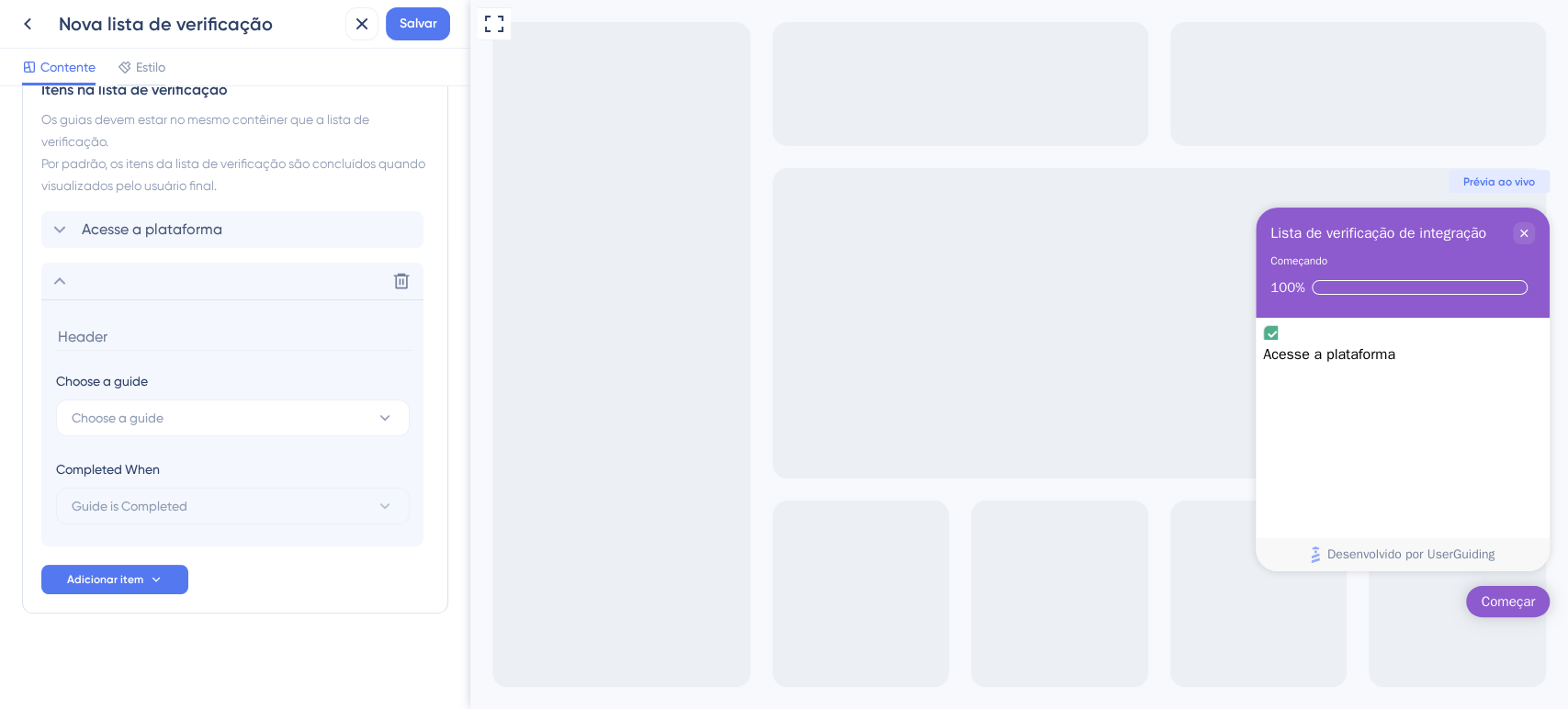 scroll, scrollTop: 536, scrollLeft: 0, axis: vertical 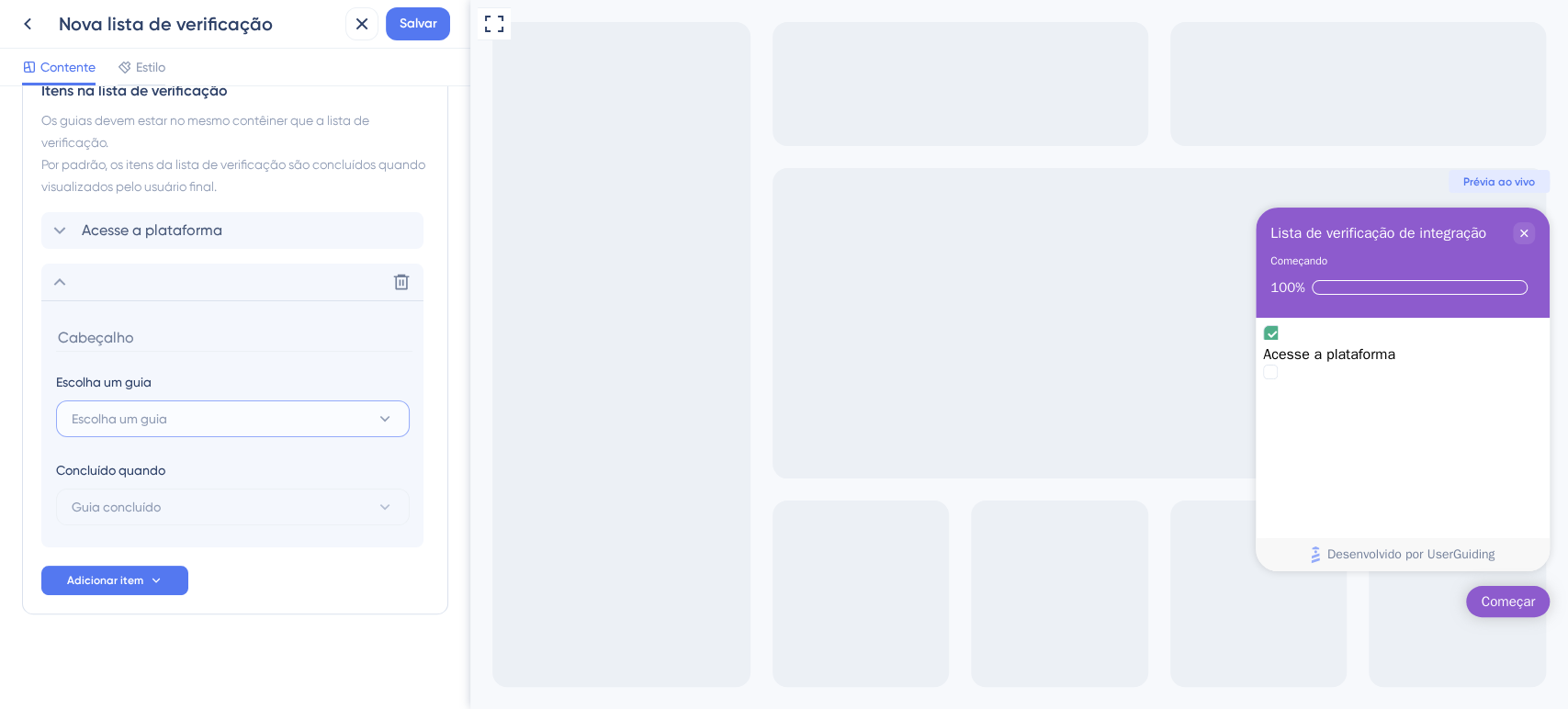 click on "Escolha um guia" at bounding box center (119, 419) 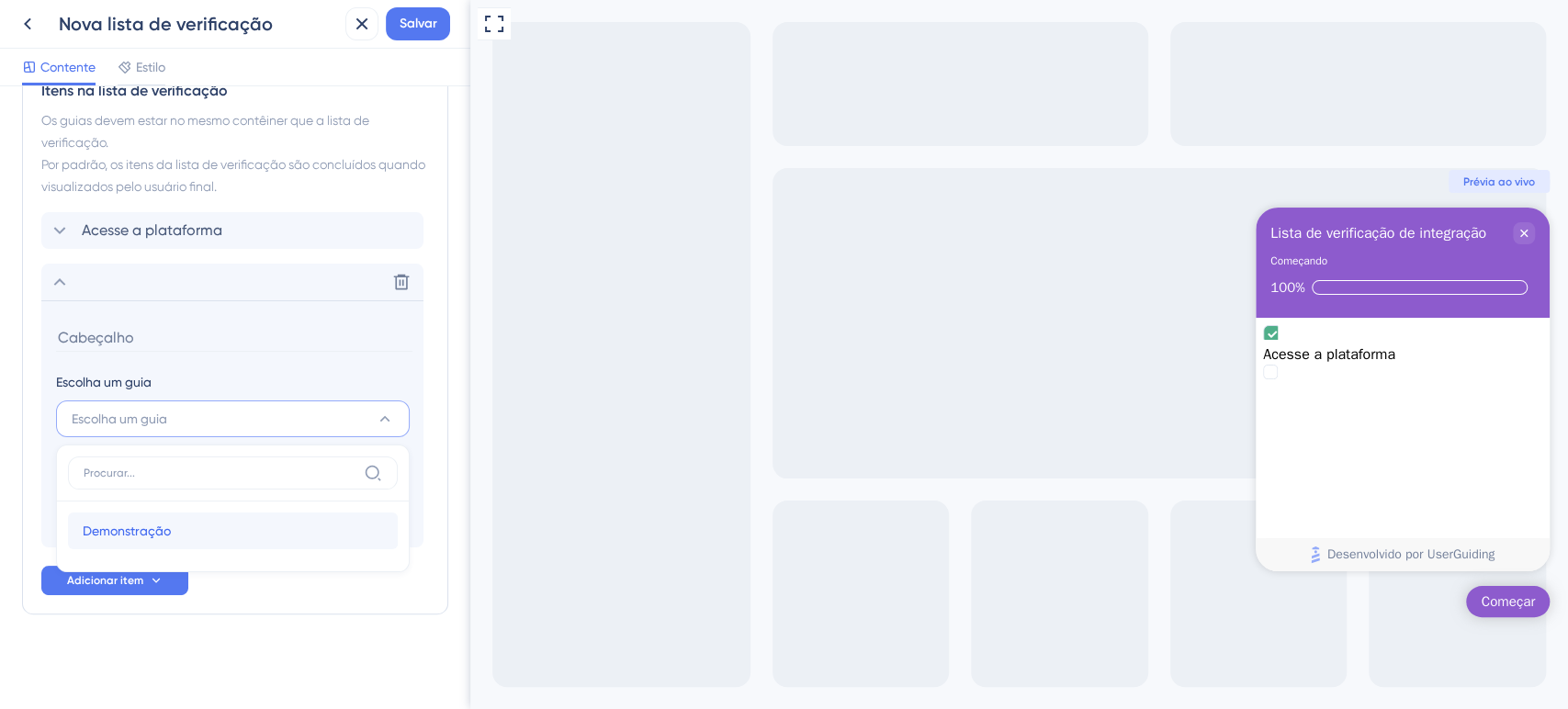 click on "Demonstração" at bounding box center [127, 531] 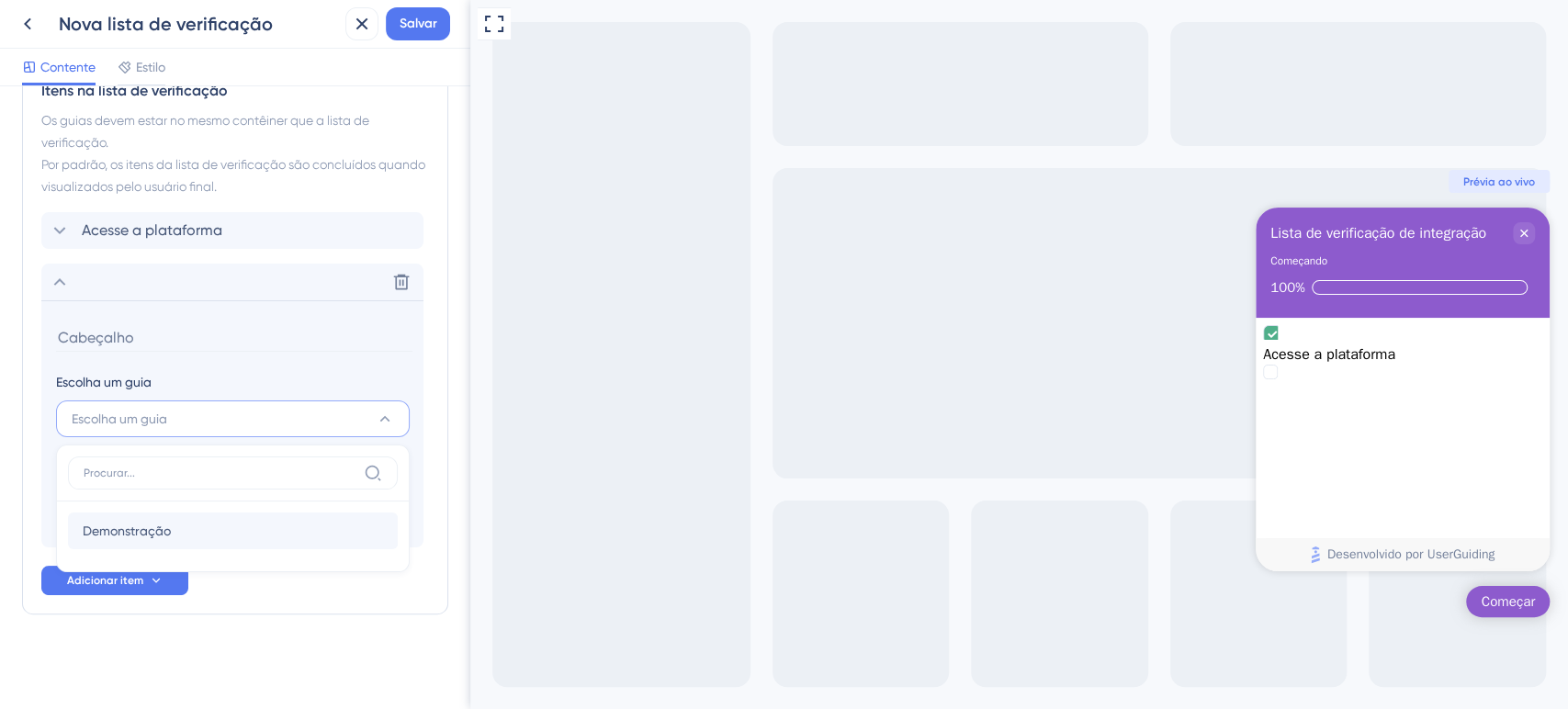 type on "Demo" 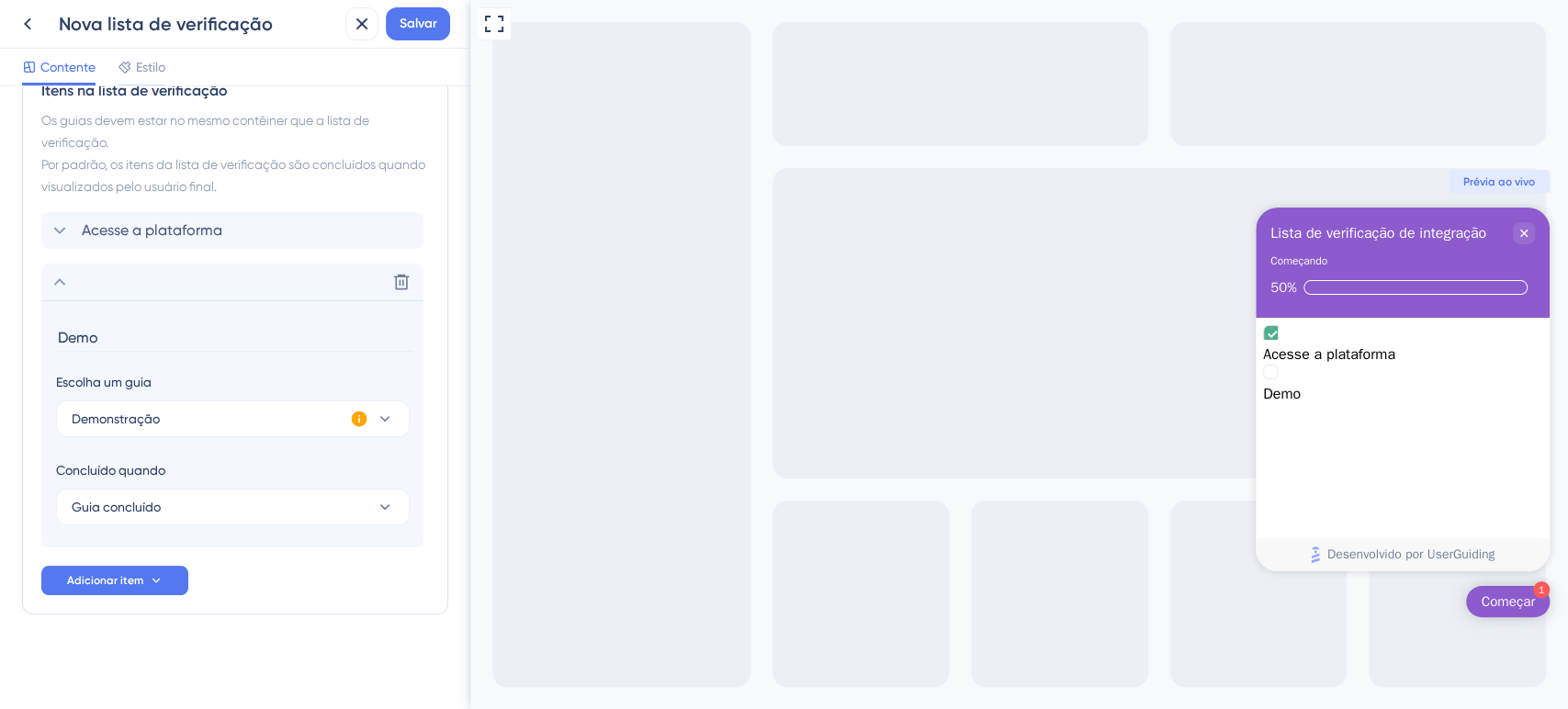 click on "Cabeçalho da lista de verificação Título Onboarding Checklist Legenda Getting started Funções Barra de progresso Sobre Desbloqueie os itens da lista de verificação em ordem Opção de Descartar Desligado Itens na lista de verificação Os guias devem estar no mesmo contêiner que a lista de verificação.  Por padrão, os itens da lista de verificação são concluídos quando visualizados pelo usuário final. Acesse a plataforma Excluir Demo Escolha um guia Demonstração Concluído quando Guia concluído Este guia está inativo e não estará visível na Lista de Verificação. Ative agora Adicionar item" at bounding box center [235, 129] 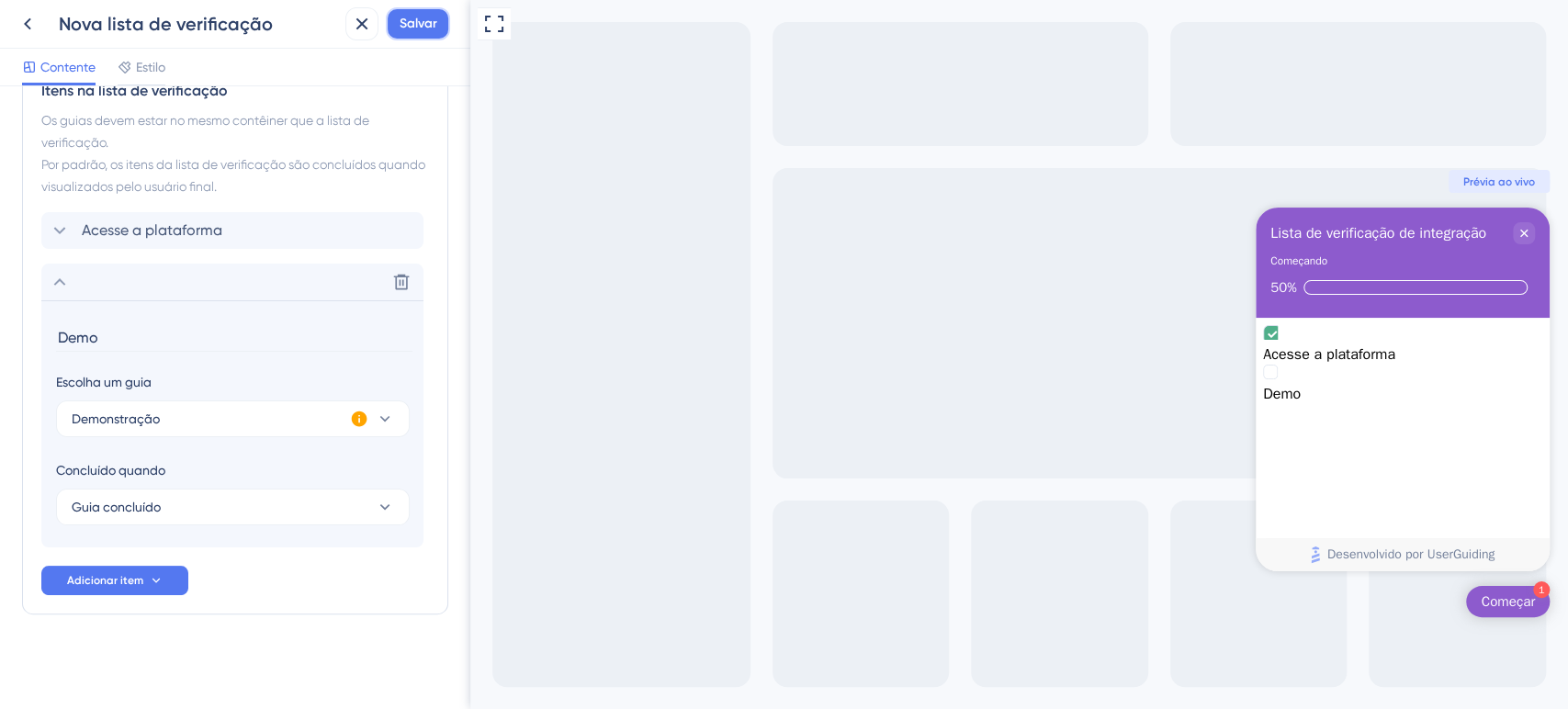 click on "Salvar" at bounding box center [418, 23] 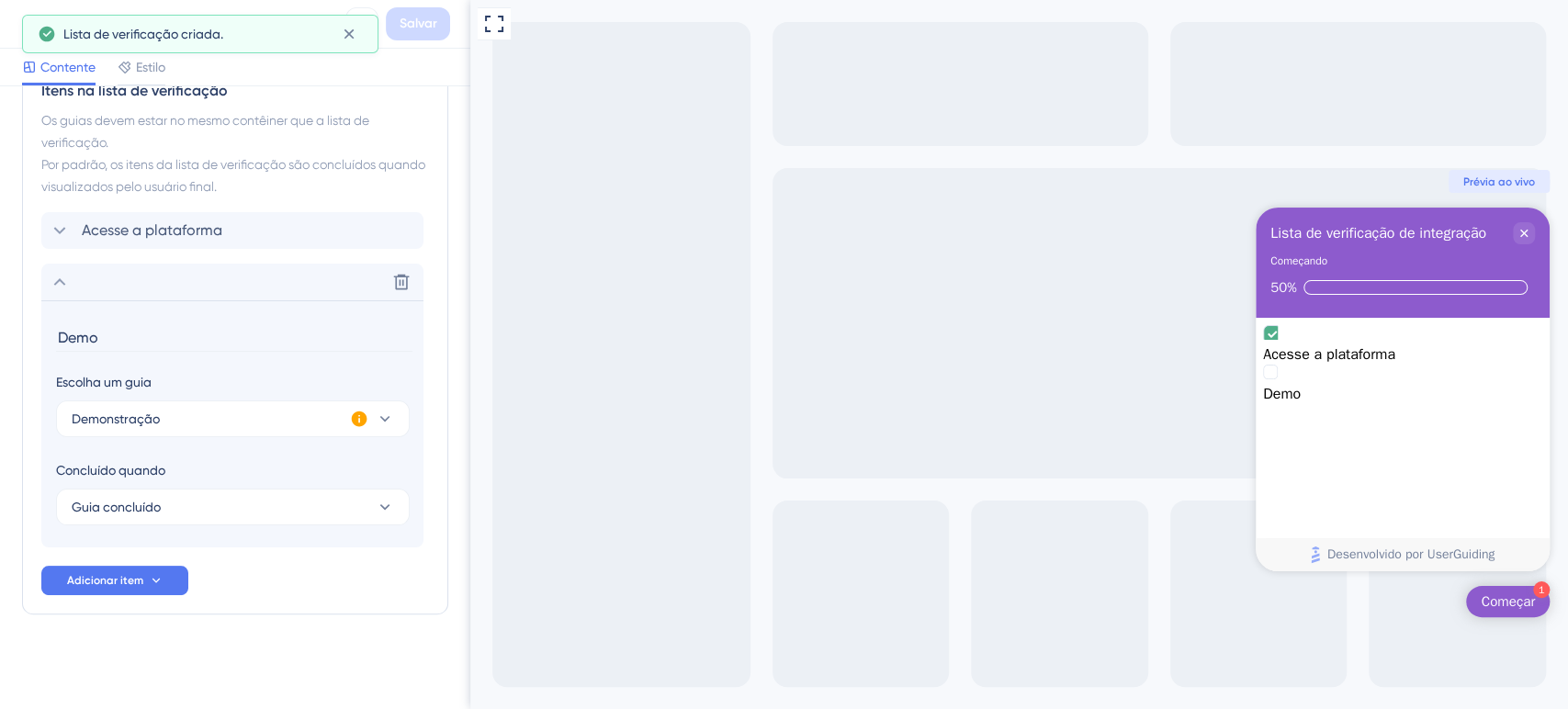 scroll, scrollTop: 0, scrollLeft: 0, axis: both 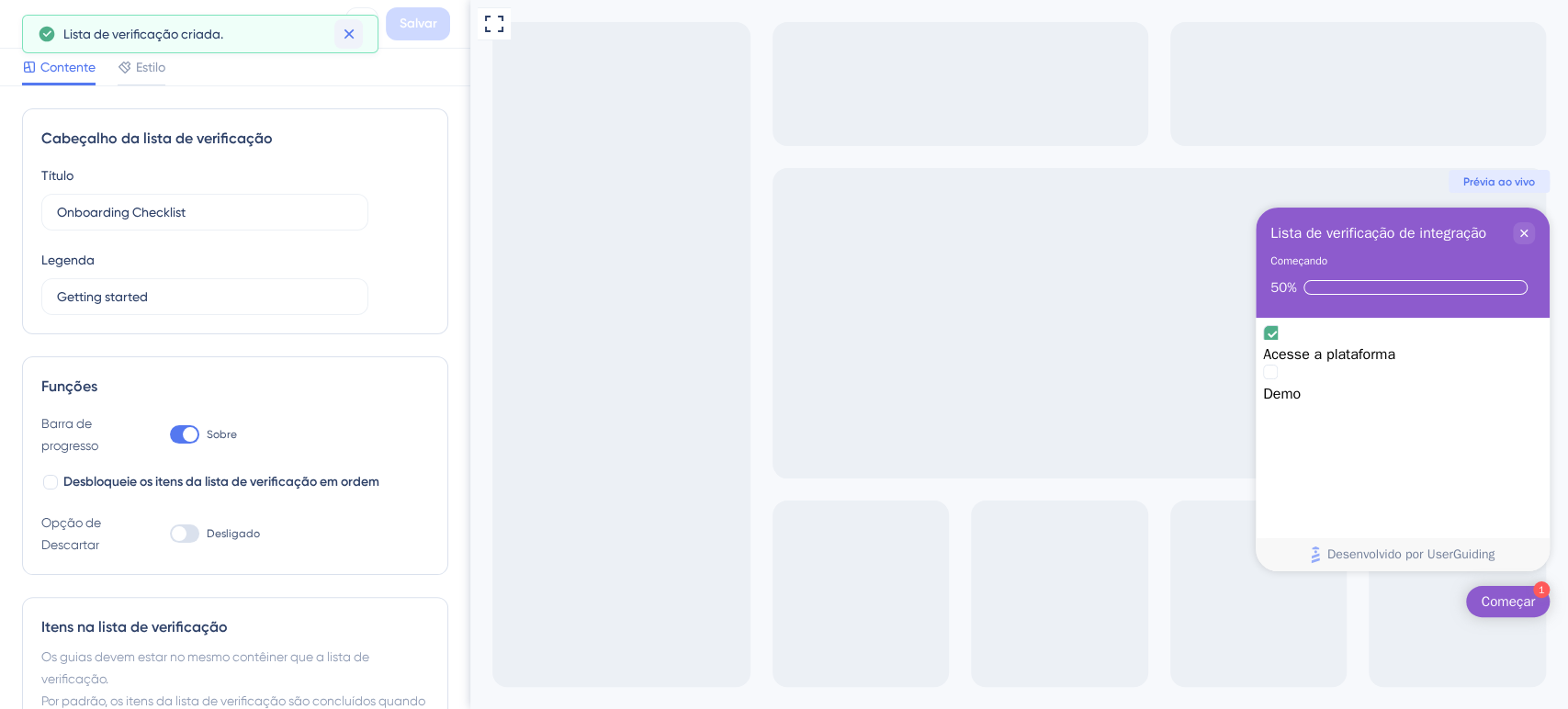 click 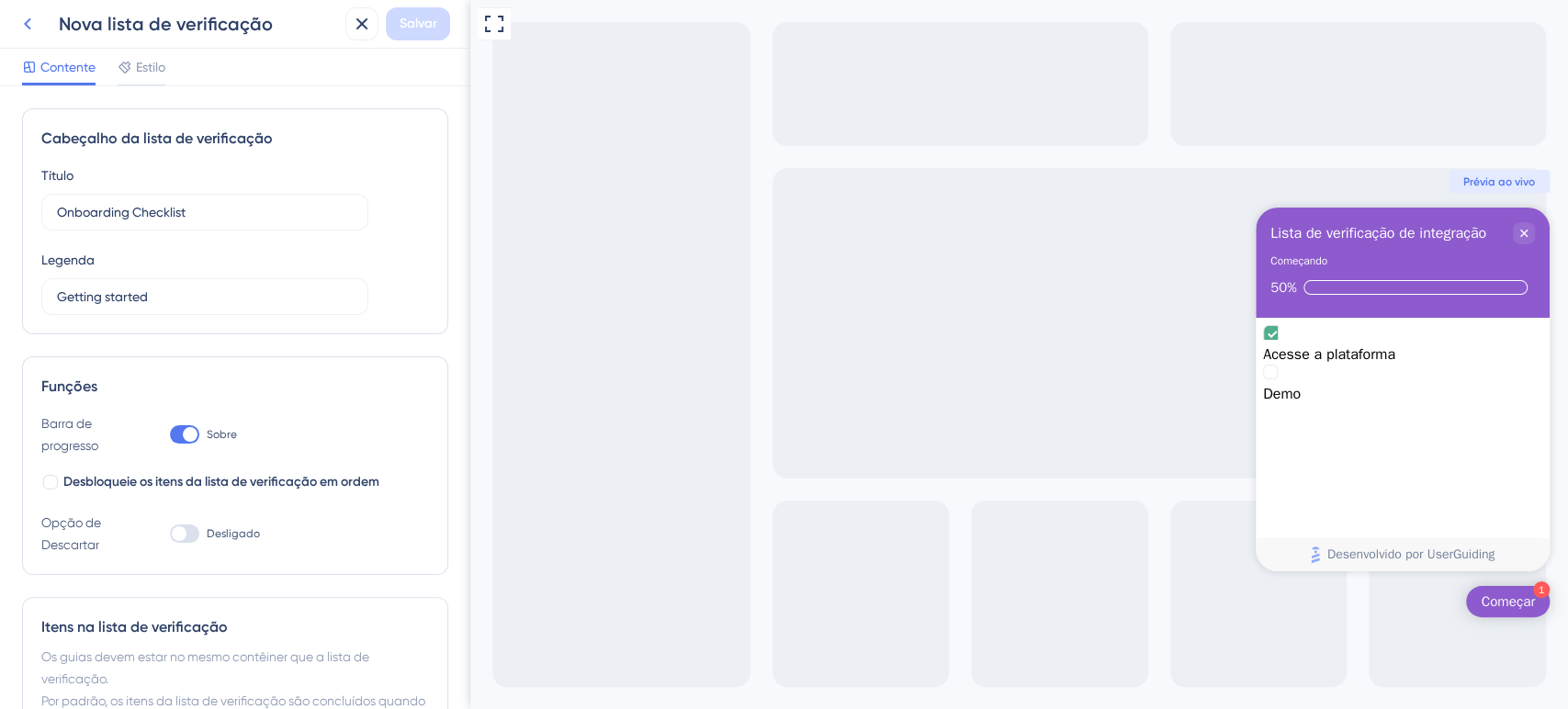 click 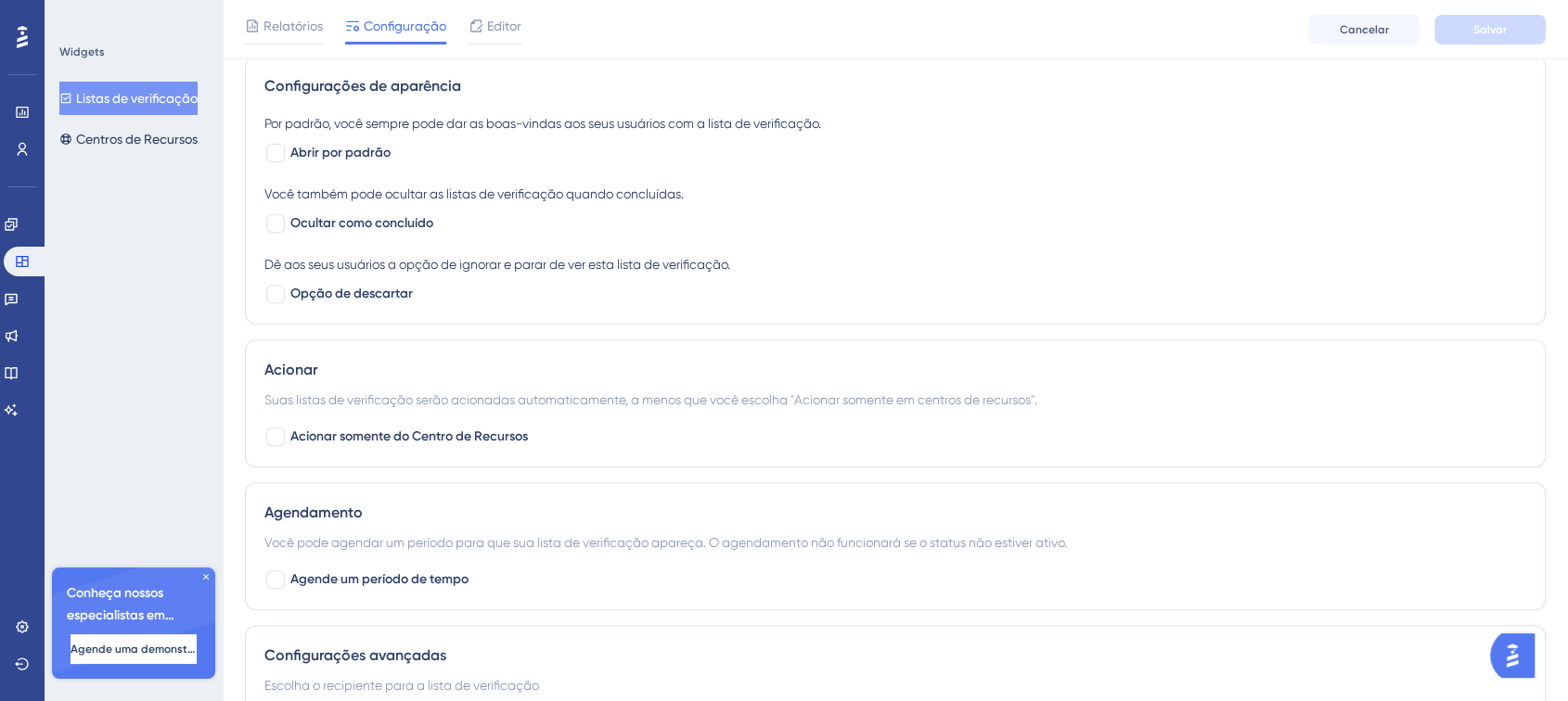 scroll, scrollTop: 905, scrollLeft: 0, axis: vertical 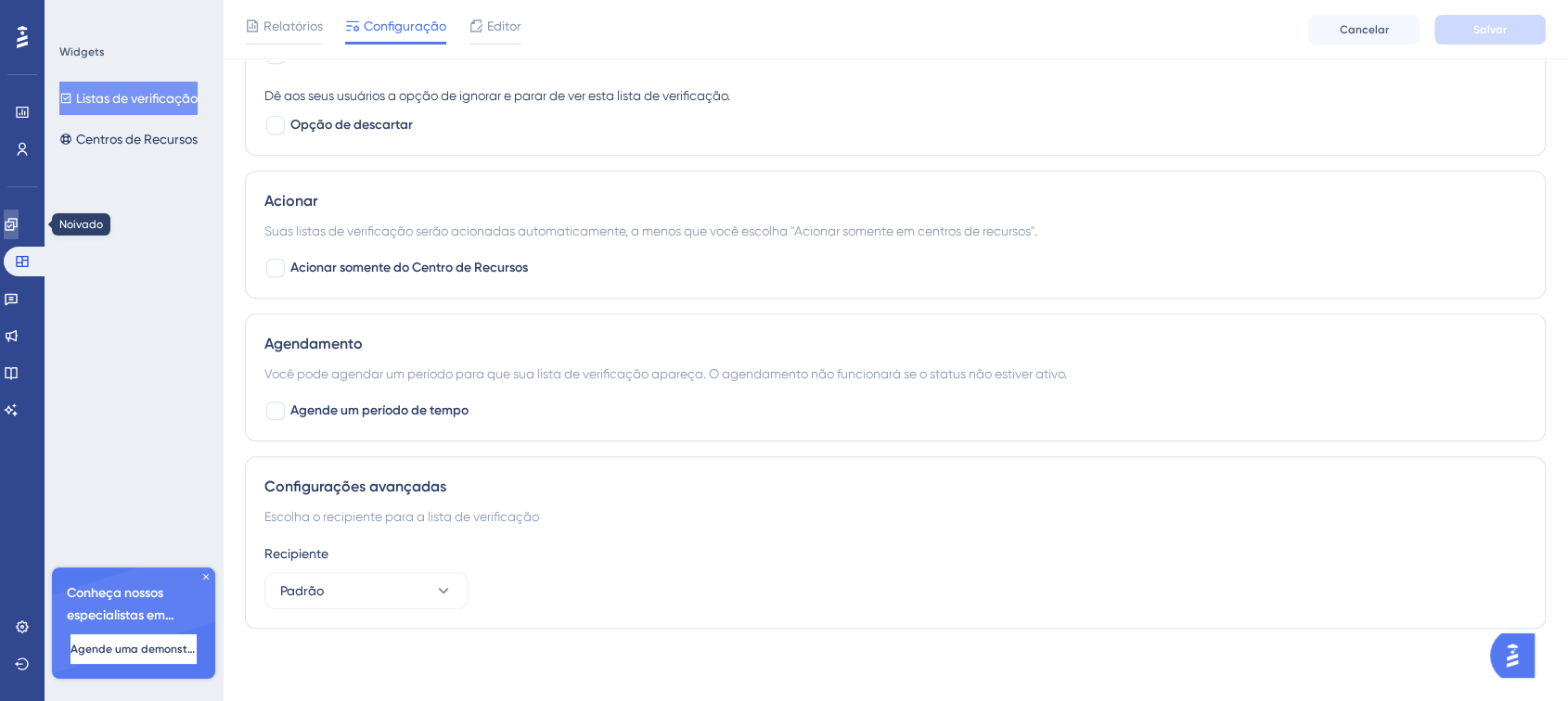 click 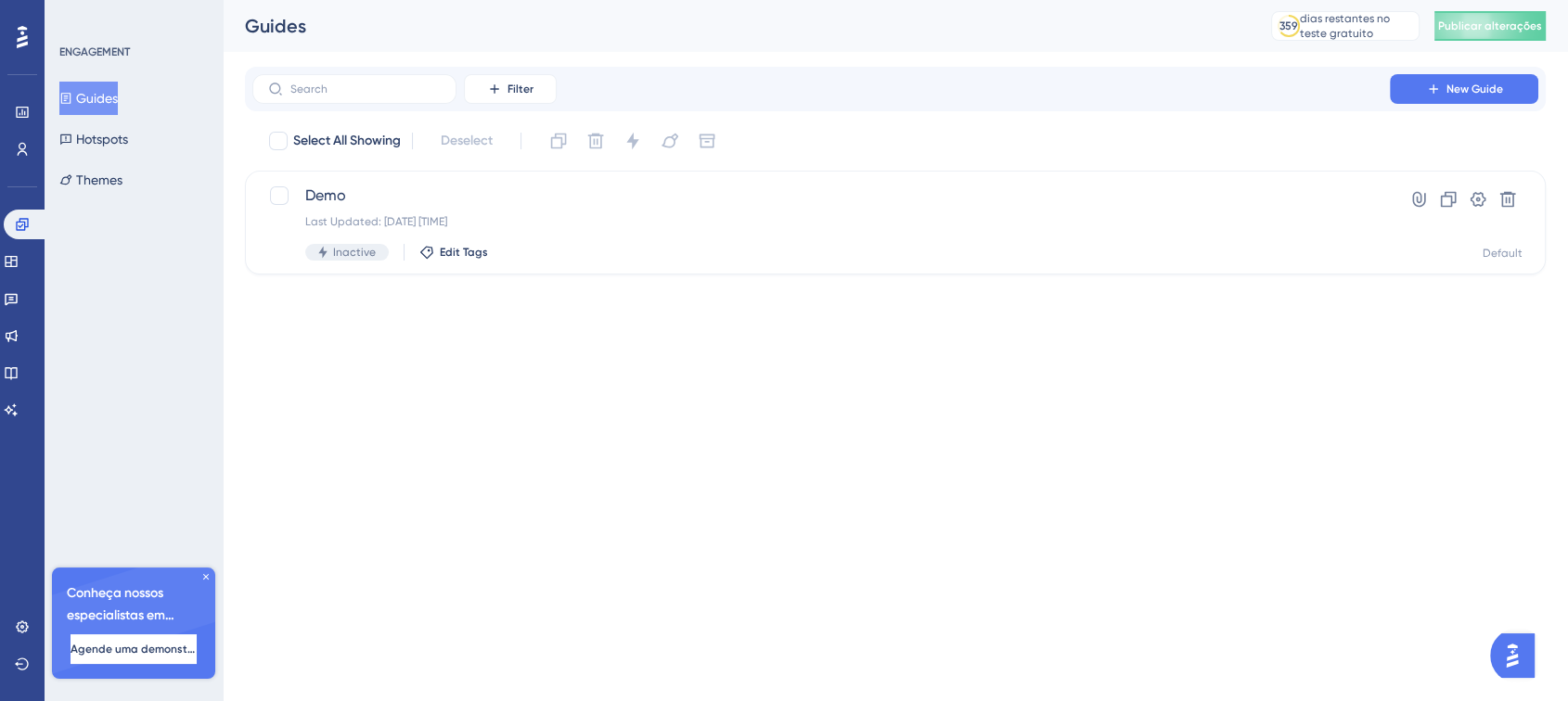 scroll, scrollTop: 0, scrollLeft: 0, axis: both 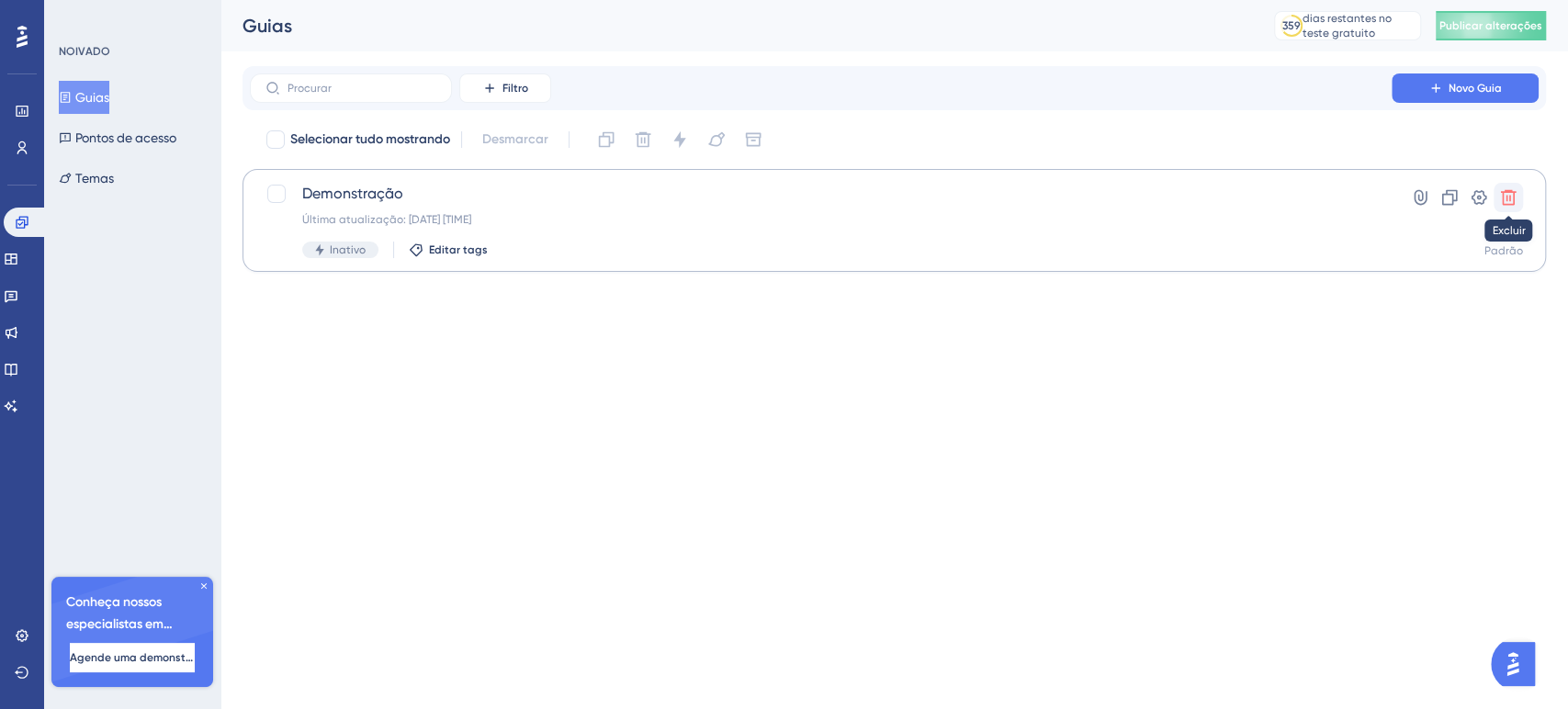 click 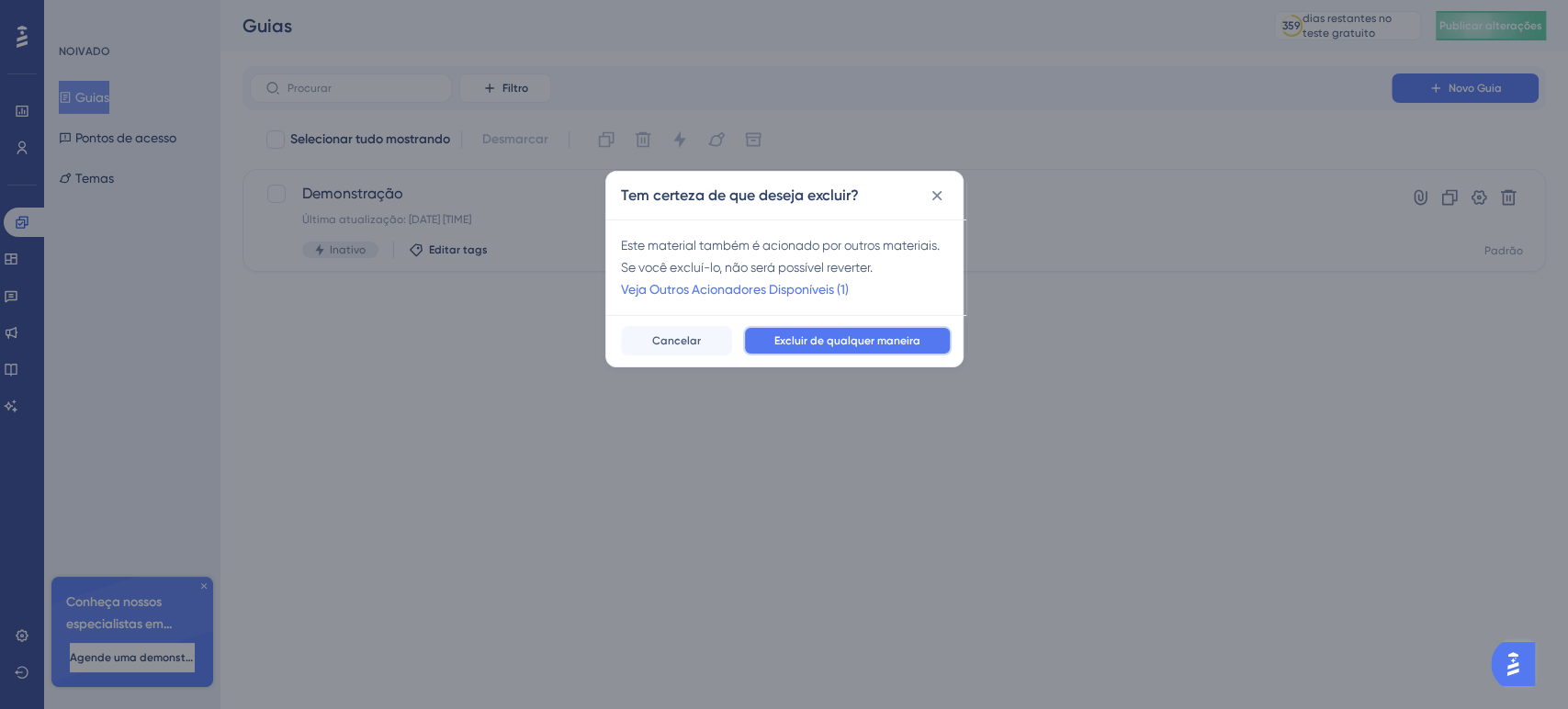 click on "Excluir de qualquer maneira" at bounding box center (847, 341) 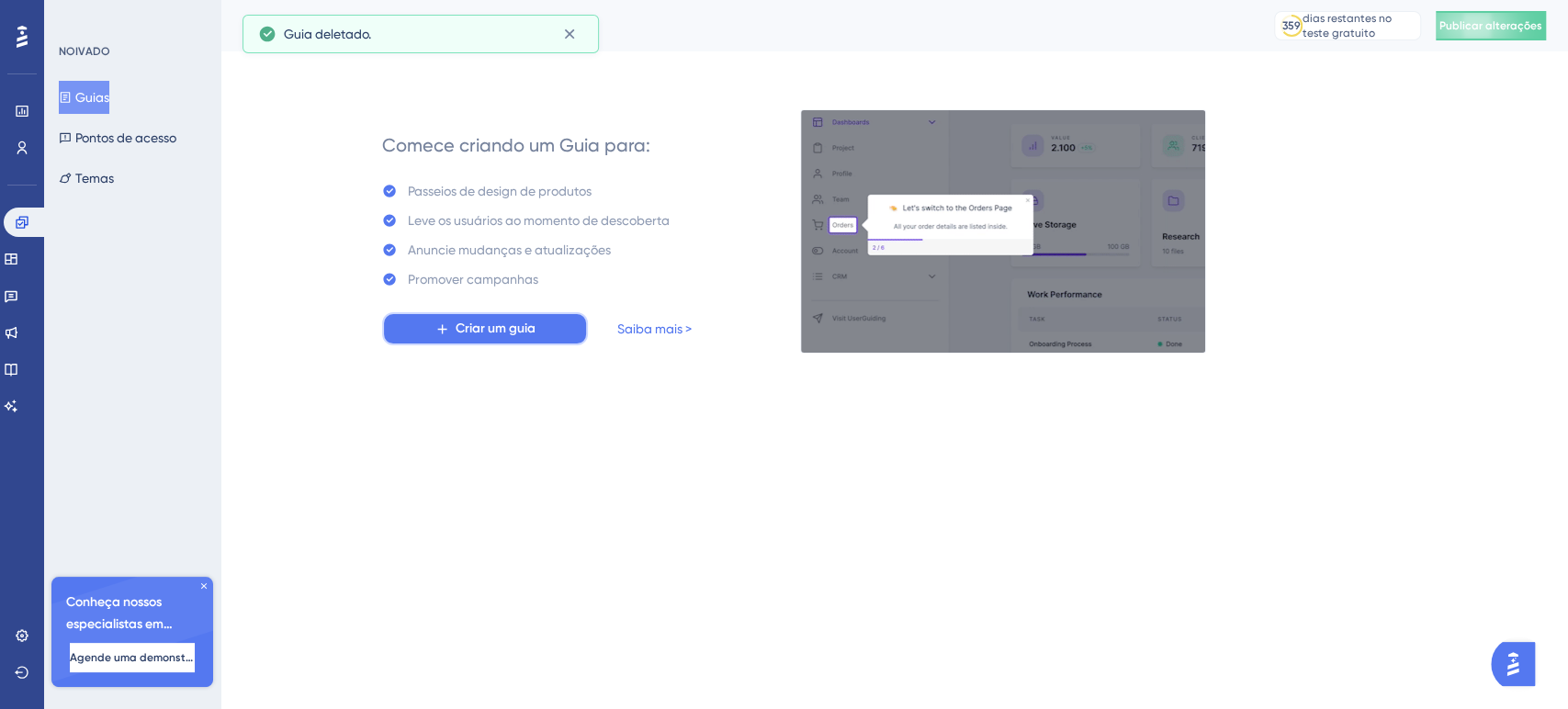 click on "Criar um guia" at bounding box center (495, 328) 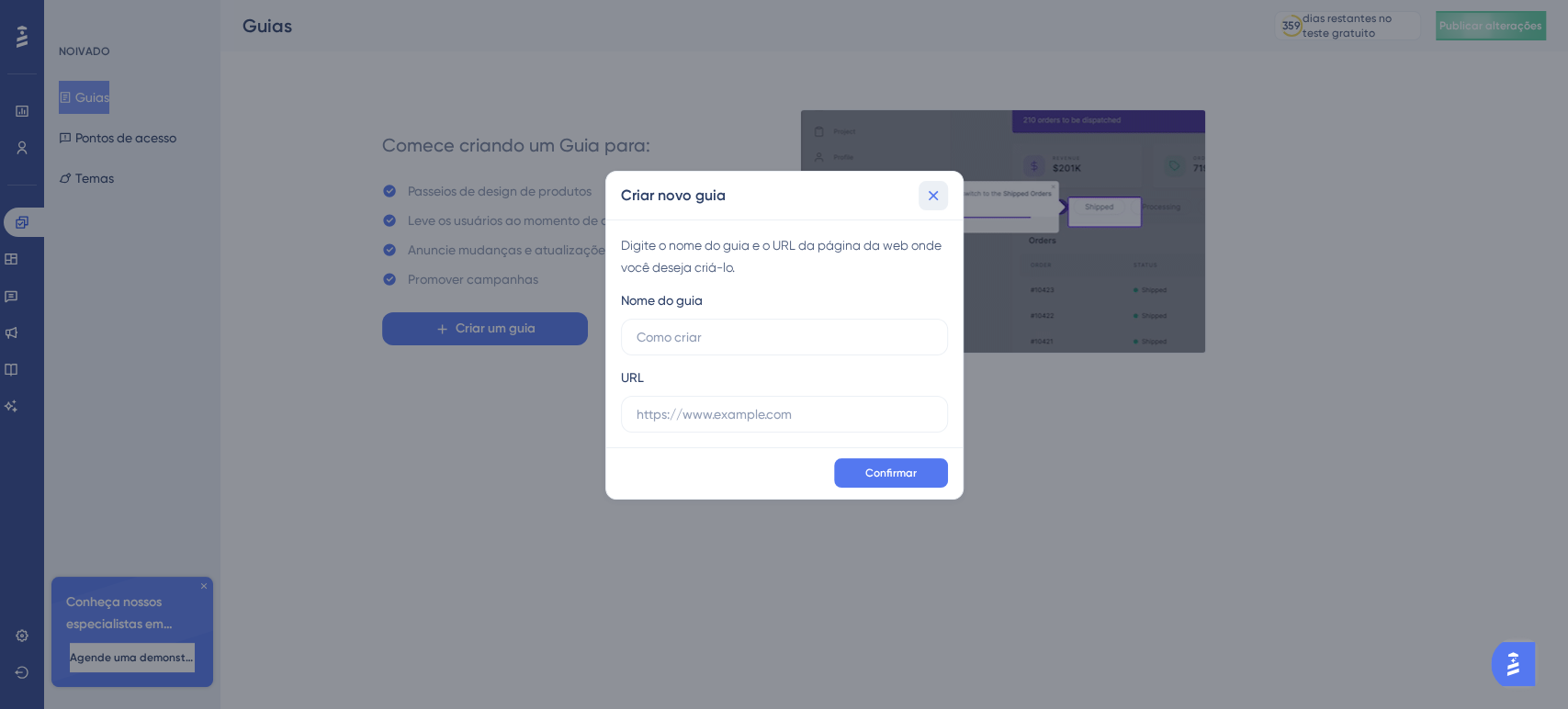 click 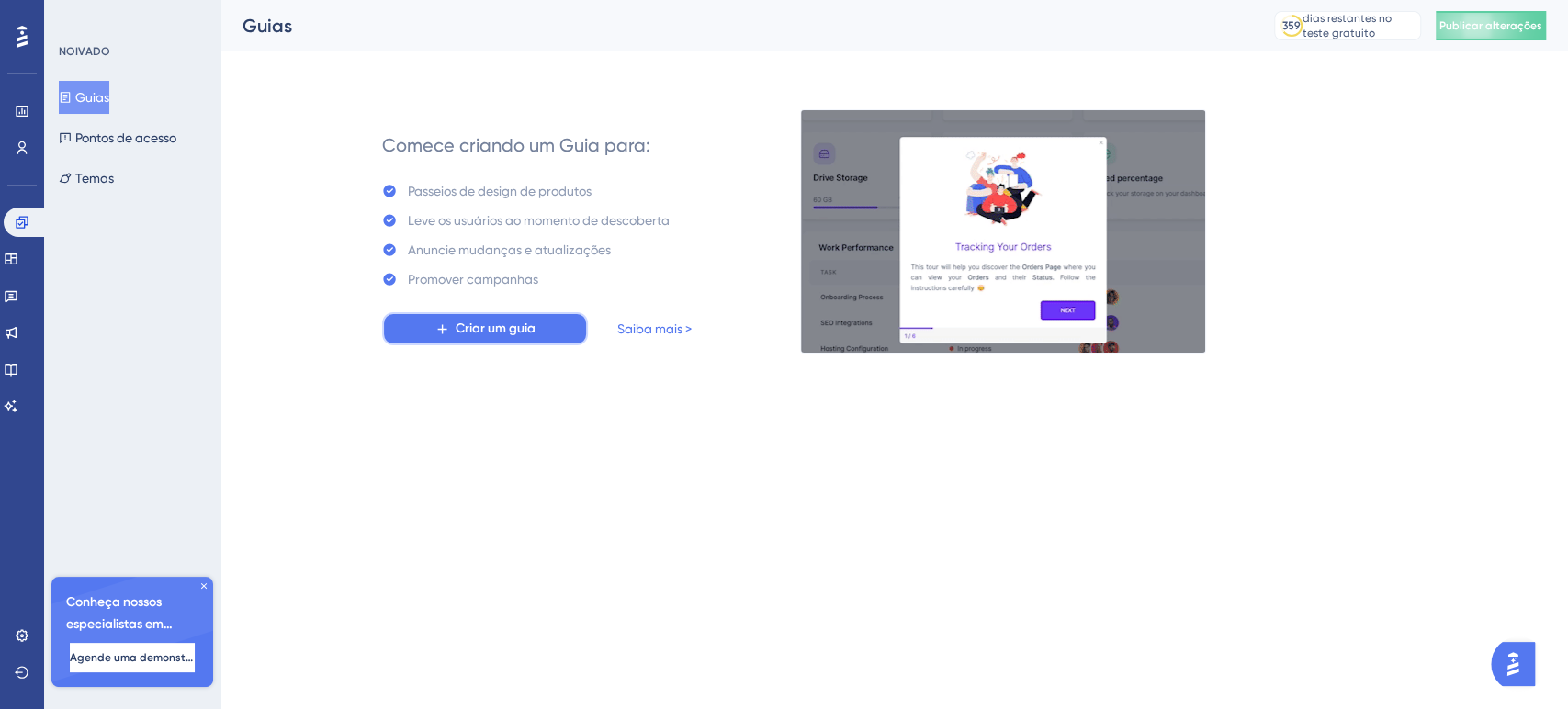 click on "Criar um guia" at bounding box center [495, 328] 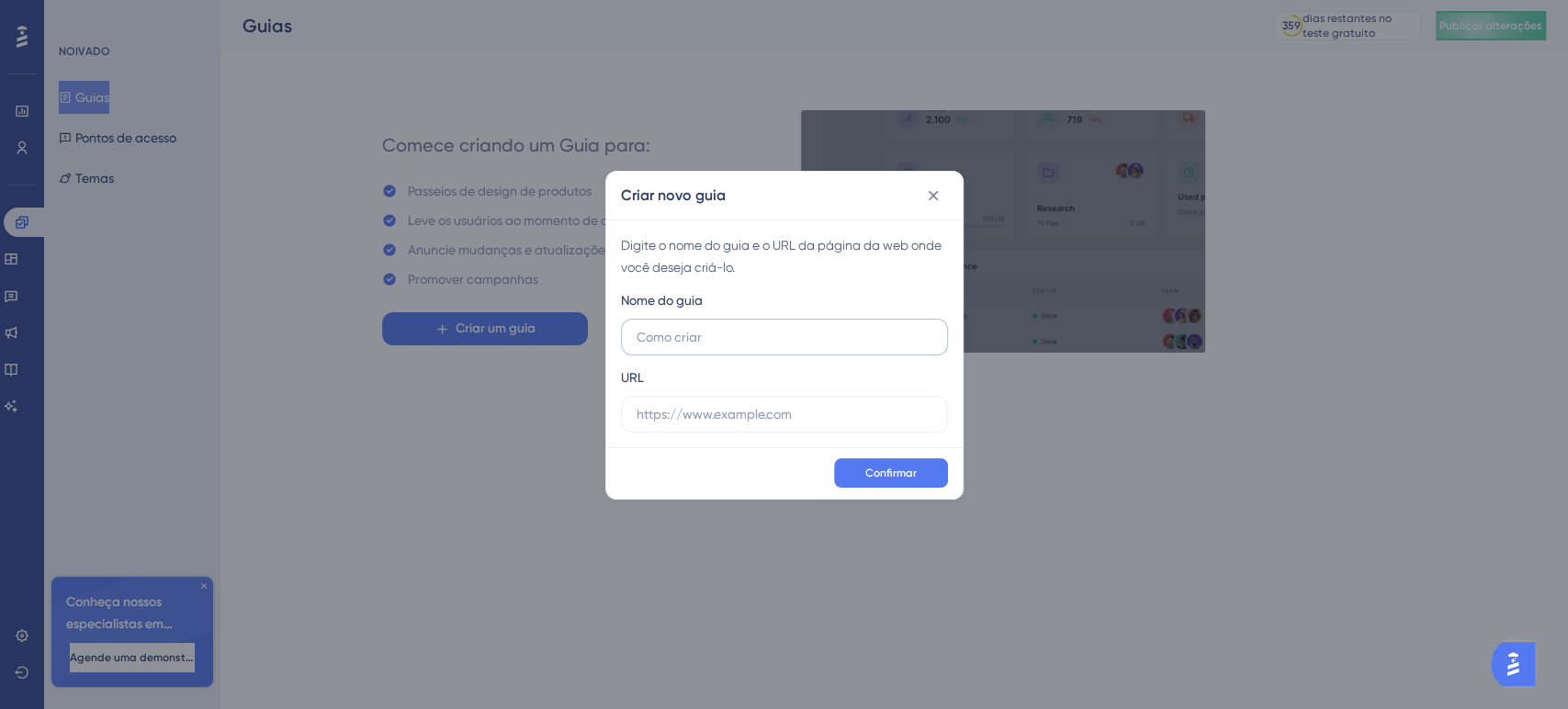 click at bounding box center (784, 337) 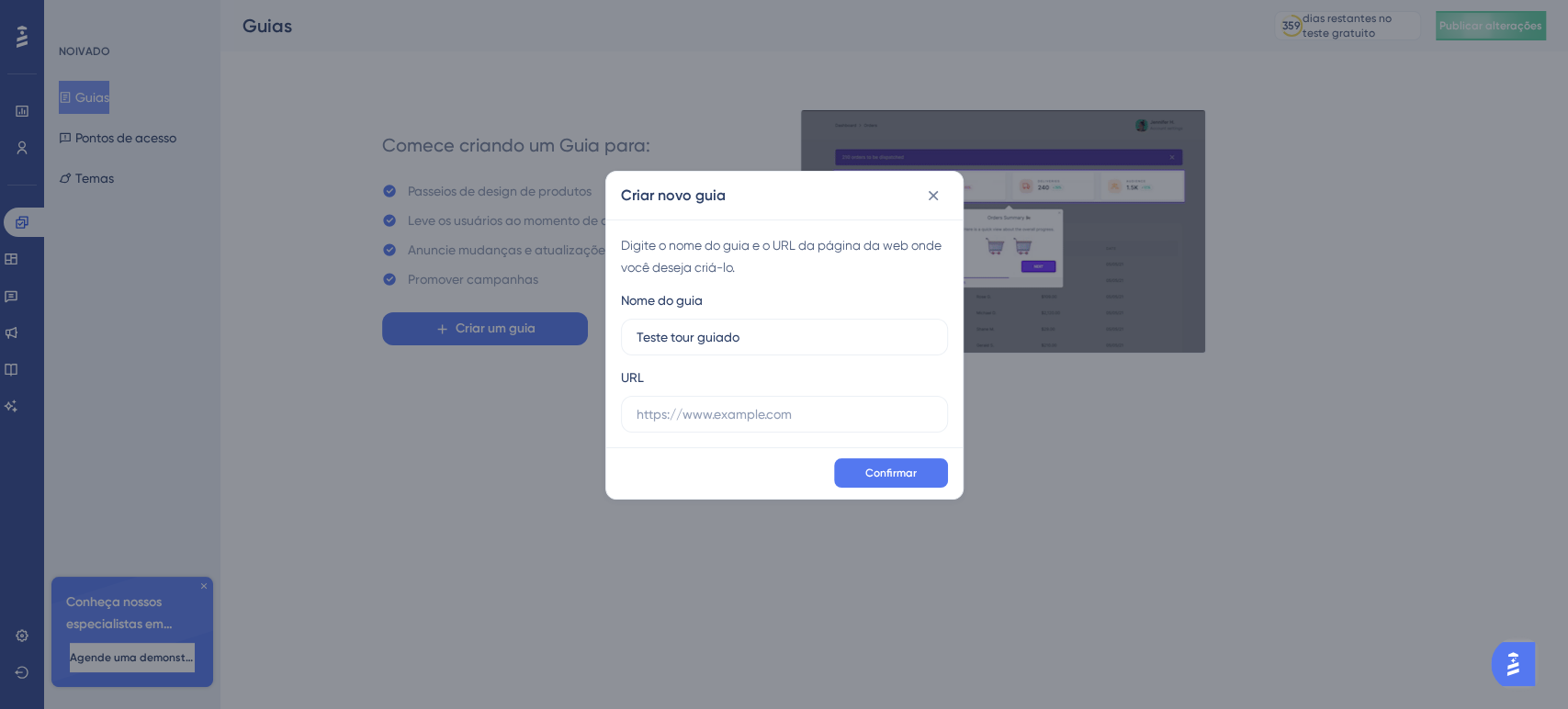 type on "Teste tour guiado" 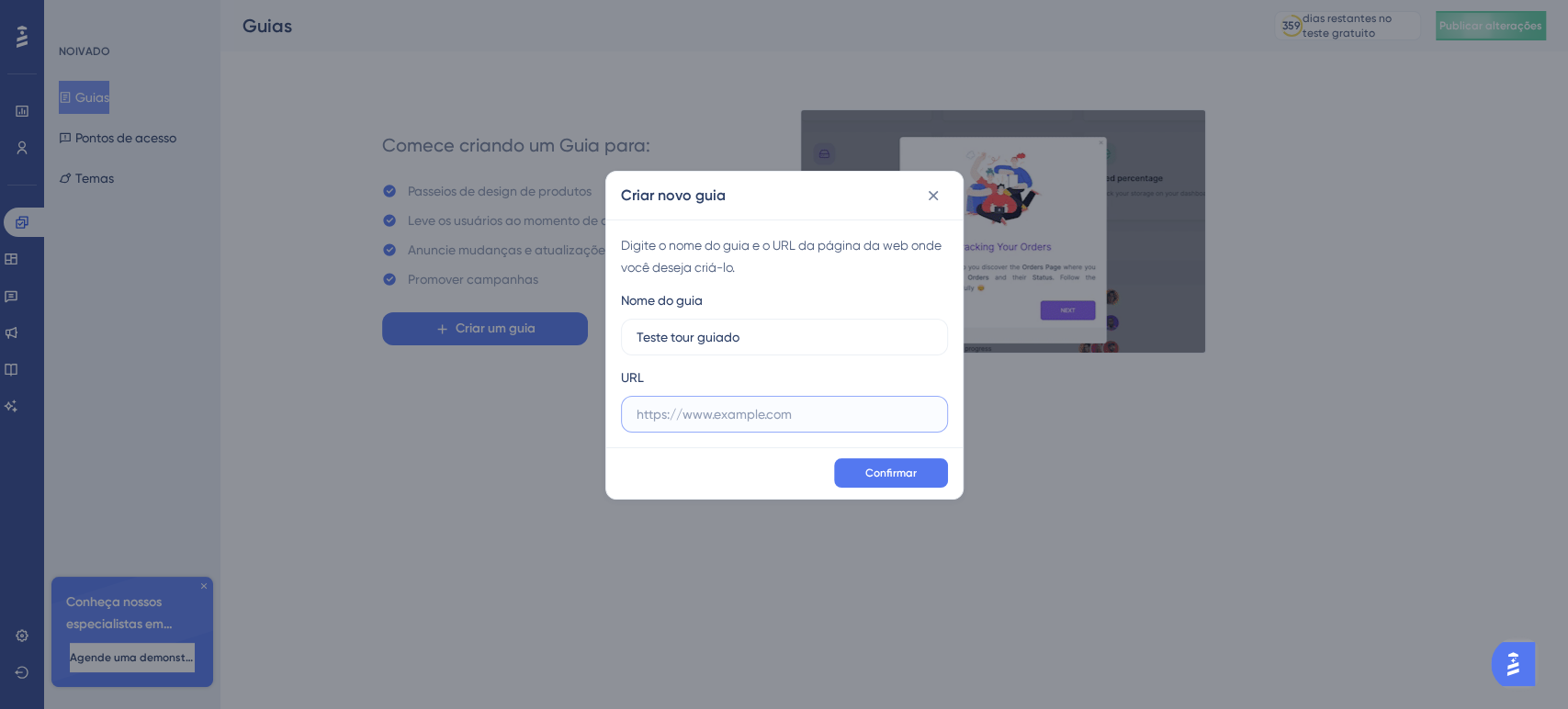 click at bounding box center (784, 414) 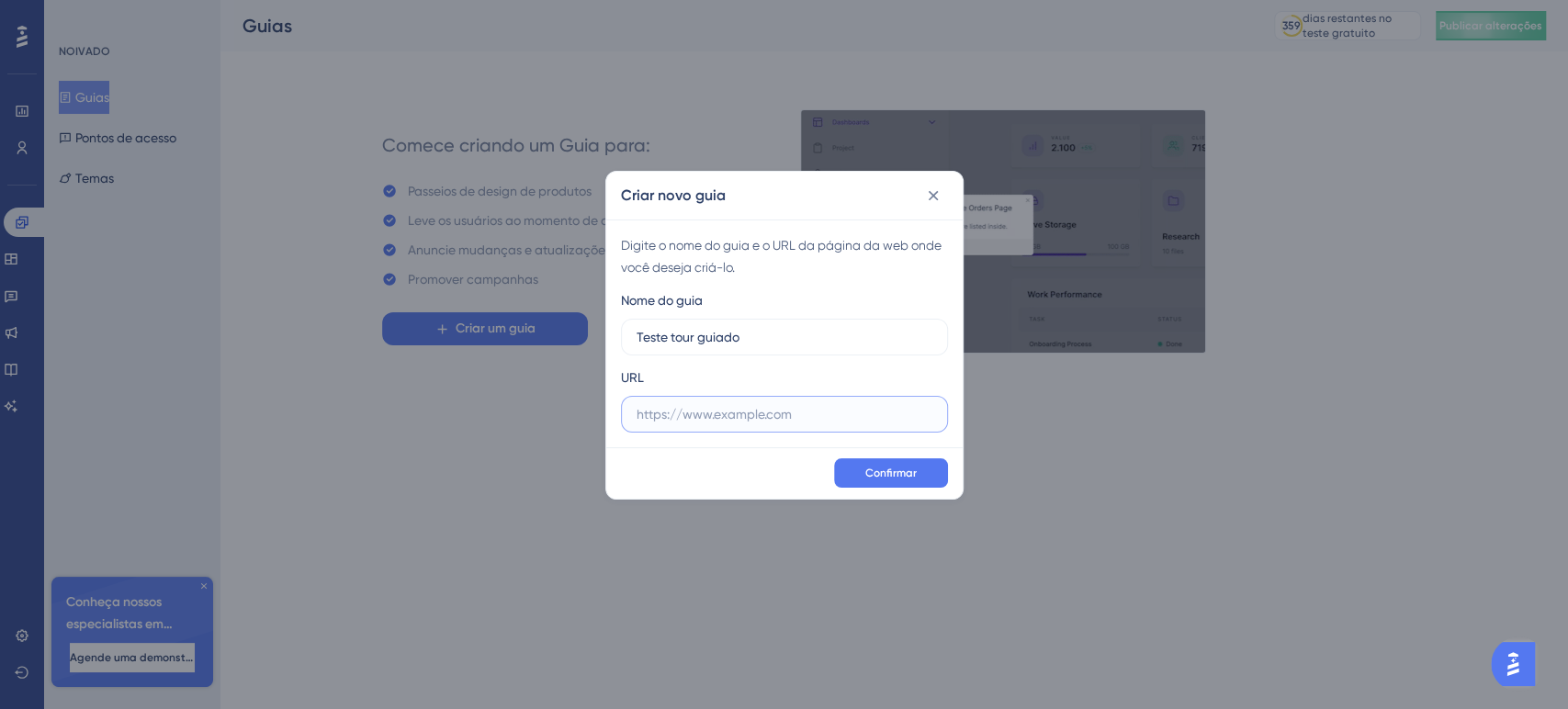 paste on "https://app.myflows.com.br/inbox/1" 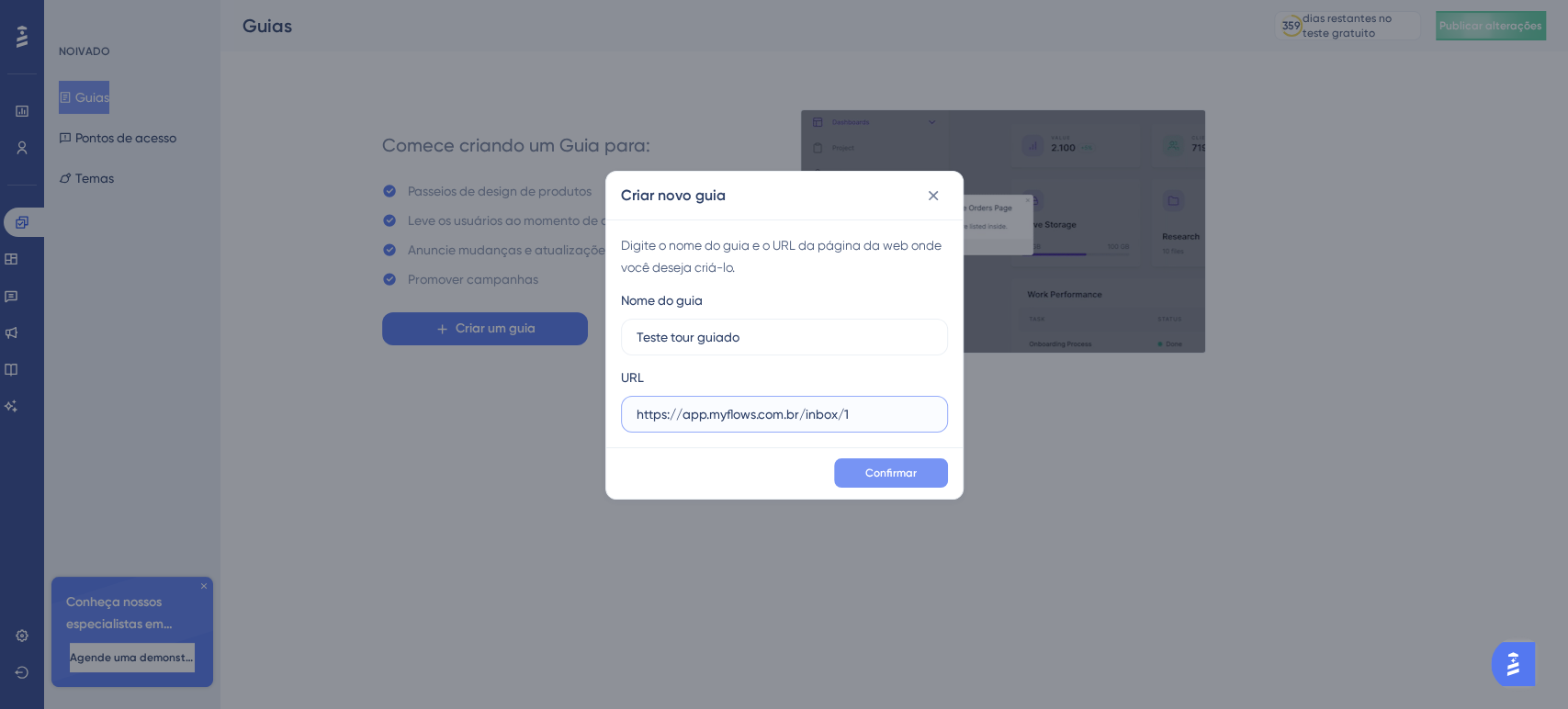 type on "https://app.myflows.com.br/inbox/1" 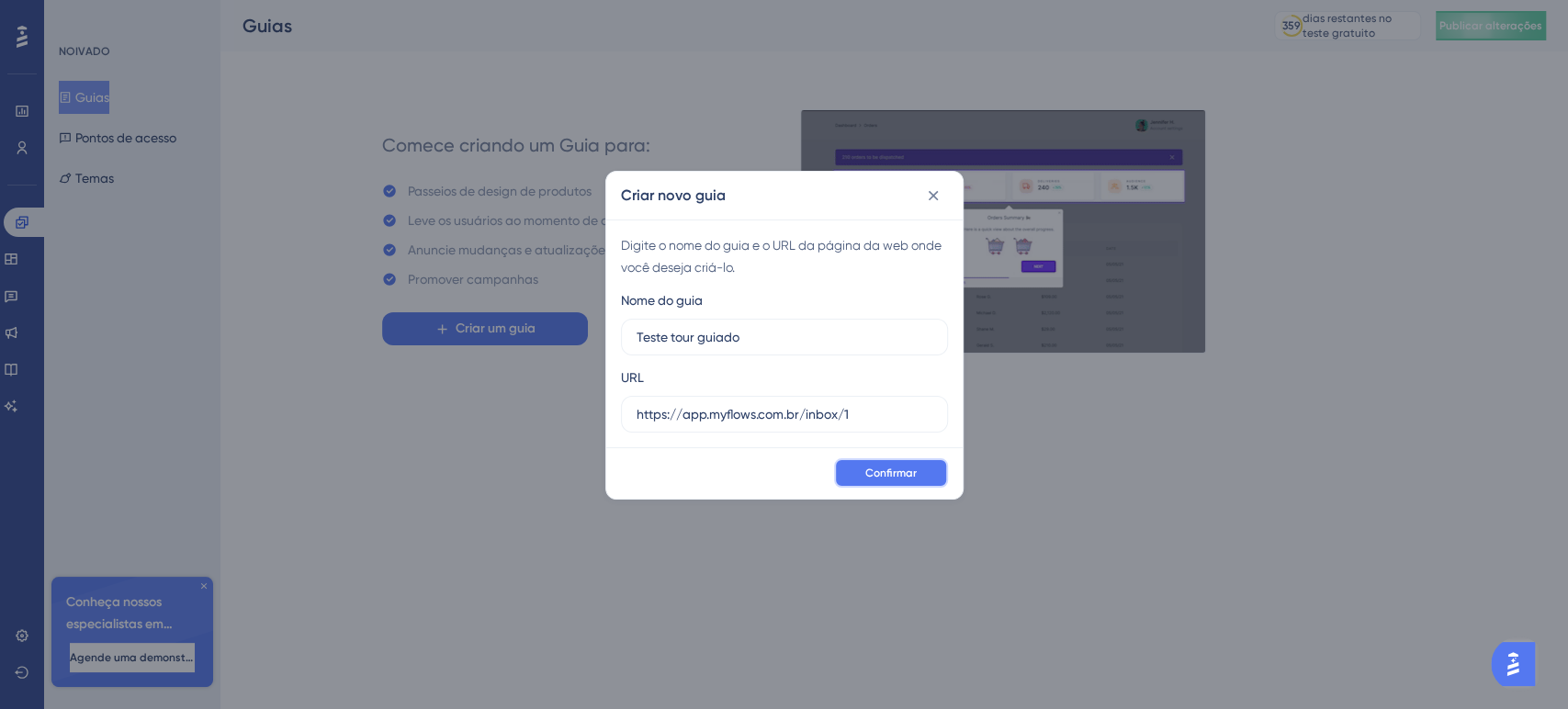 click on "Confirmar" at bounding box center (891, 473) 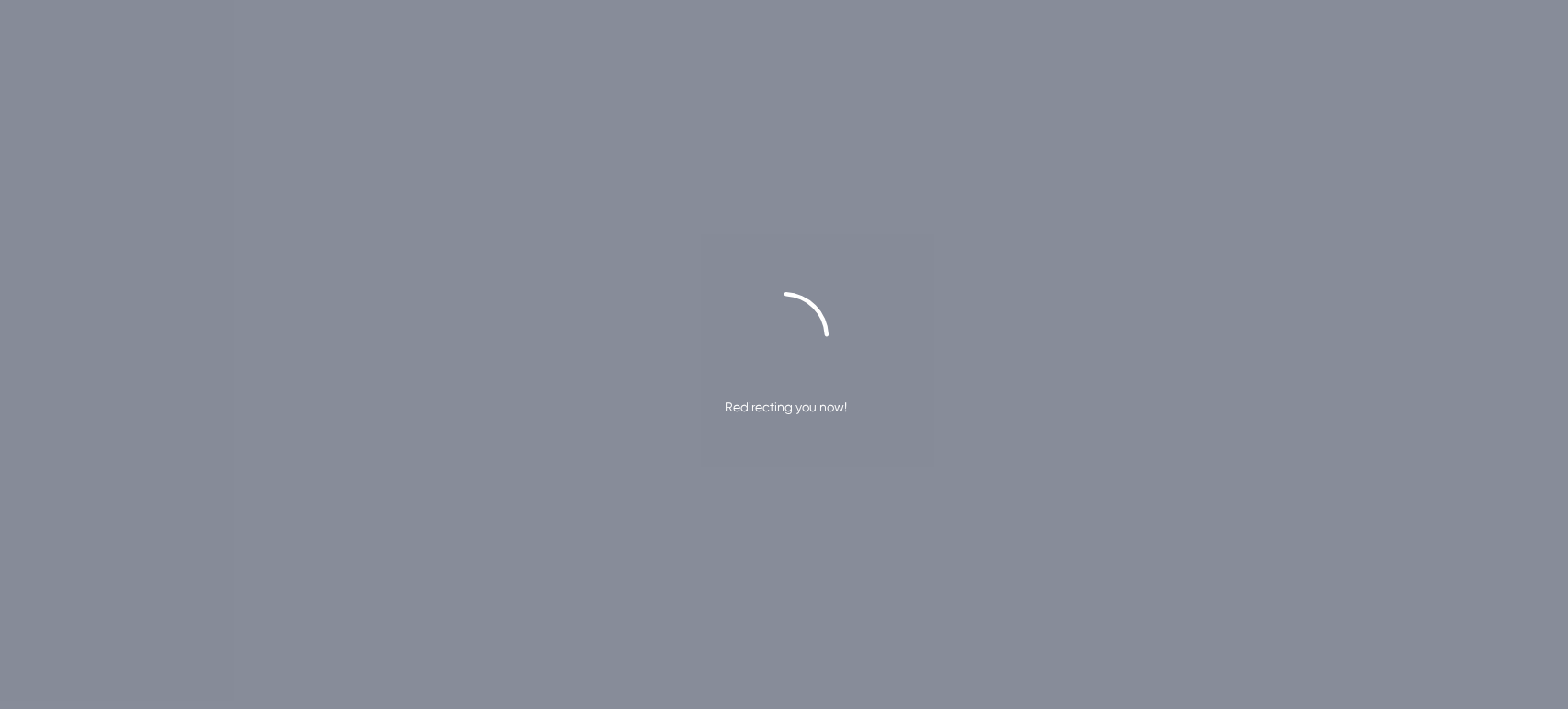 scroll, scrollTop: 0, scrollLeft: 0, axis: both 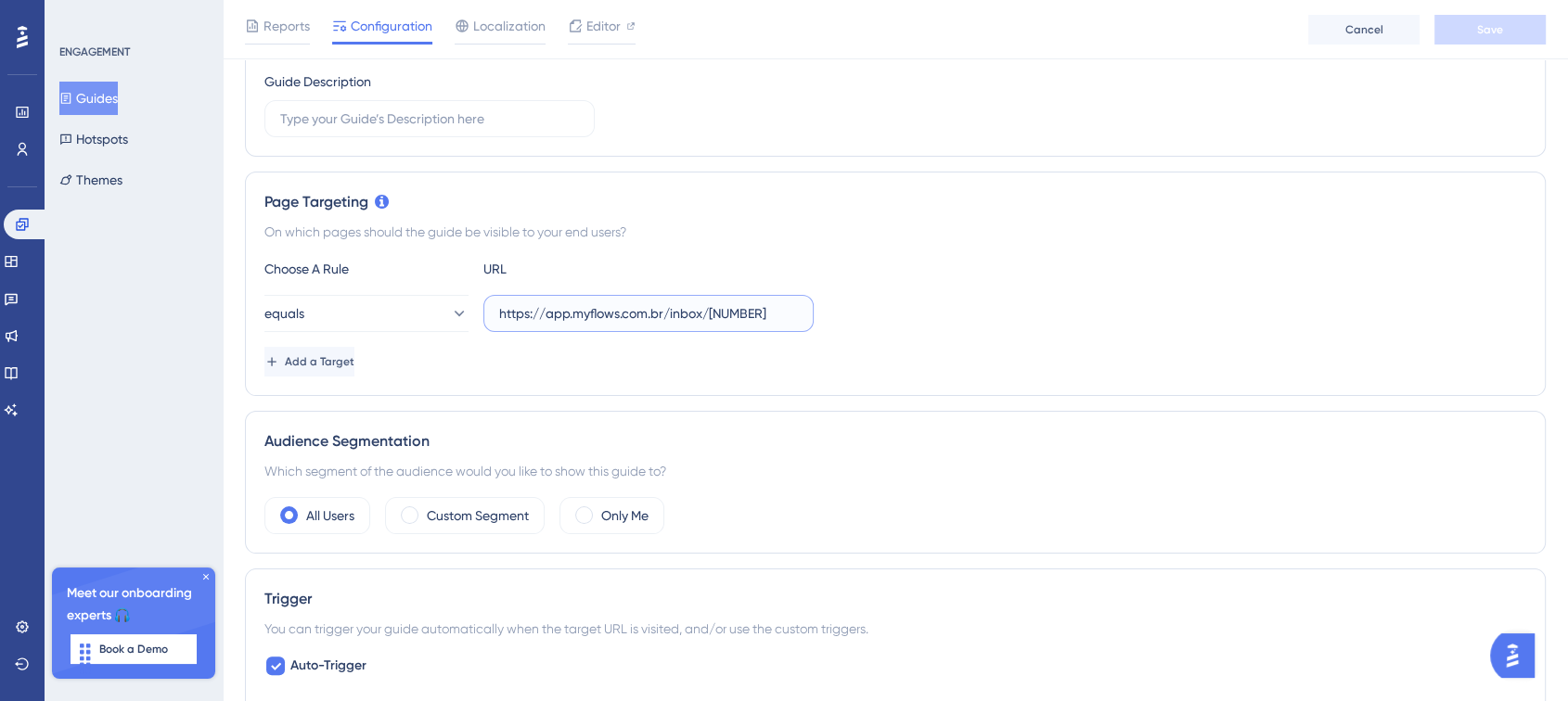 click on "https://app.myflows.com.br/inbox/1" at bounding box center [649, 313] 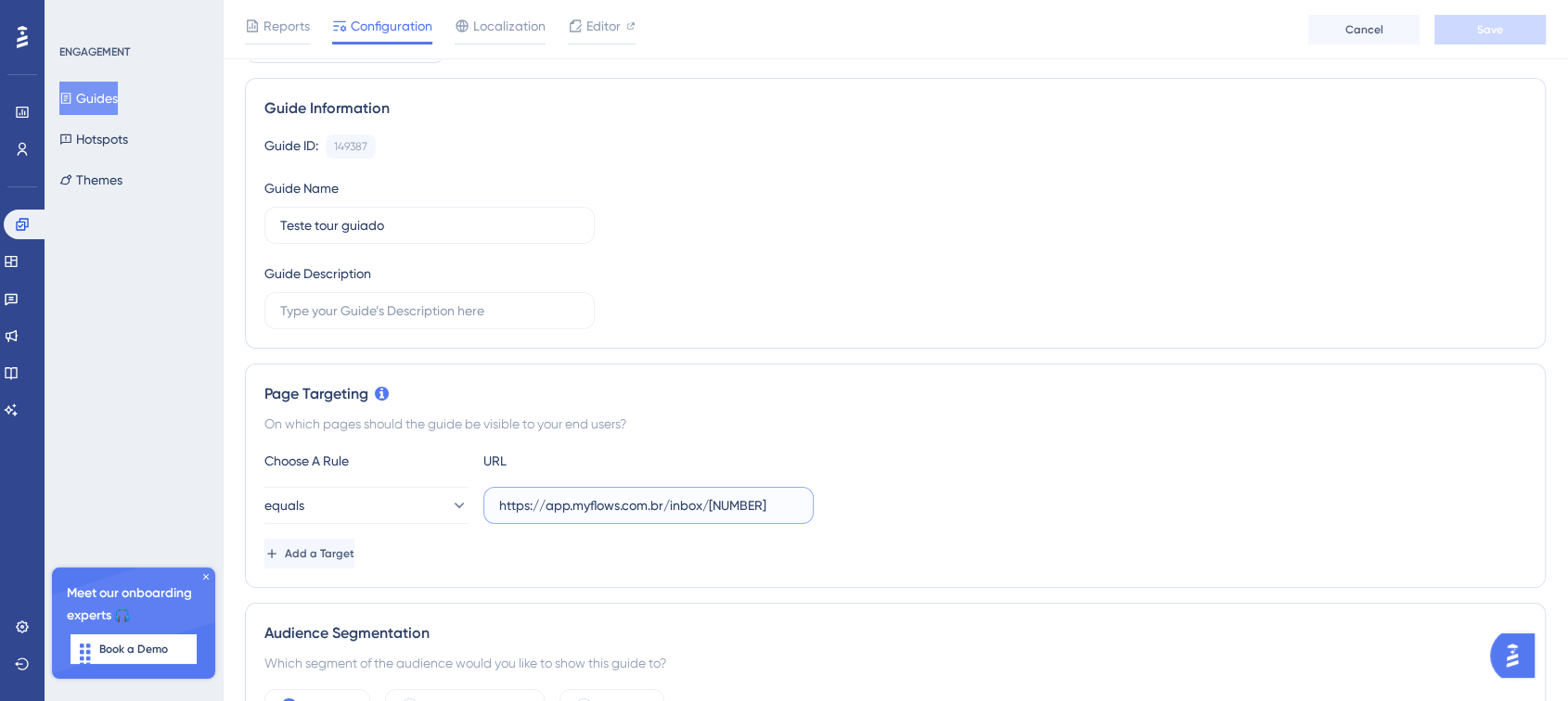 scroll, scrollTop: 0, scrollLeft: 0, axis: both 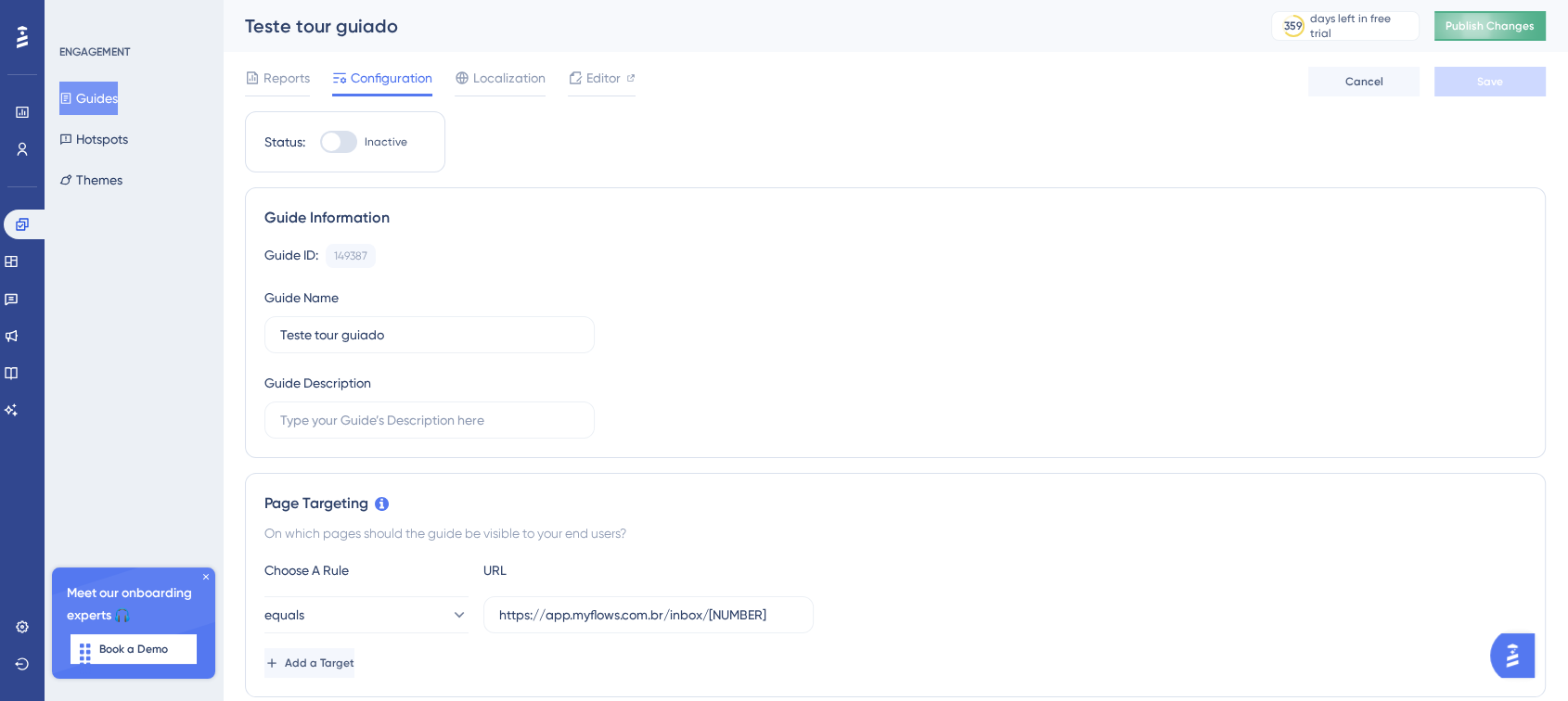 click on "Publish Changes" at bounding box center (1490, 26) 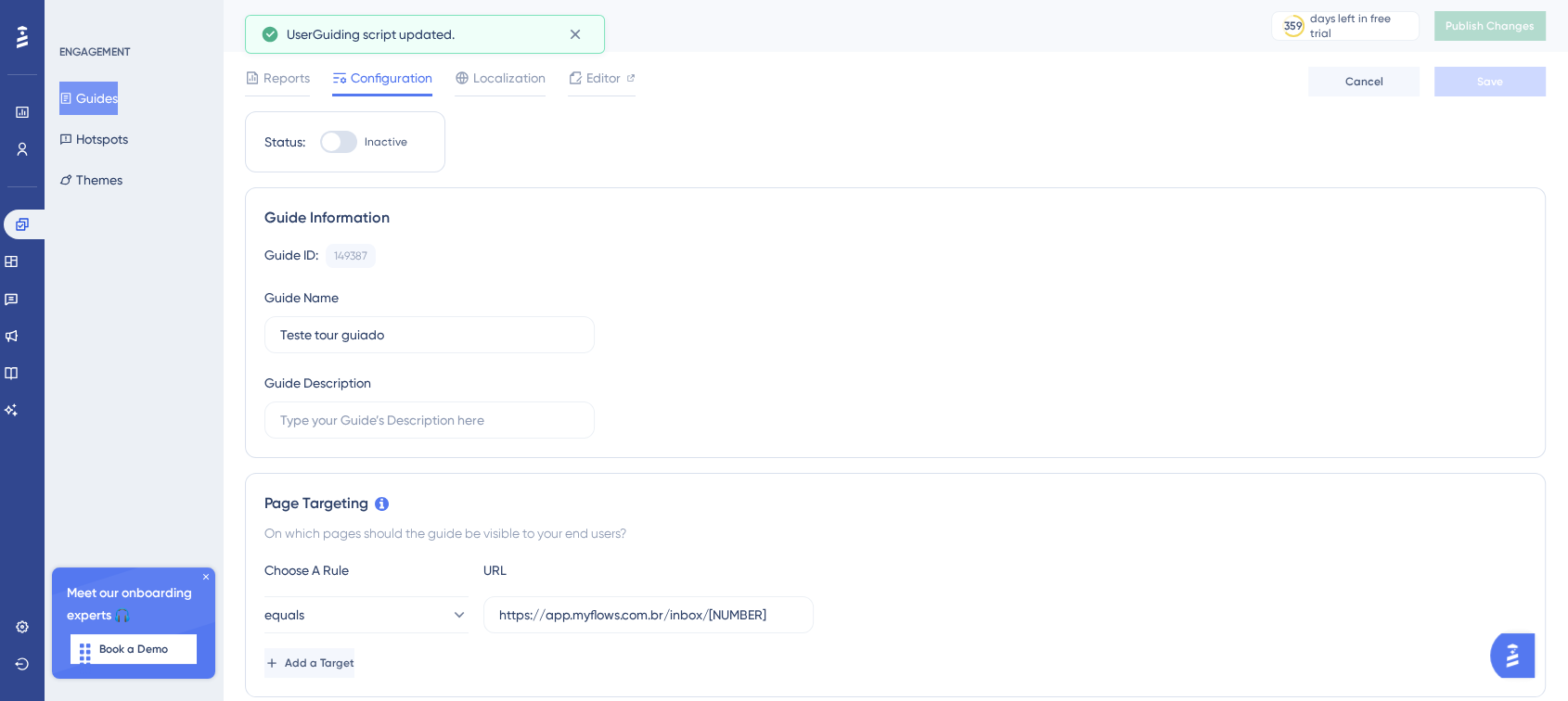 click on "UserGuiding script updated." at bounding box center (425, 34) 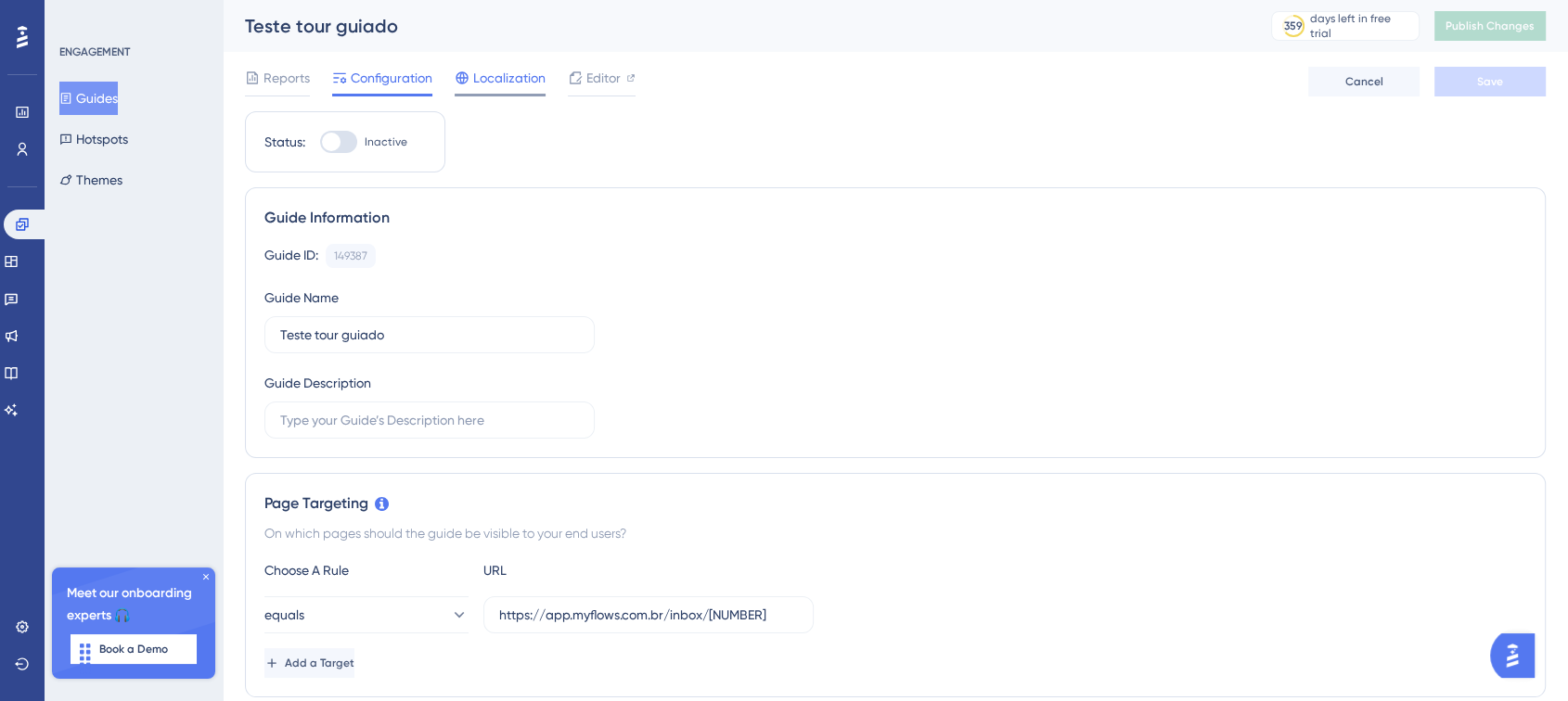 click on "Localization" at bounding box center (509, 78) 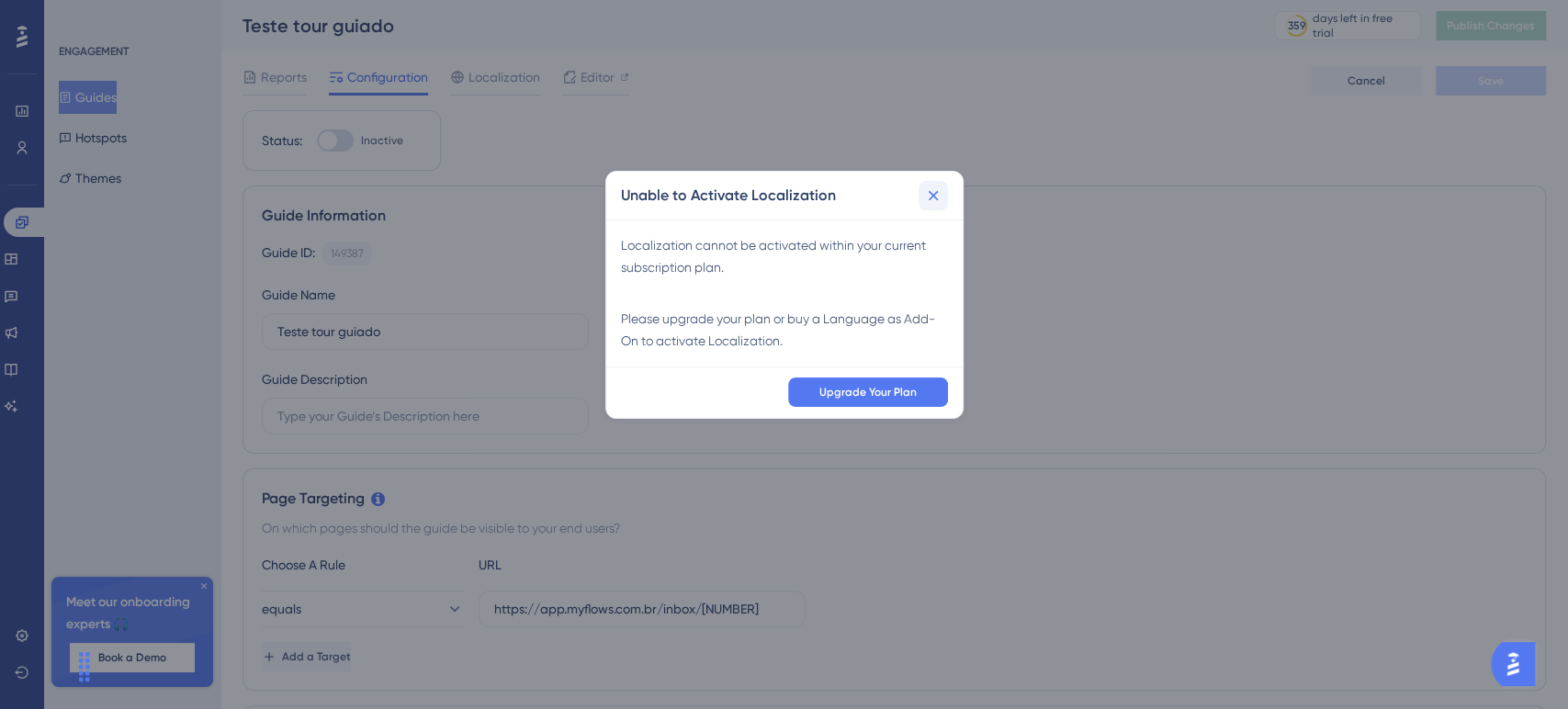 click 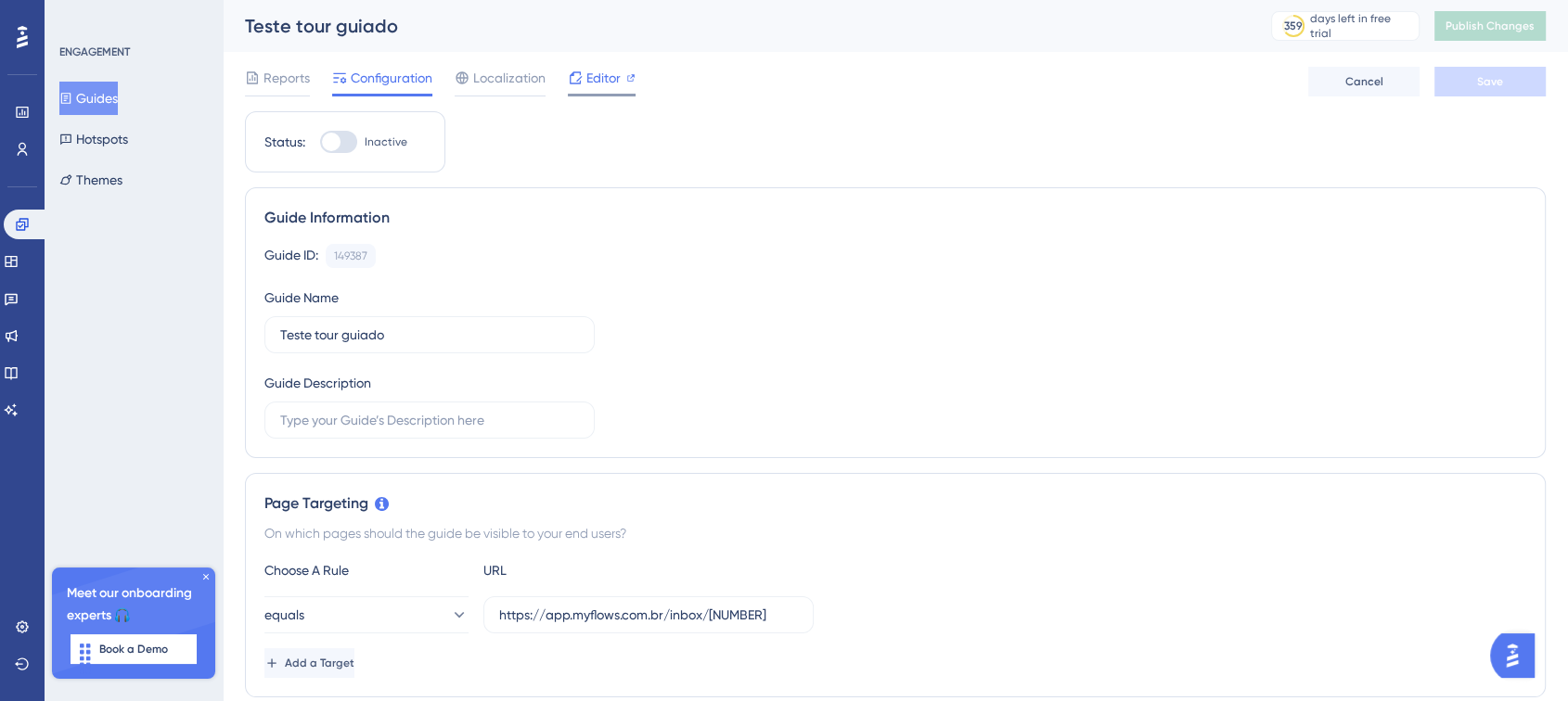 click on "Editor" at bounding box center (603, 78) 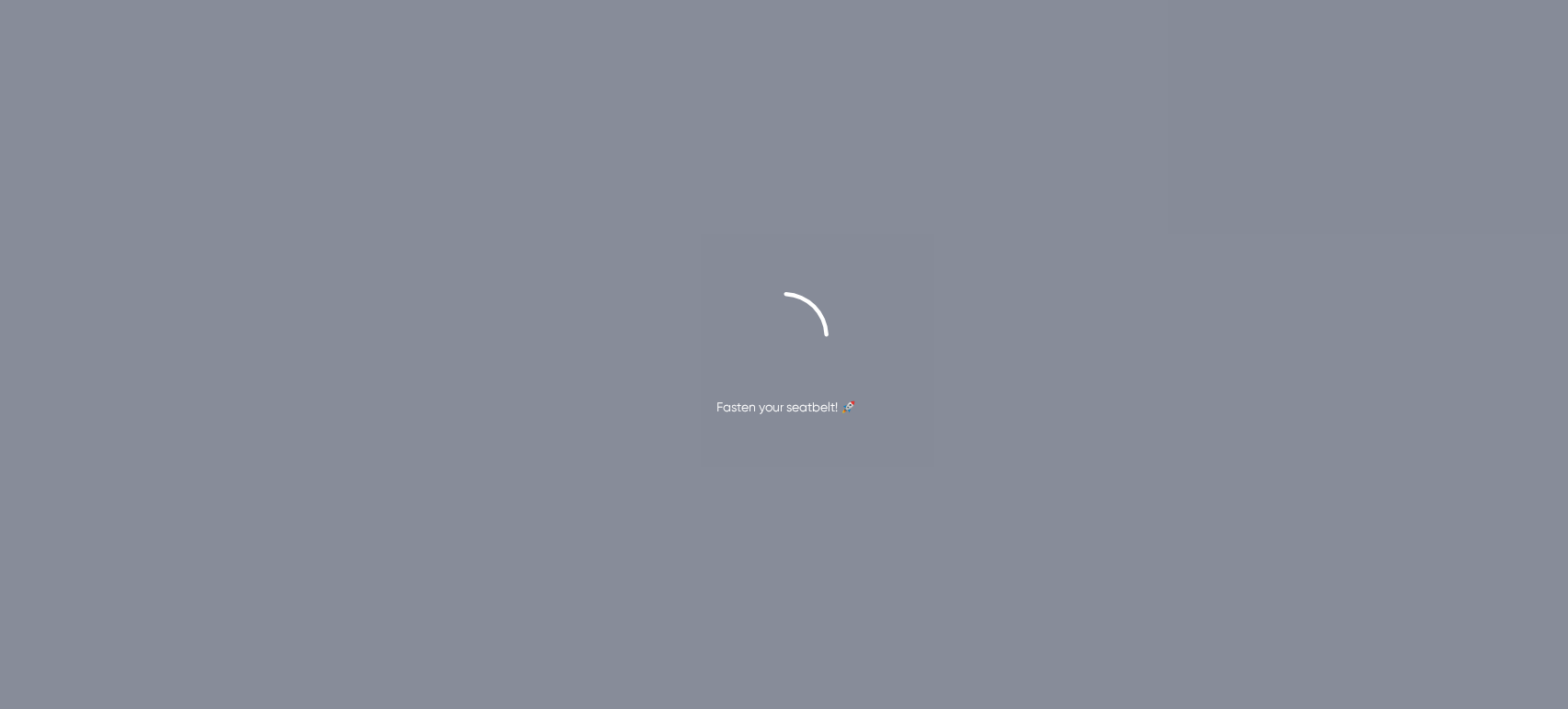 scroll, scrollTop: 0, scrollLeft: 0, axis: both 